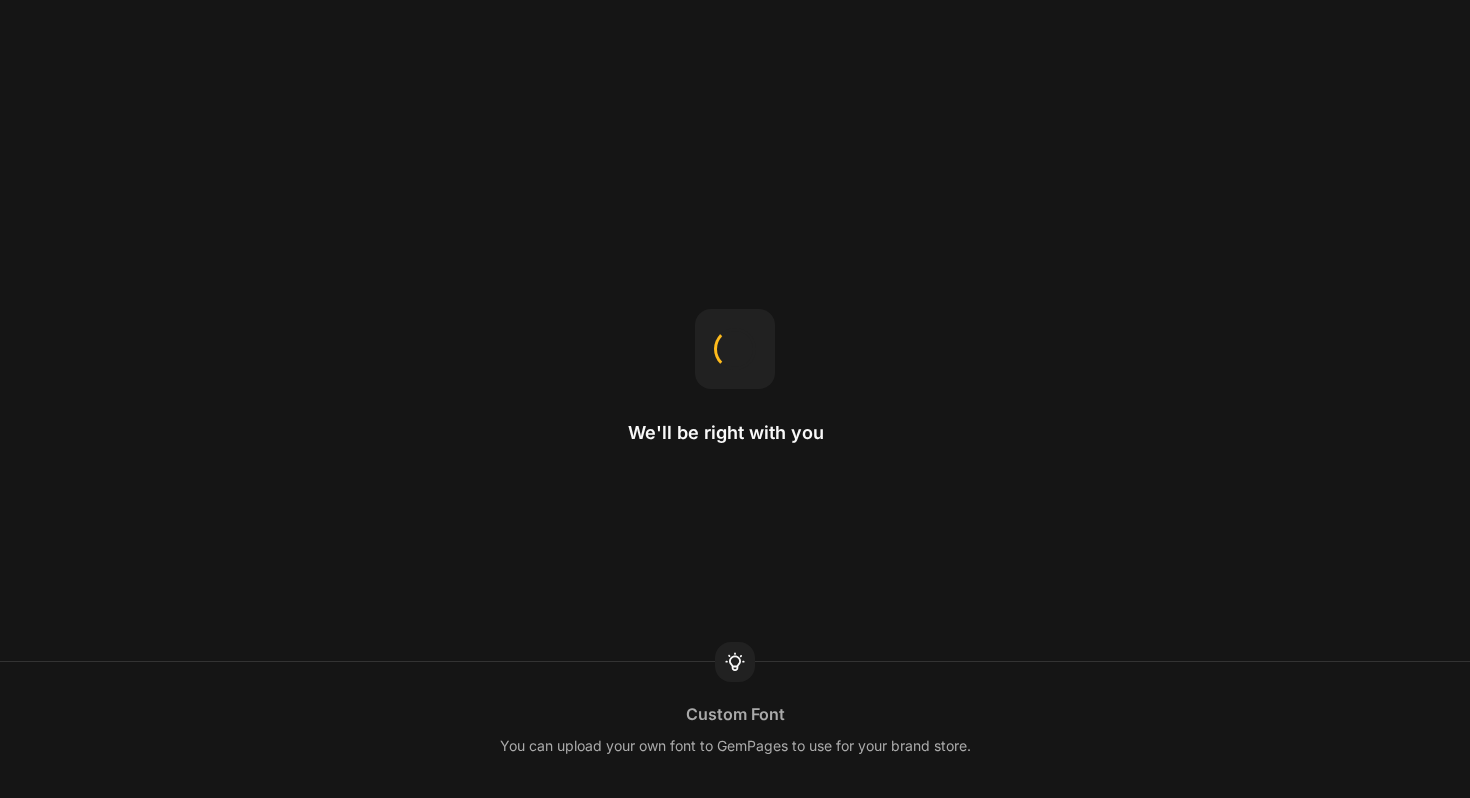 scroll, scrollTop: 0, scrollLeft: 0, axis: both 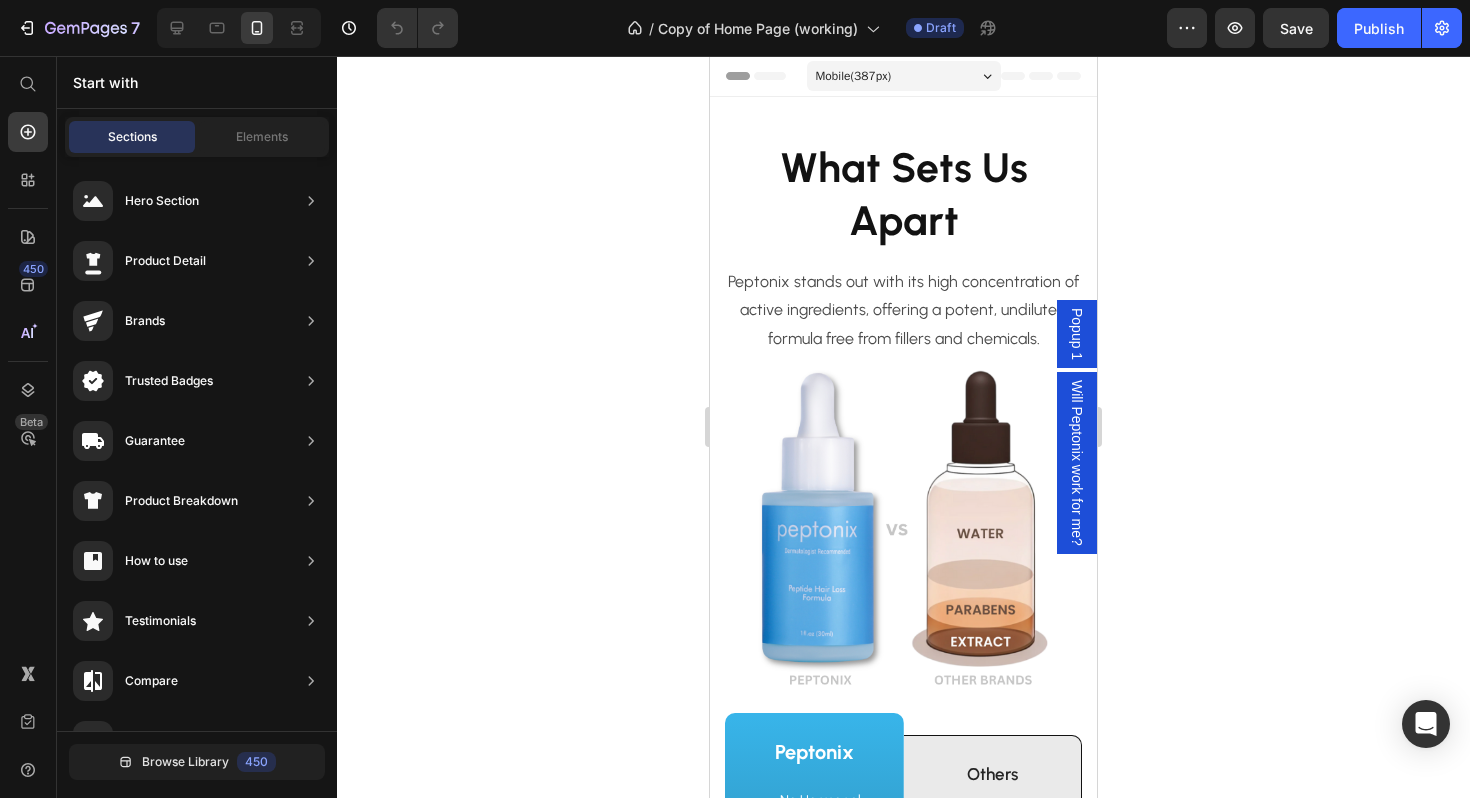 click 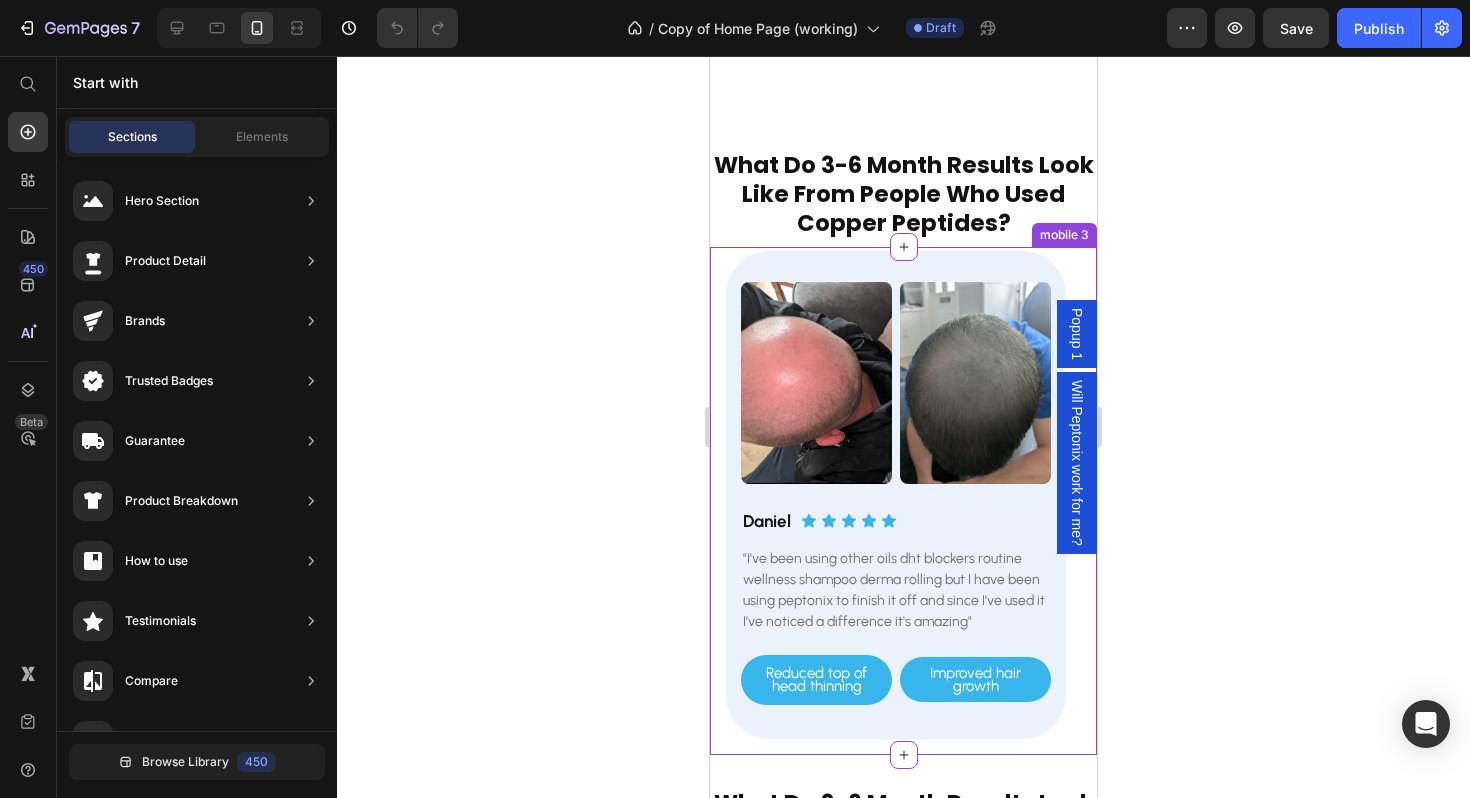 scroll, scrollTop: 2988, scrollLeft: 0, axis: vertical 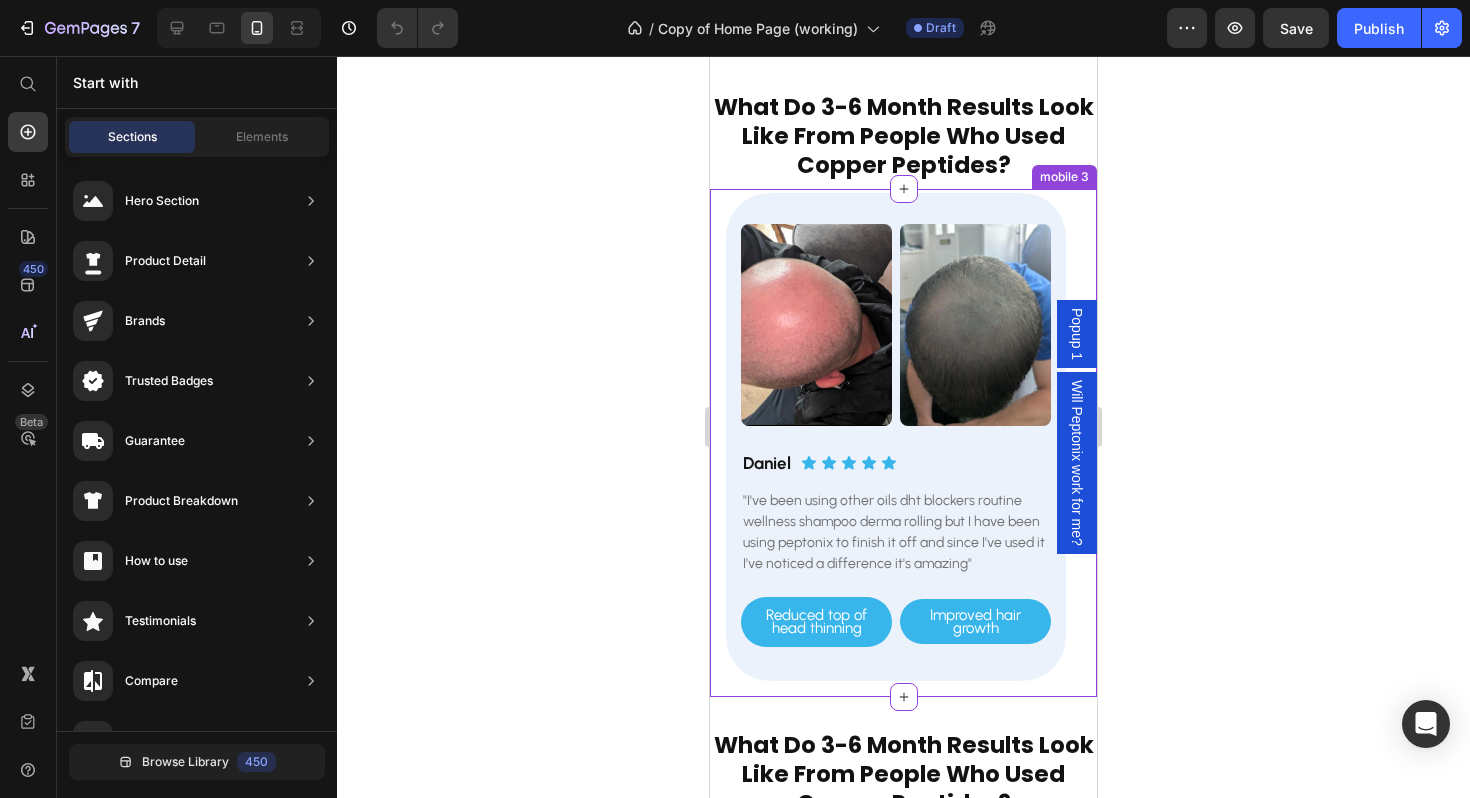 click on "Image Image Row [FIRST] [LAST] Heading Icon Icon Icon Icon Icon Icon List Row "I've been using other oils dht blockers routine wellness shampoo derma rolling but I have been using peptonix to finish it off and since I've used it I've noticed a difference it's amazing" Text Block Reduced top of head thinning Button Improved hair growth Button Row Row Row Image Image Row [FIRST] [LAST] Heading Icon Icon Icon Icon Icon Icon List Row "Very good. Turned me from a baldy man to a man with more hairs" Text Block New baby hair Button Visible hair growth Button Row Row Row Image Image Row [FIRST] [LAST] Heading Icon Icon Icon Icon Icon Icon List Row "Been using for 4 months. Changes I noticed are more coverage around my hairline. Not too expensive, easy to use, clearly works and no side effects." Text Block New baby hairs at hairline Button Improved hair growth Button Row Row Row Carousel mobile 3" at bounding box center (903, 442) 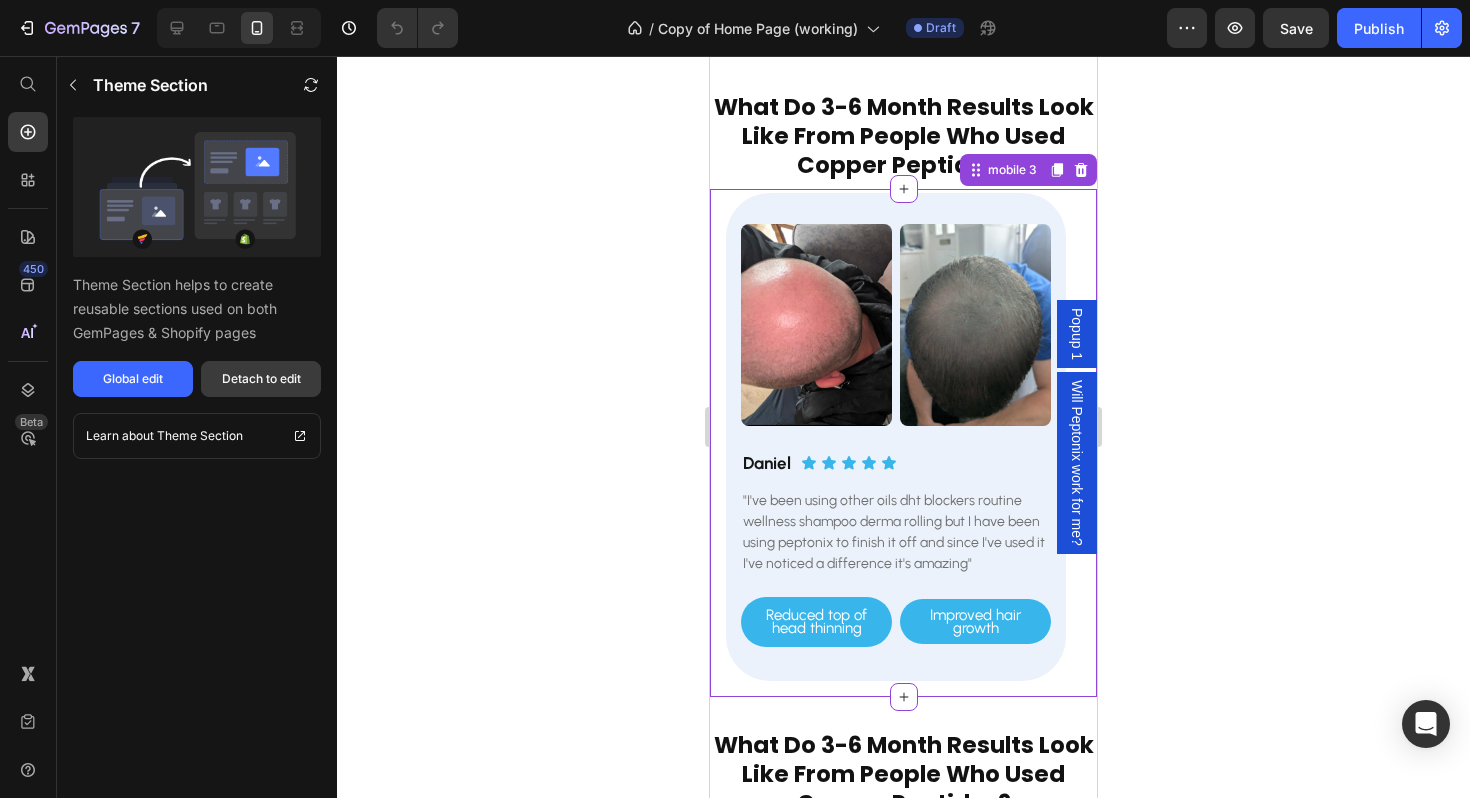 click on "Detach to edit" at bounding box center [261, 379] 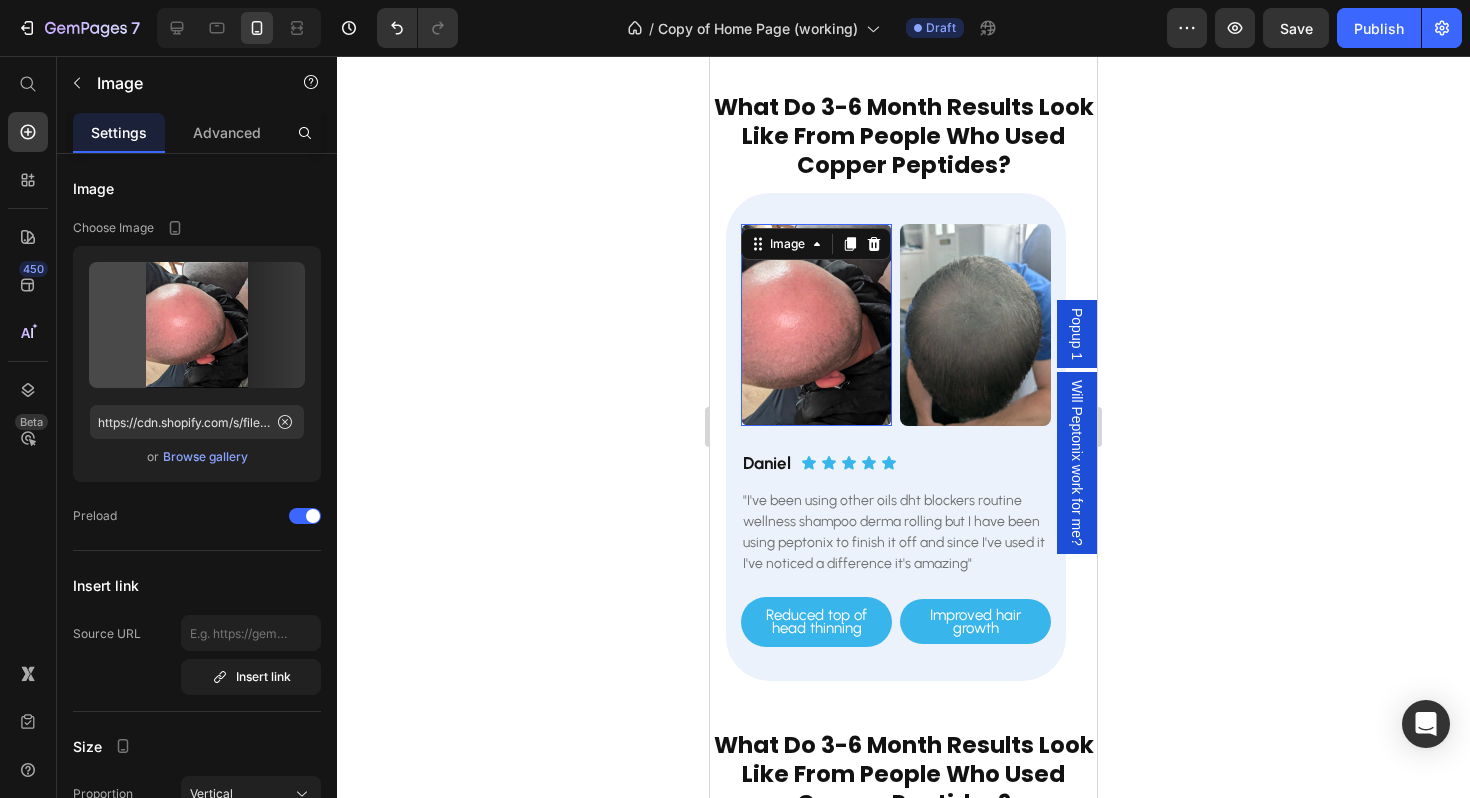 click at bounding box center (816, 324) 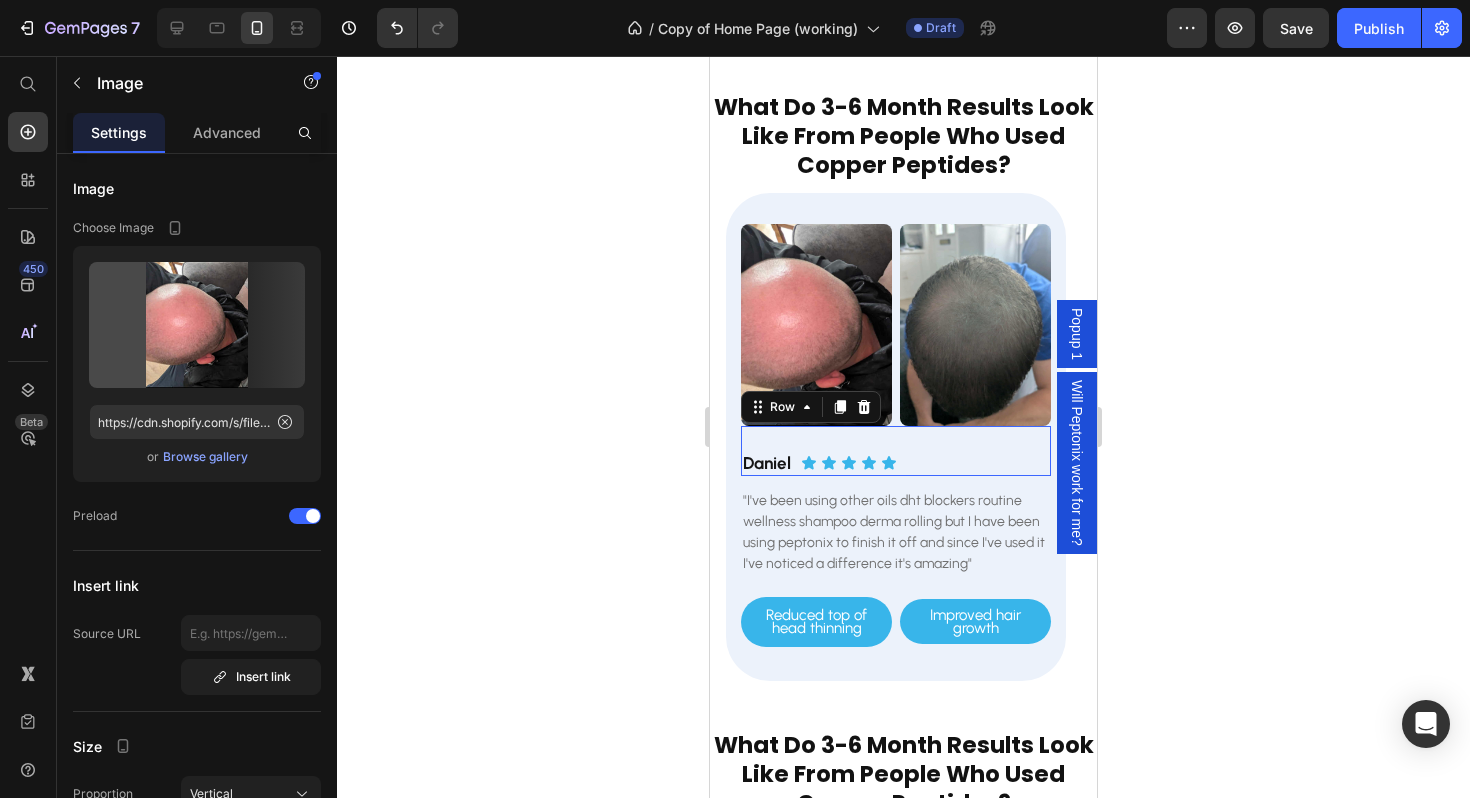 click on "[FIRST] [LAST] Heading Icon Icon Icon Icon Icon Icon List Row 0" at bounding box center [896, 451] 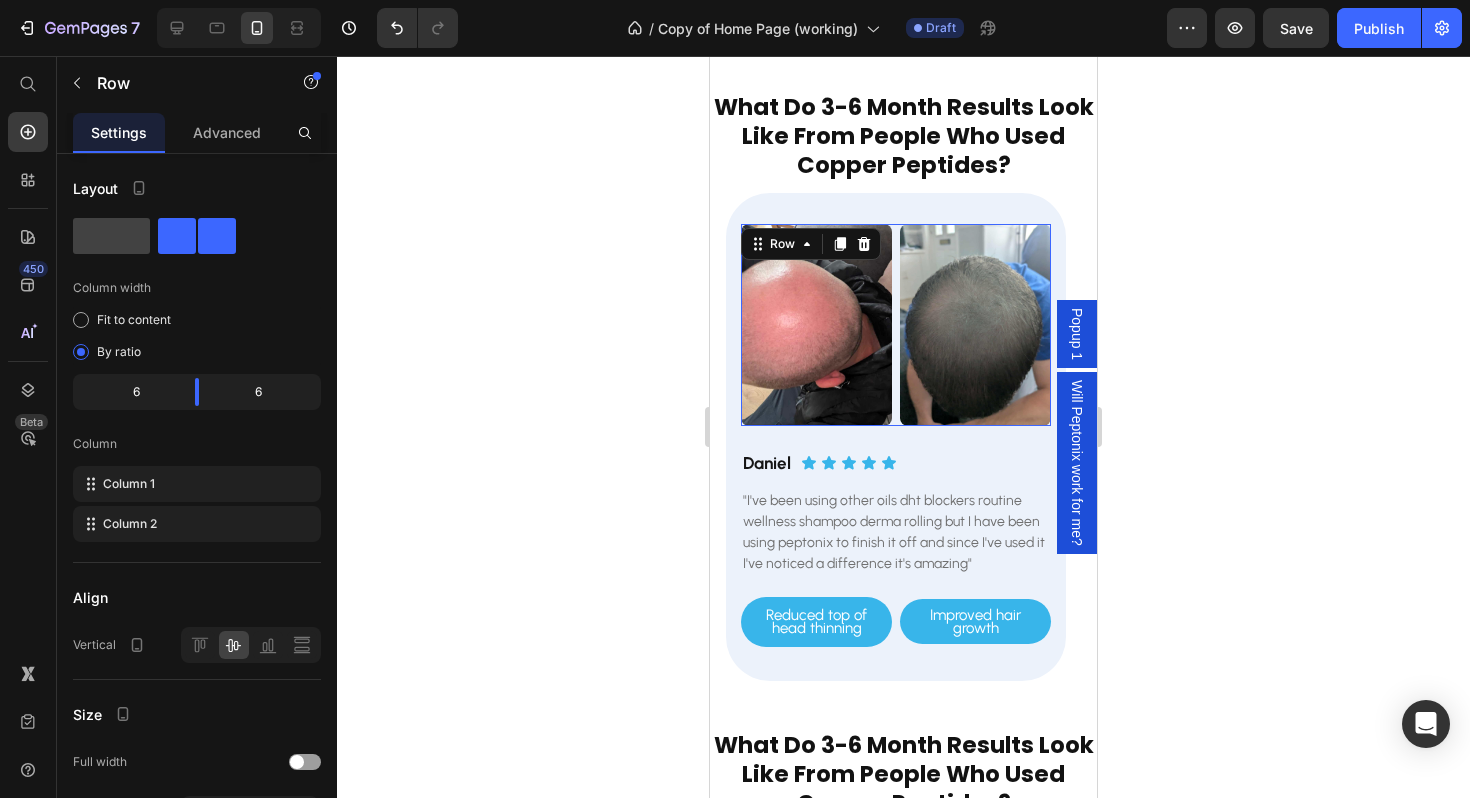 click on "Image Image Row   0" at bounding box center (896, 324) 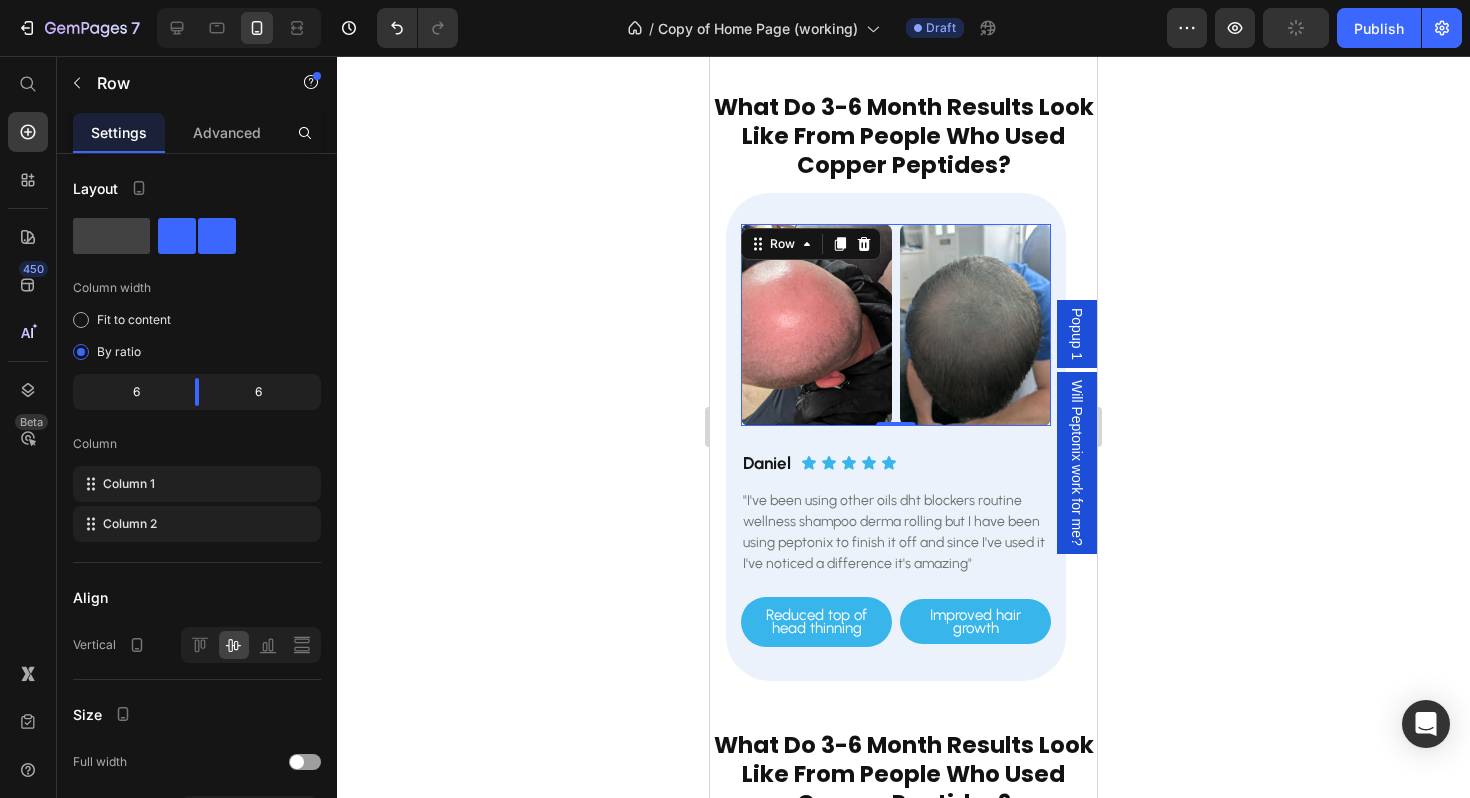click at bounding box center (239, 28) 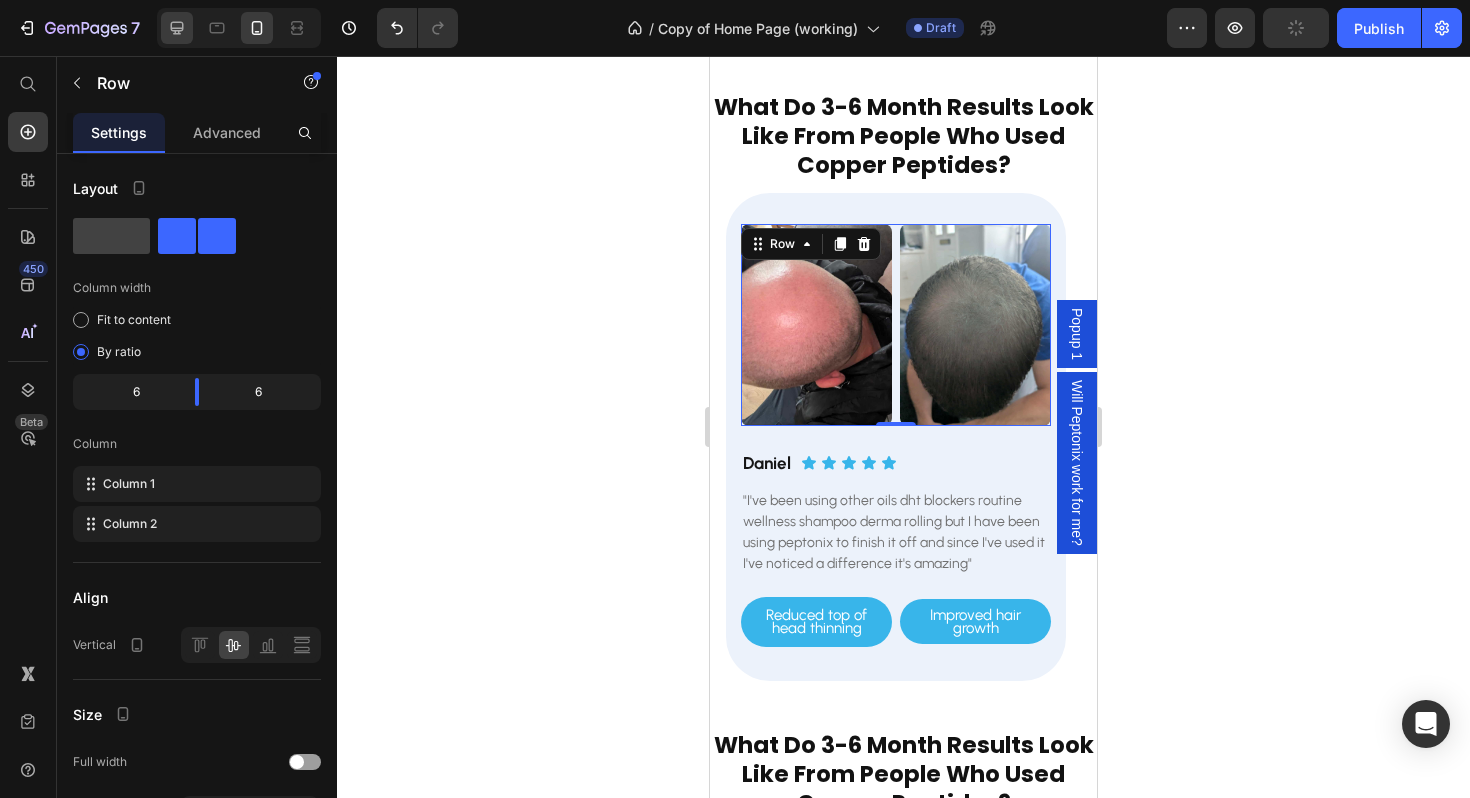 click 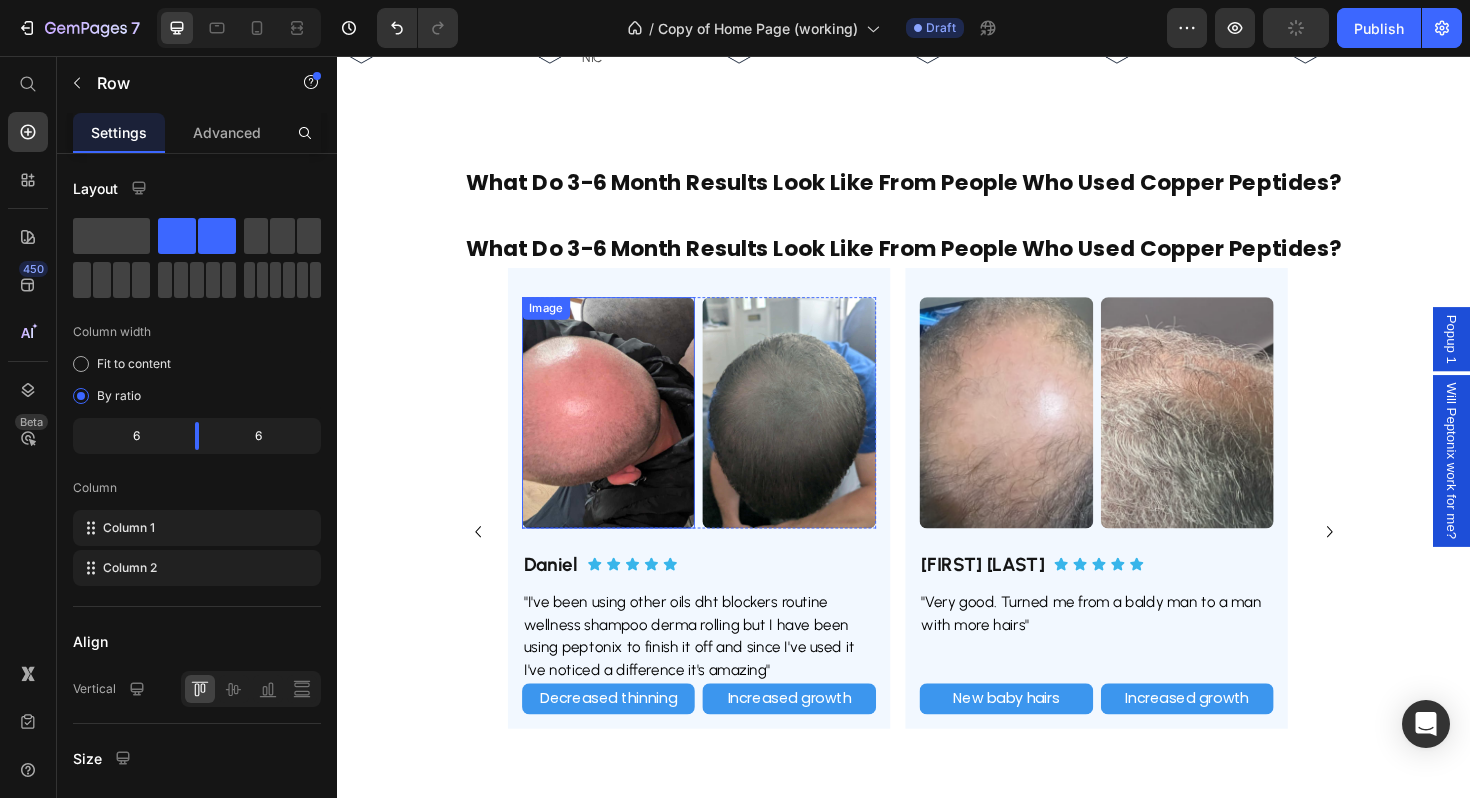 scroll, scrollTop: 3136, scrollLeft: 0, axis: vertical 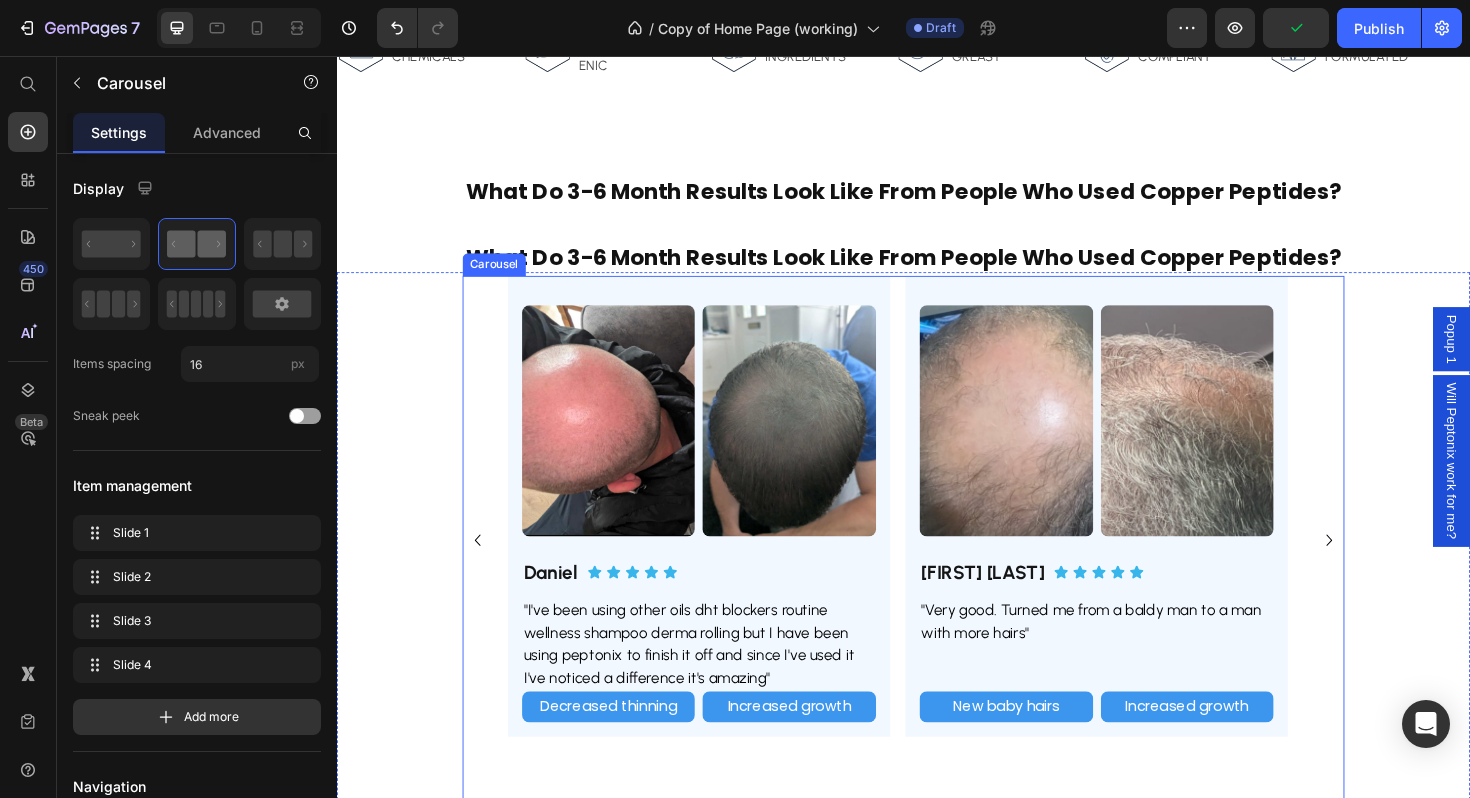 click 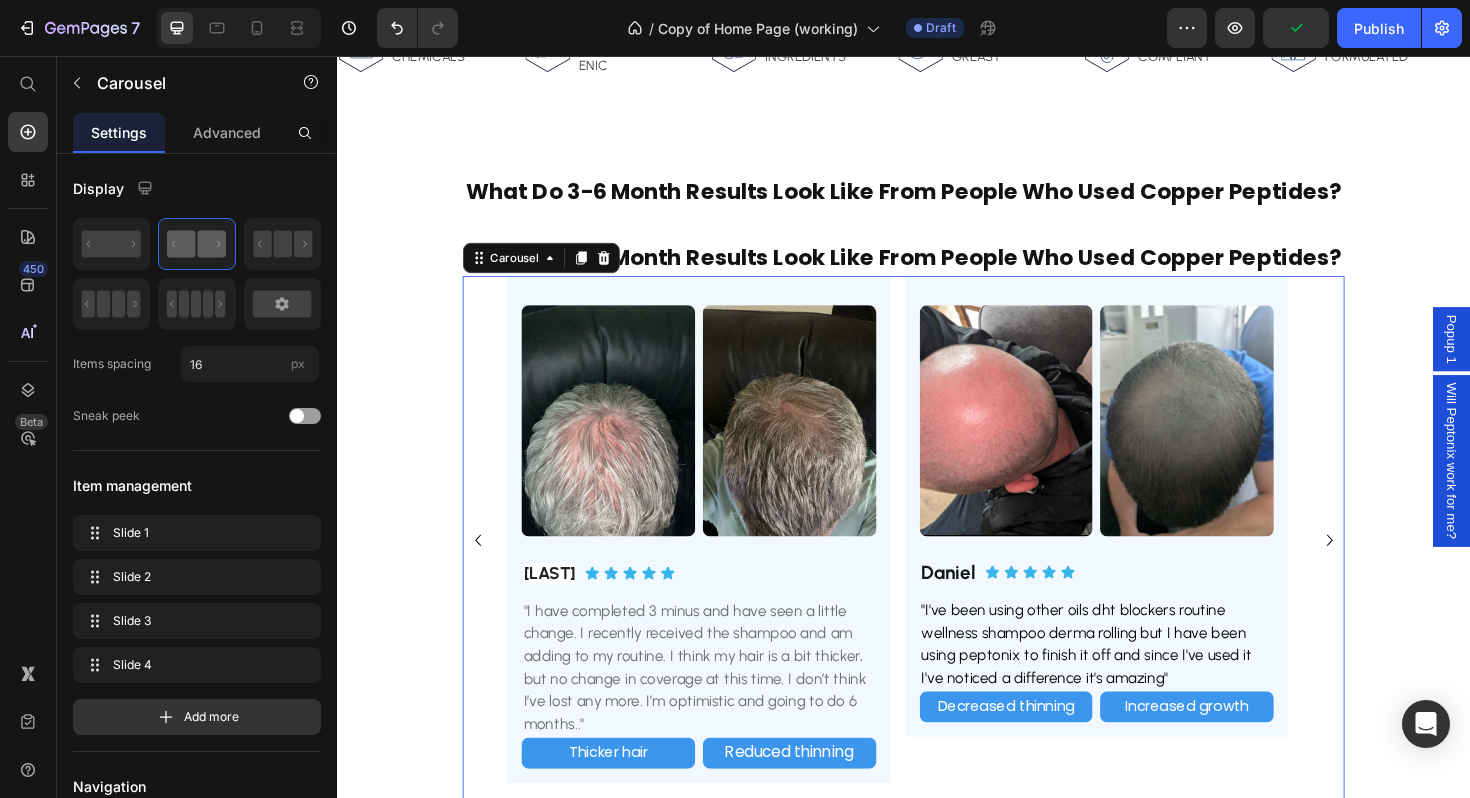 click at bounding box center [239, 28] 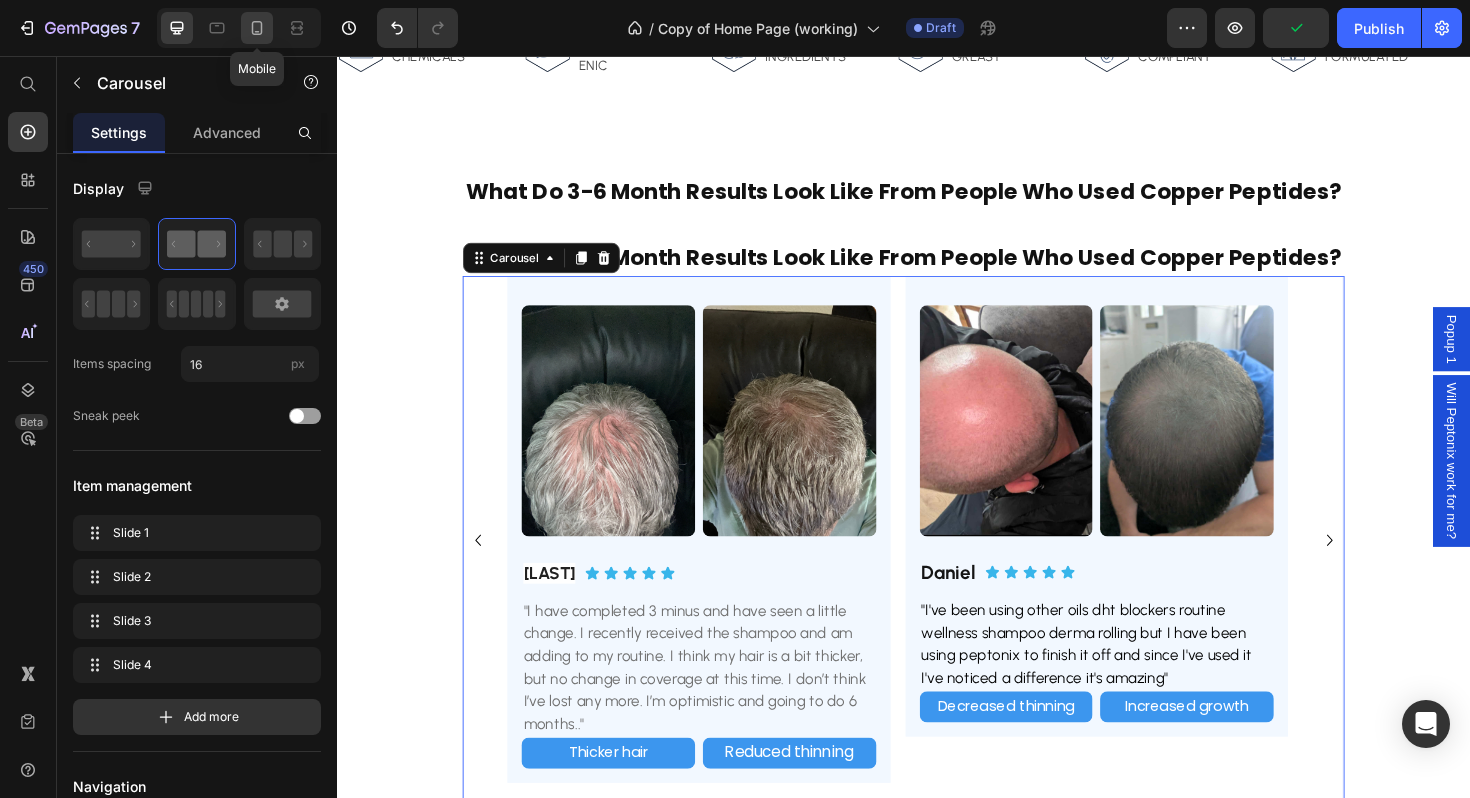 click 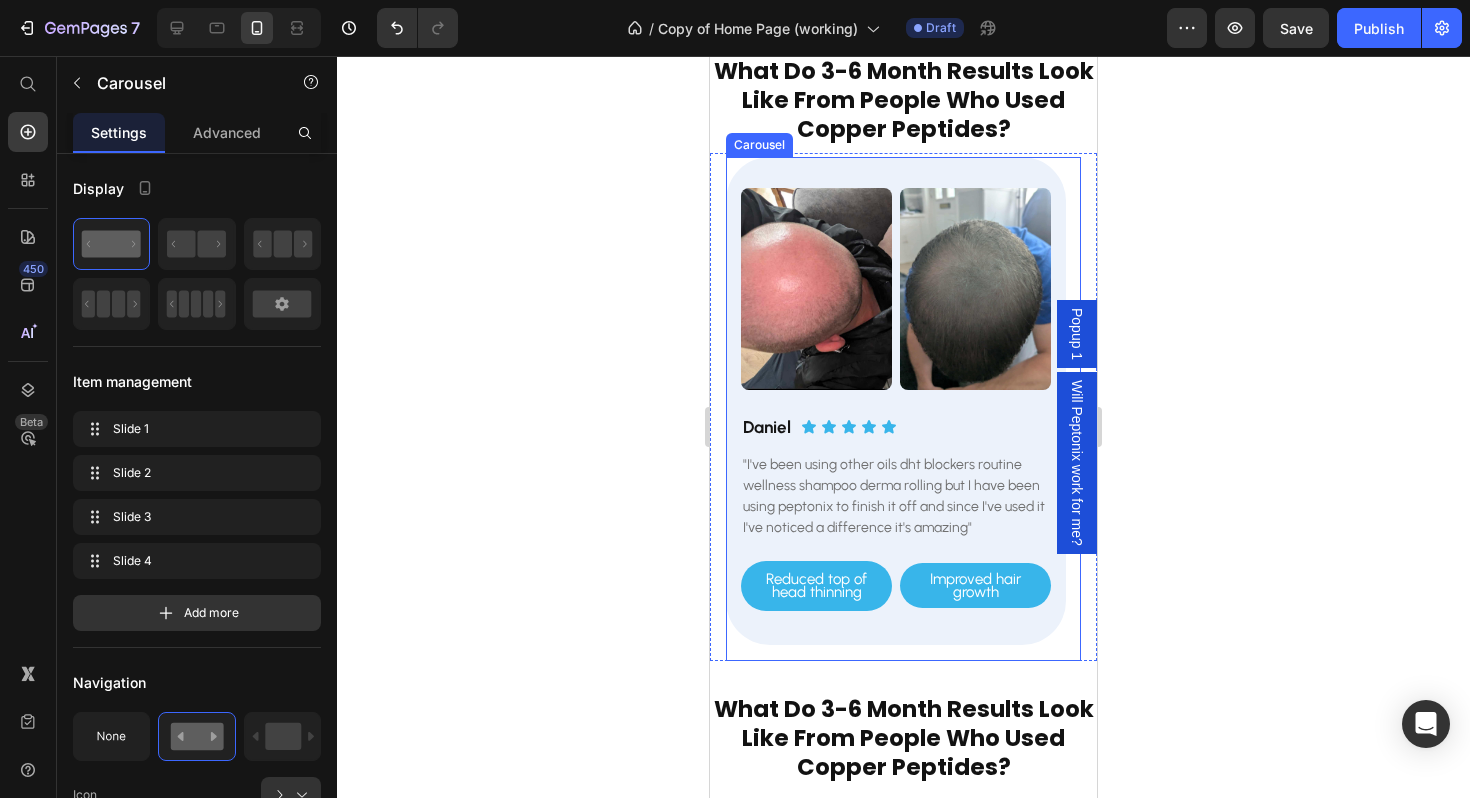 scroll, scrollTop: 2990, scrollLeft: 0, axis: vertical 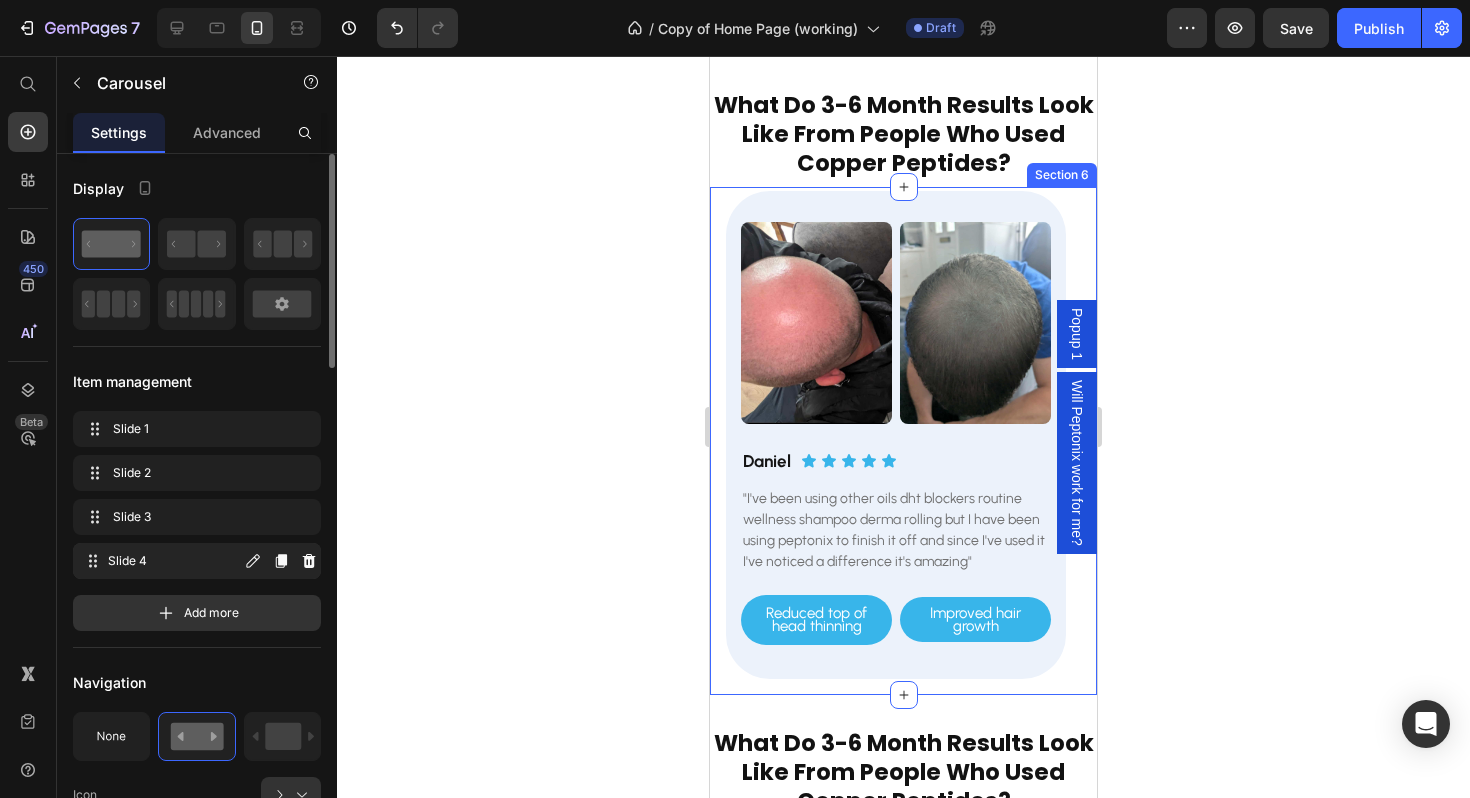click on "Slide 4" at bounding box center [174, 561] 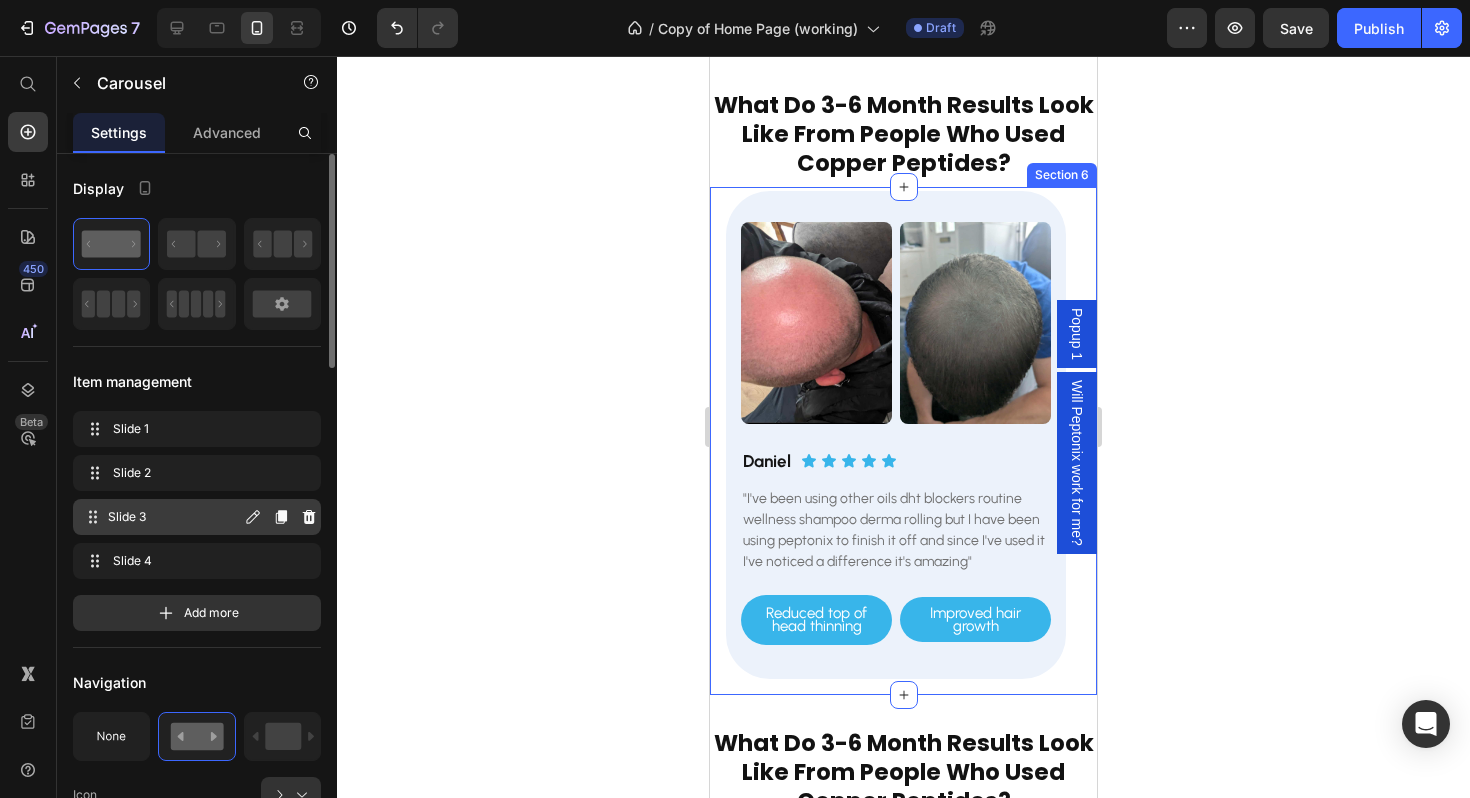 click on "Slide 3" at bounding box center [174, 517] 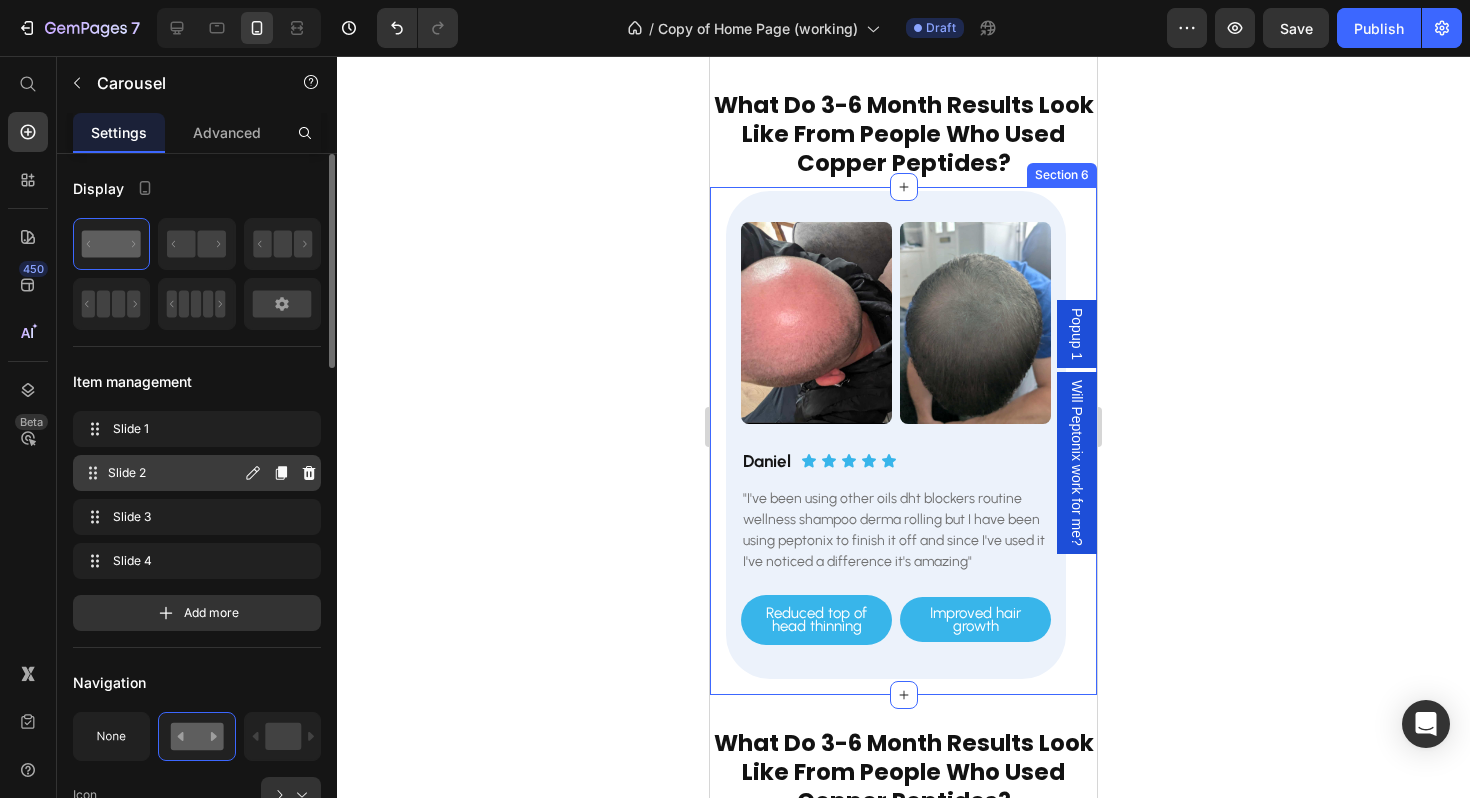 click on "Slide 2" at bounding box center [174, 473] 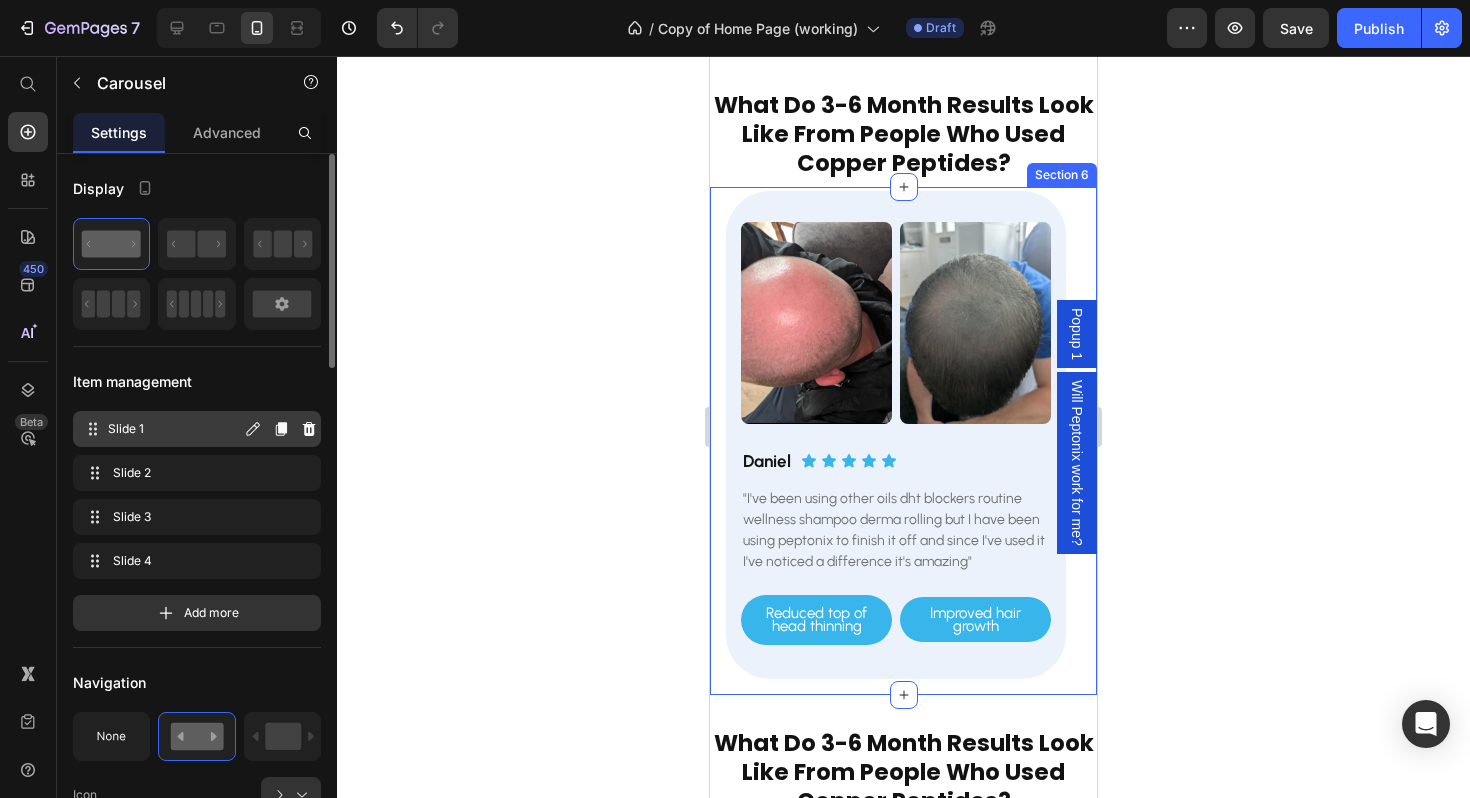 click on "Slide 1" at bounding box center (174, 429) 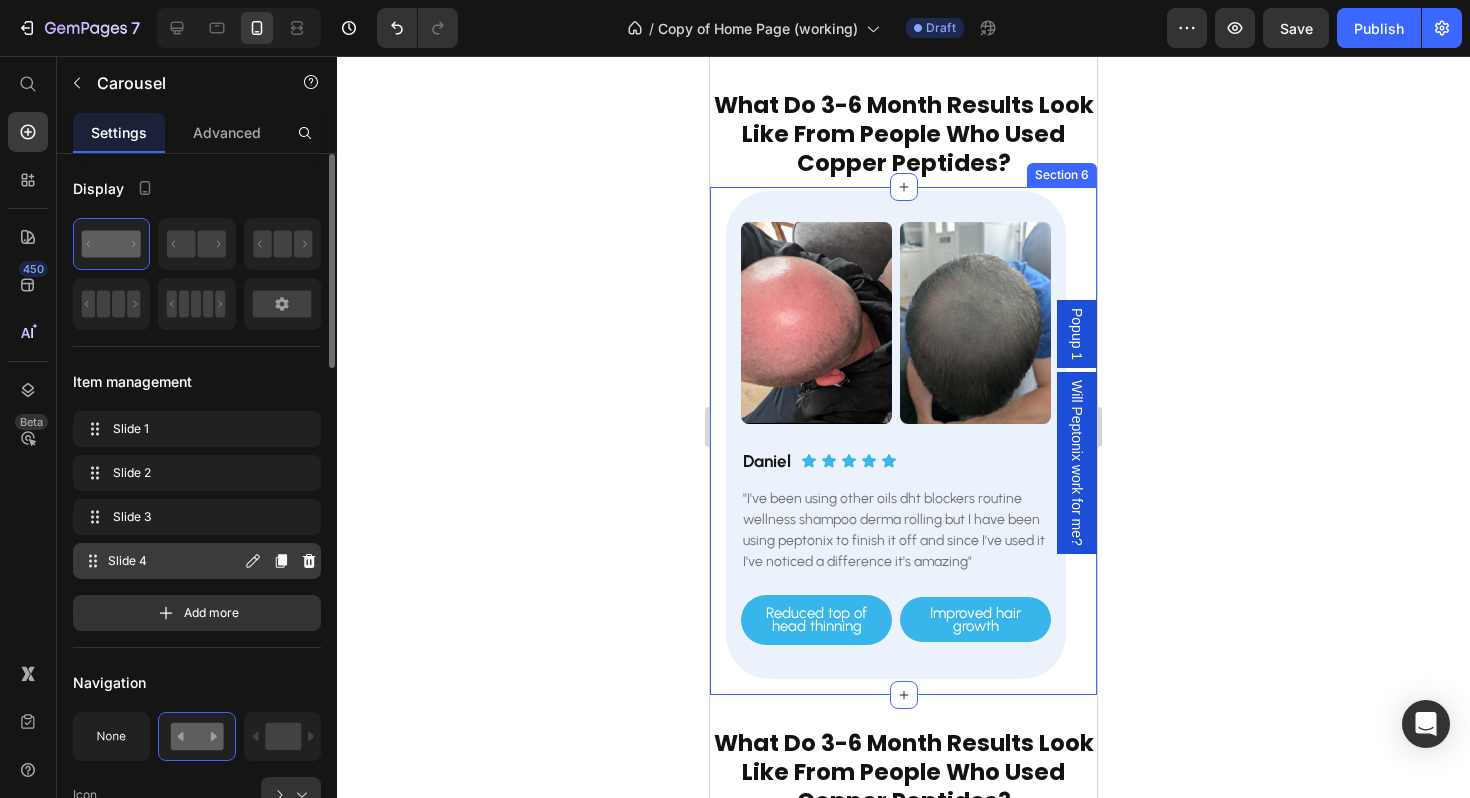 click on "Slide 4" at bounding box center (174, 561) 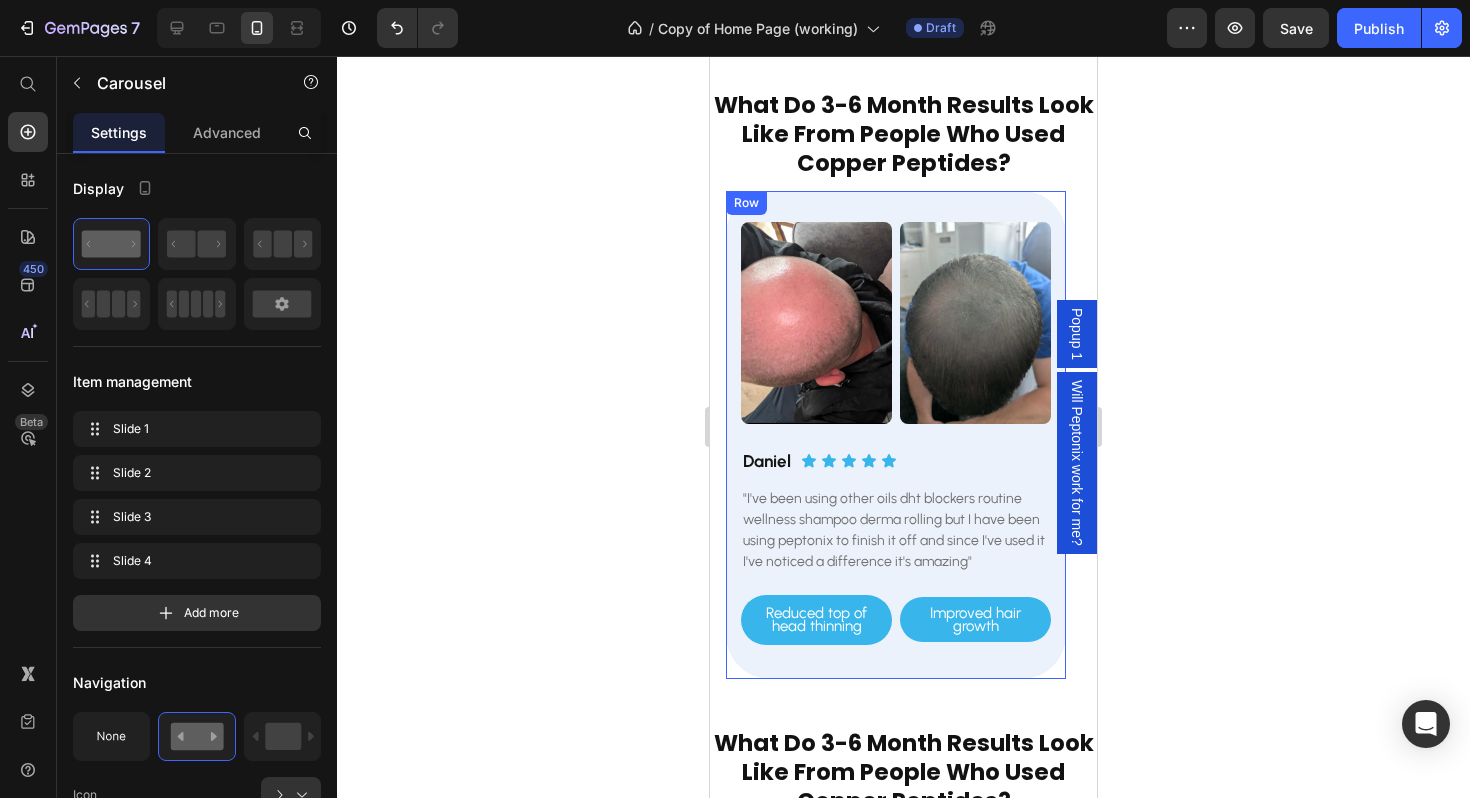 click on "Image Image Row [FIRST] [LAST] Heading Icon Icon Icon Icon Icon Icon List Row "I've been using other oils dht blockers routine wellness shampoo derma rolling but I have been using peptonix to finish it off and since I've used it I've noticed a difference it's amazing" Text Block Reduced top of head thinning Button Improved hair growth Button Row Row" at bounding box center [896, 434] 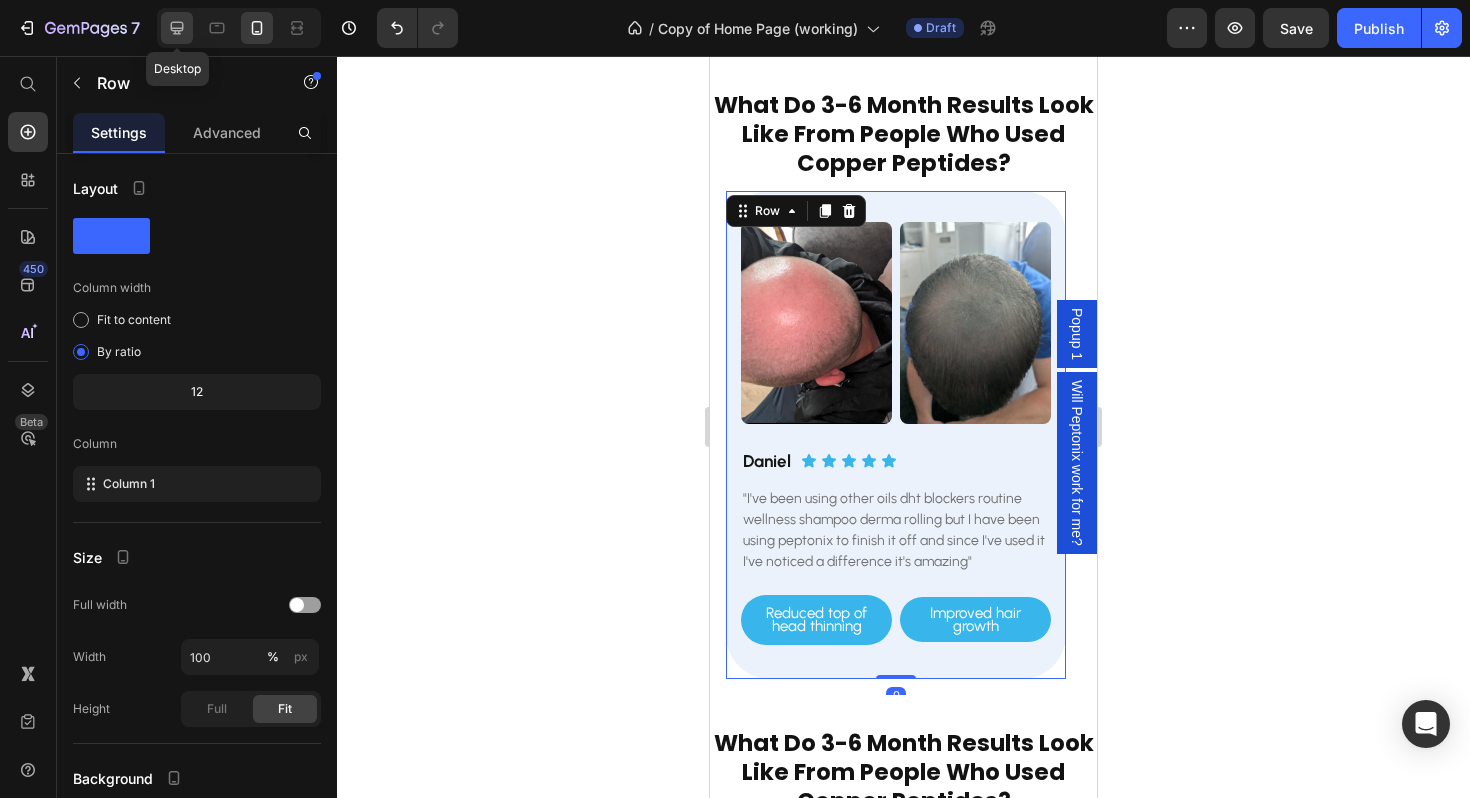click 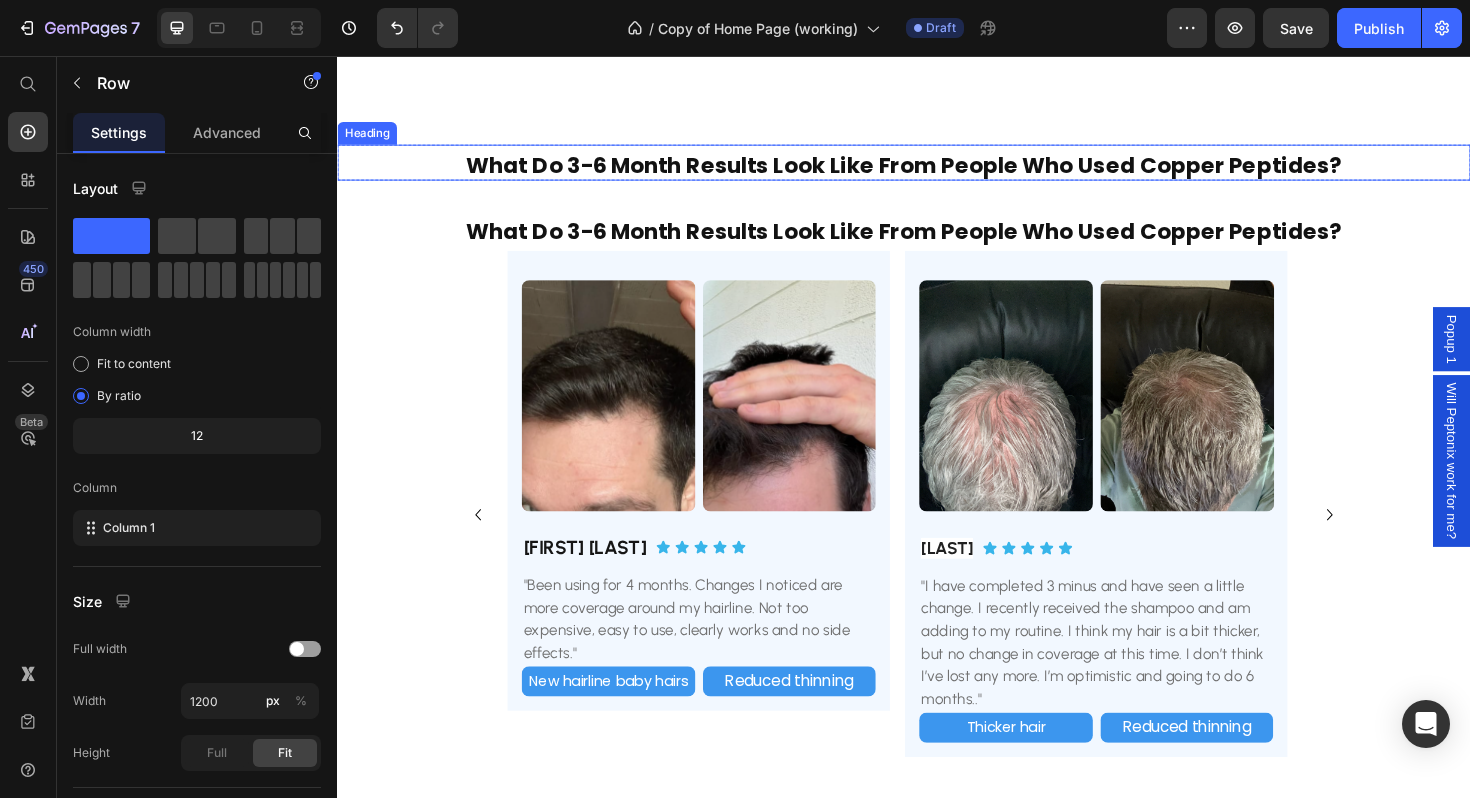 scroll, scrollTop: 3139, scrollLeft: 0, axis: vertical 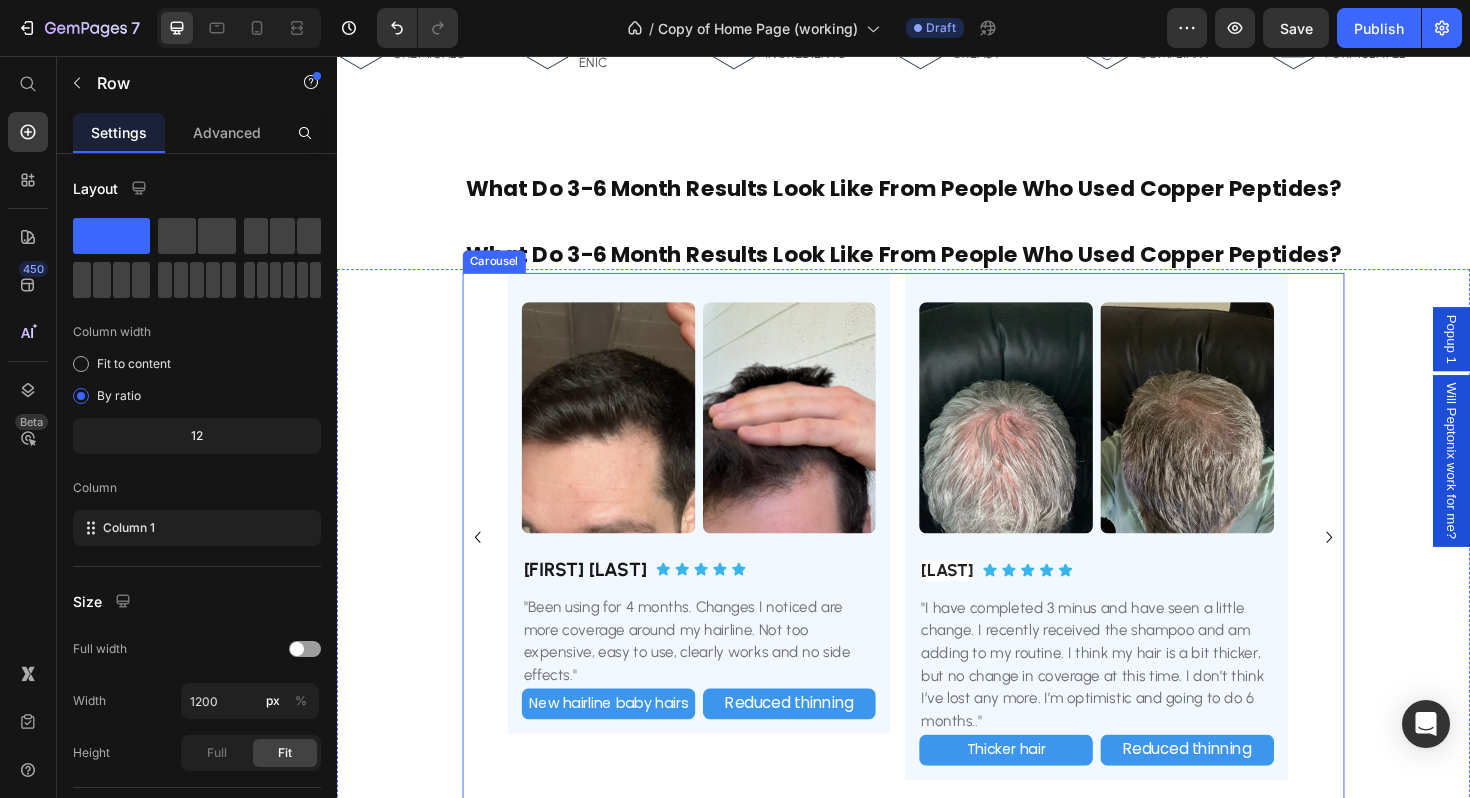 click on "Image Image Row [FIRST] [LAST] Heading Icon Icon Icon Icon Icon Icon List Row "I've been using other oils dht blockers routine wellness shampoo derma rolling but I have been using peptonix to finish it off and since I've used it I've noticed a difference it's amazing" Text Block Decreased thinning Text Block Increased growth Text Block Row Reduced top of head thinning Button Improved hair growth Button Row Row Row Image Image Row [FIRST] [LAST] Heading Icon Icon Icon Icon Icon Icon List Row "Very good. Turned me from a baldy man to a man with more hairs" Text Block New baby hairs Text Block Increased growth Text Block Row New baby hair Button Visible hair growth Button Row Row Row Image Image Row [FIRST] [LAST] Heading Icon Icon Icon Icon Icon Icon List Row "Been using for 4 months. Changes I noticed are more coverage around my hairline. Not too expensive, easy to use, clearly works and no side effects." Text Block New hairline baby hairs Text Block Reduced thinning Text Block Row Button" at bounding box center [937, 566] 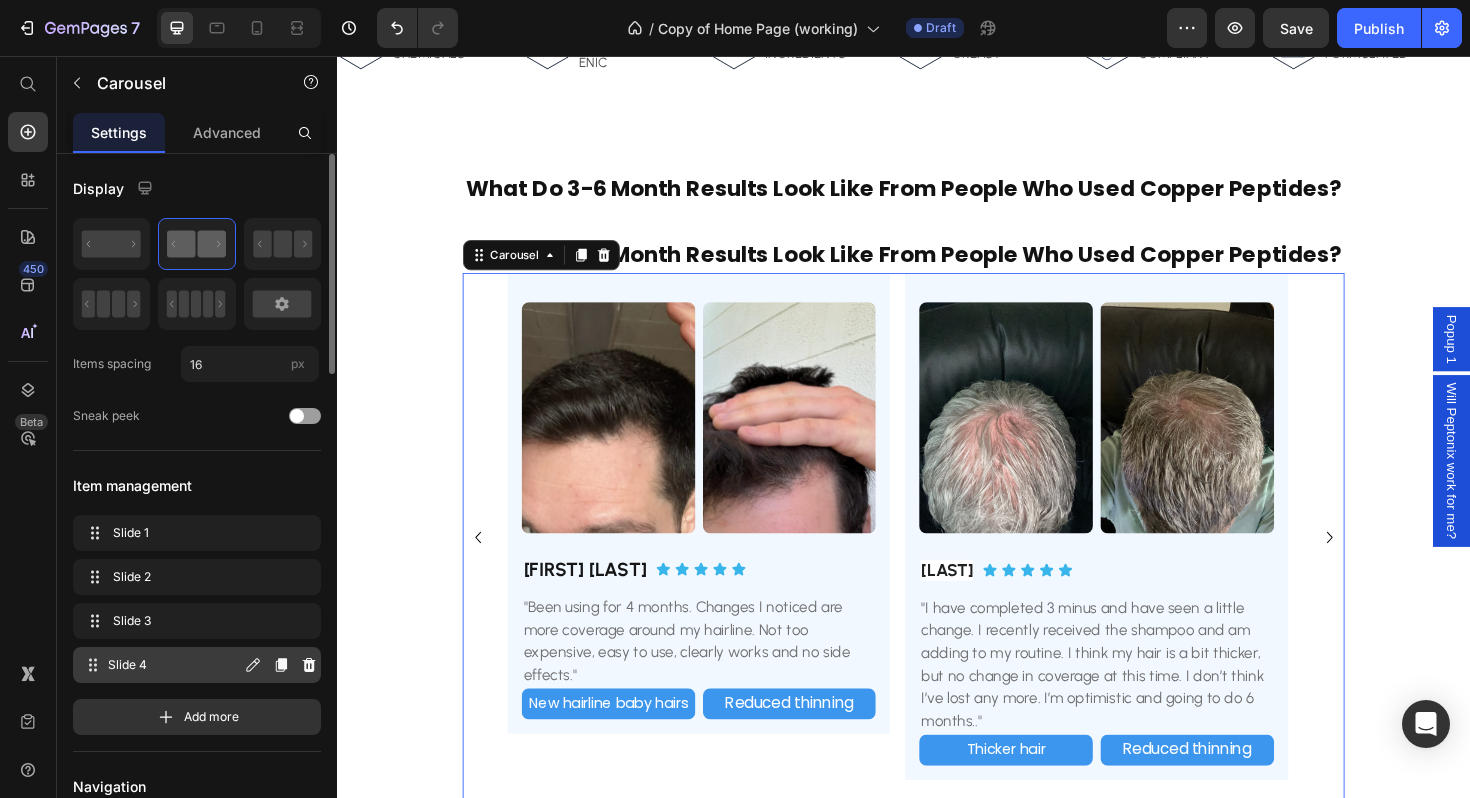 click on "Slide 4" at bounding box center [174, 665] 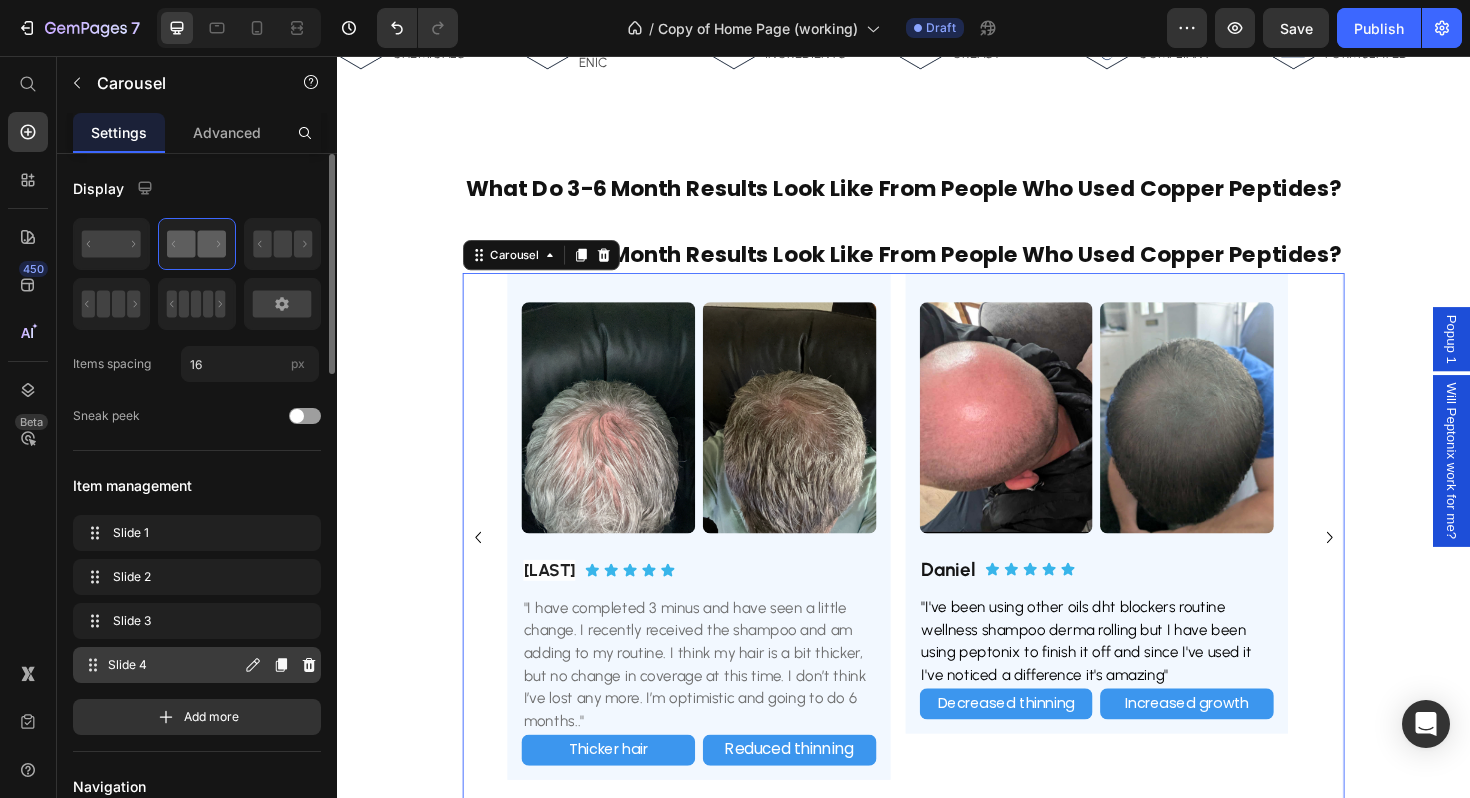 click on "Slide 4" at bounding box center [174, 665] 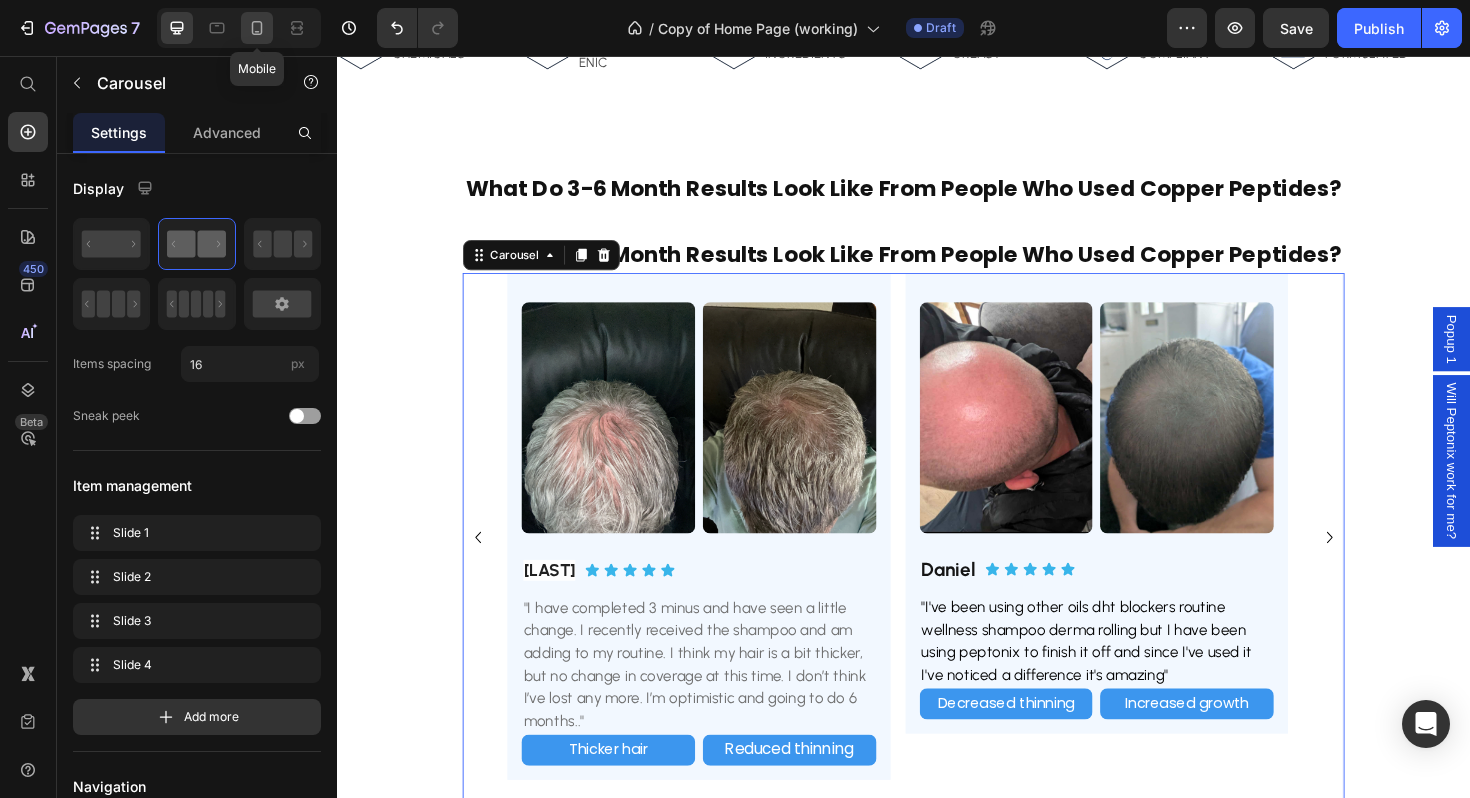 click 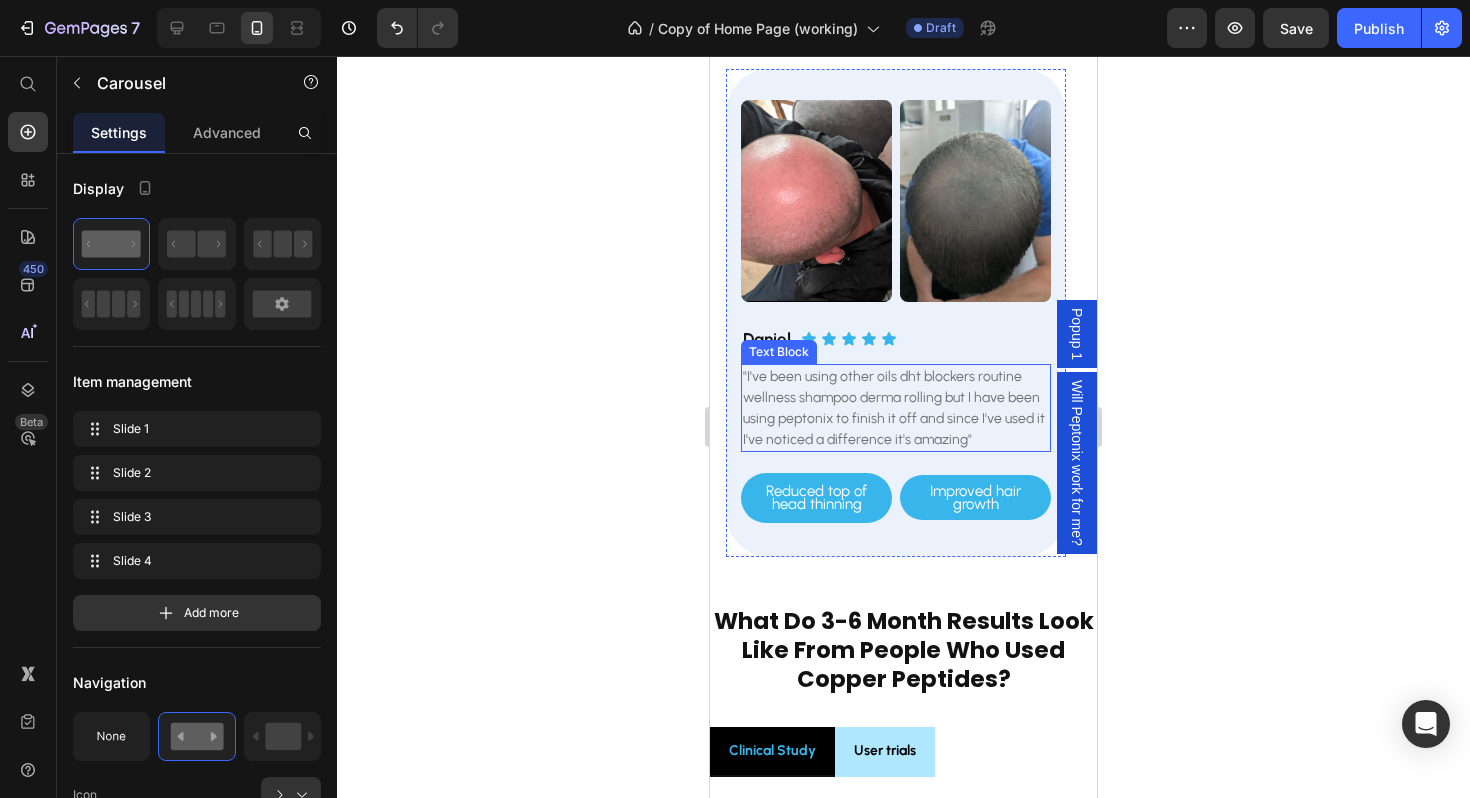 scroll, scrollTop: 3103, scrollLeft: 0, axis: vertical 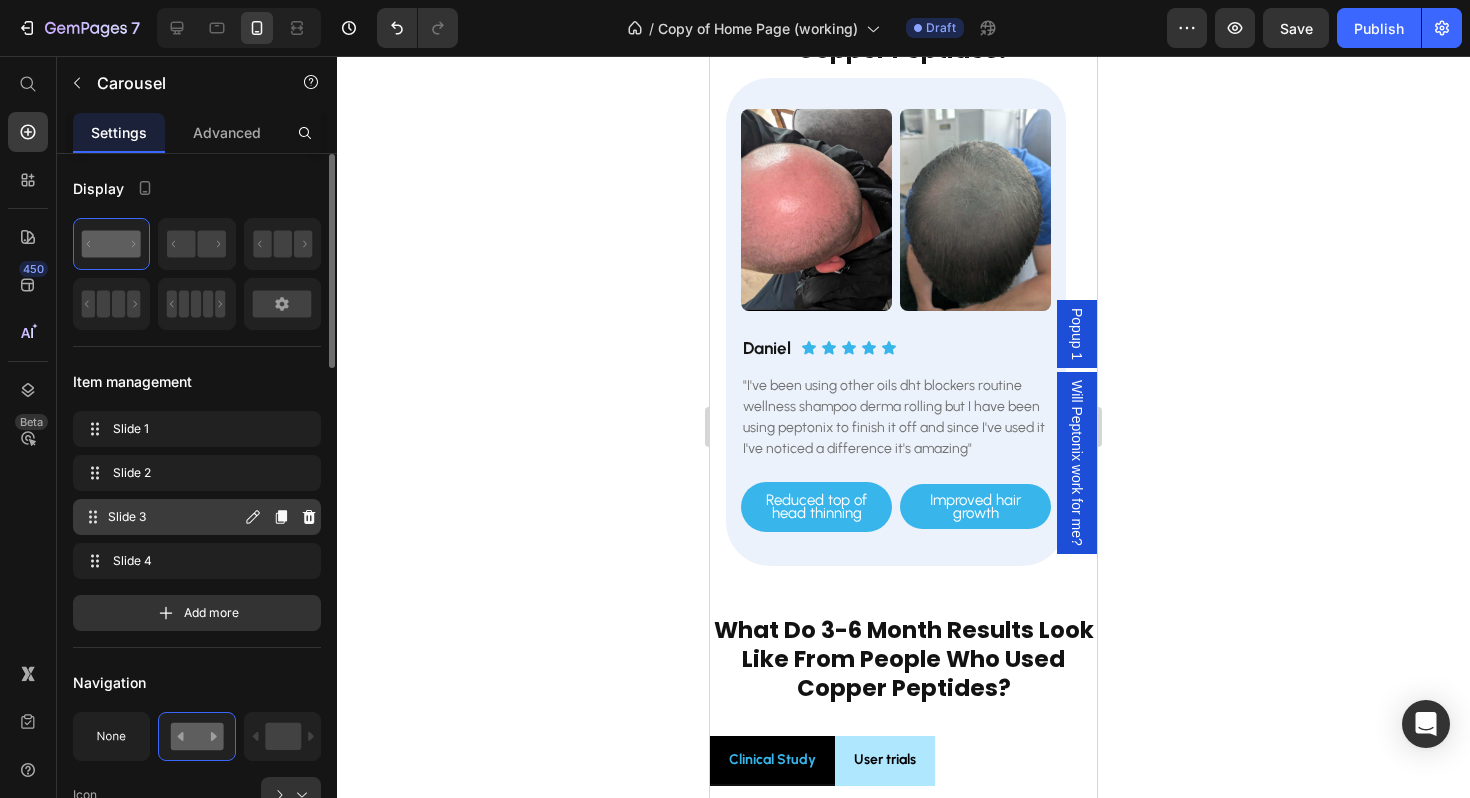click on "Slide 3" at bounding box center [174, 517] 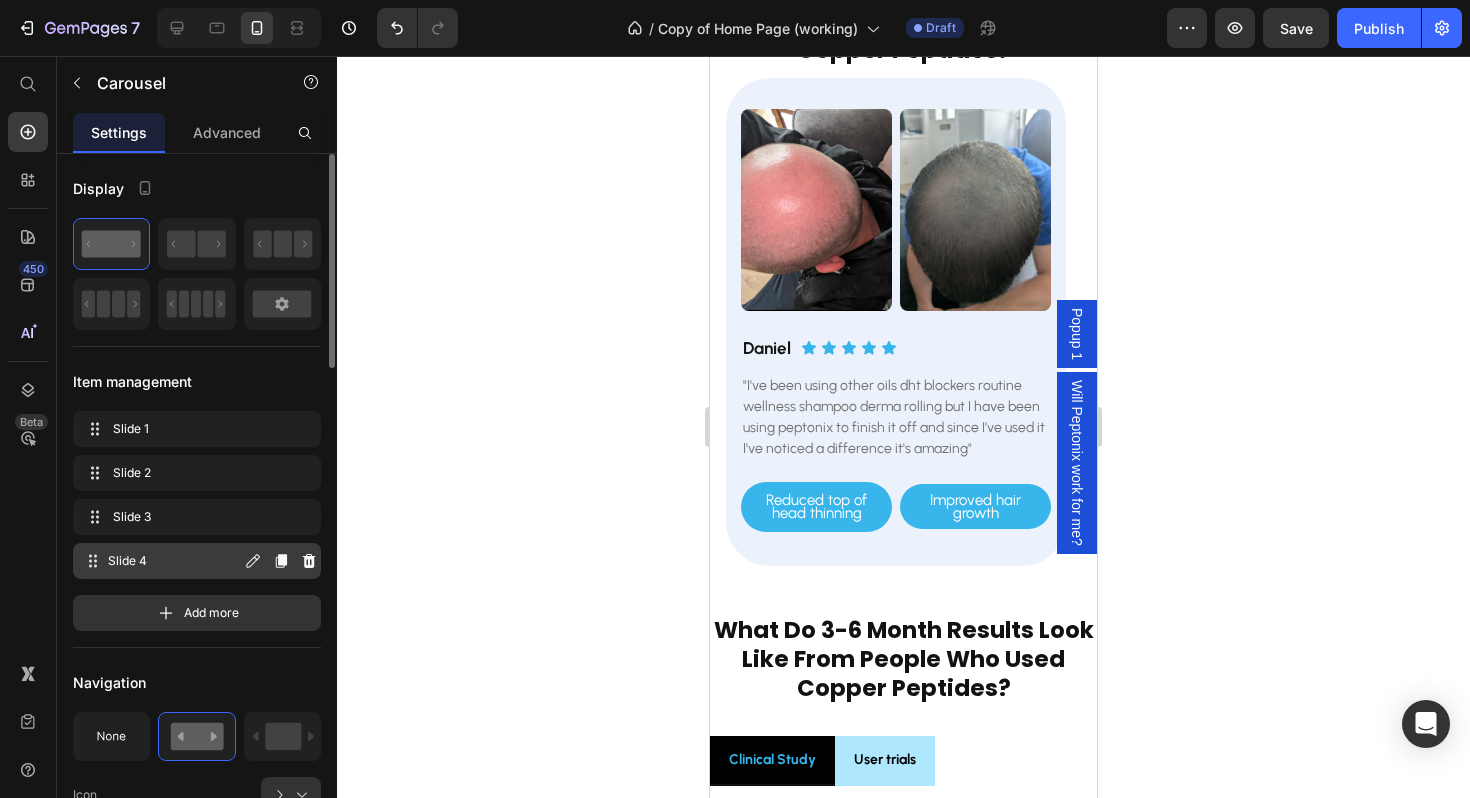 click 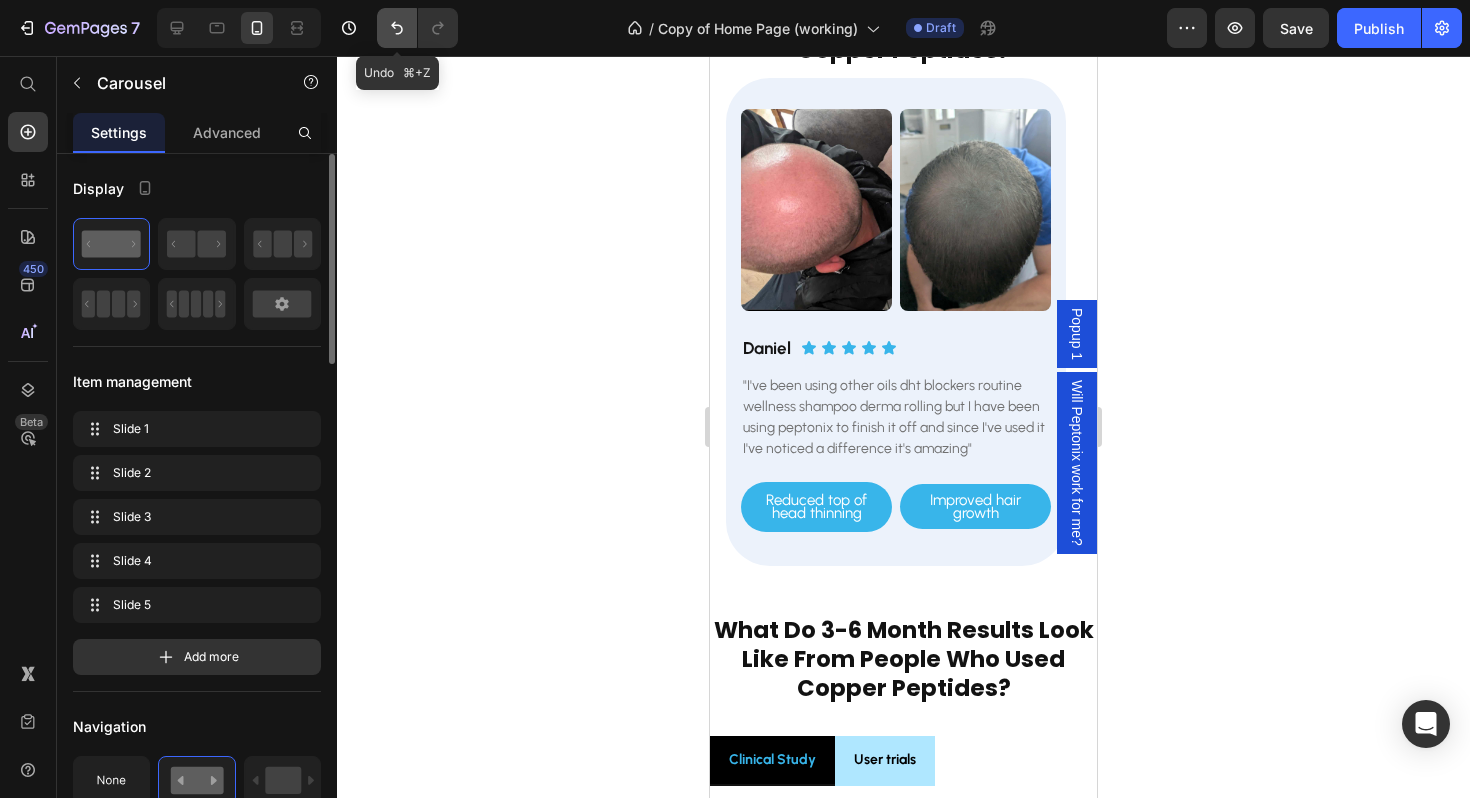 click 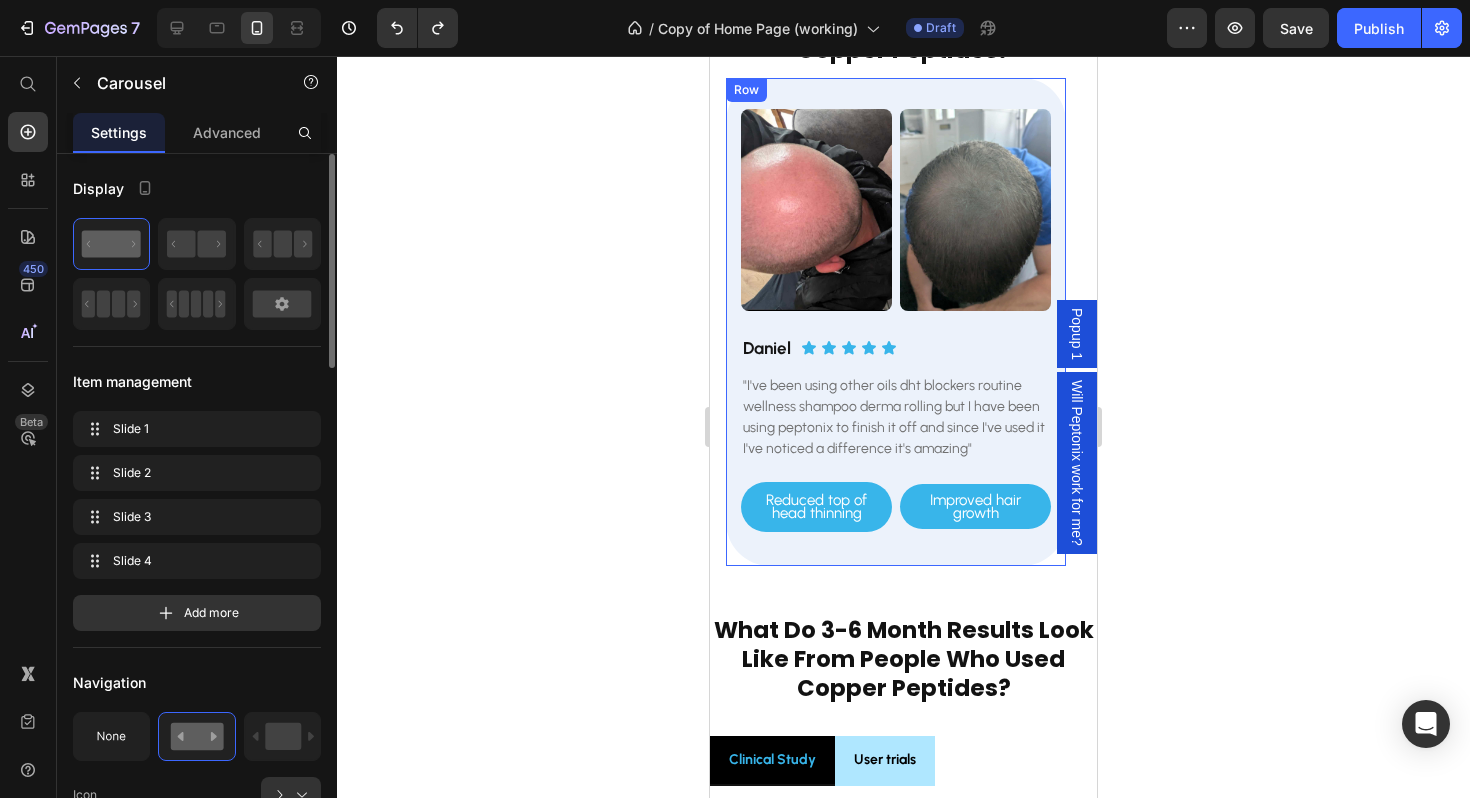 click on "Image Image Row [FIRST] [LAST] Heading Icon Icon Icon Icon Icon Icon List Row "I've been using other oils dht blockers routine wellness shampoo derma rolling but I have been using peptonix to finish it off and since I've used it I've noticed a difference it's amazing" Text Block Reduced top of head thinning Button Improved hair growth Button Row Row" at bounding box center (896, 321) 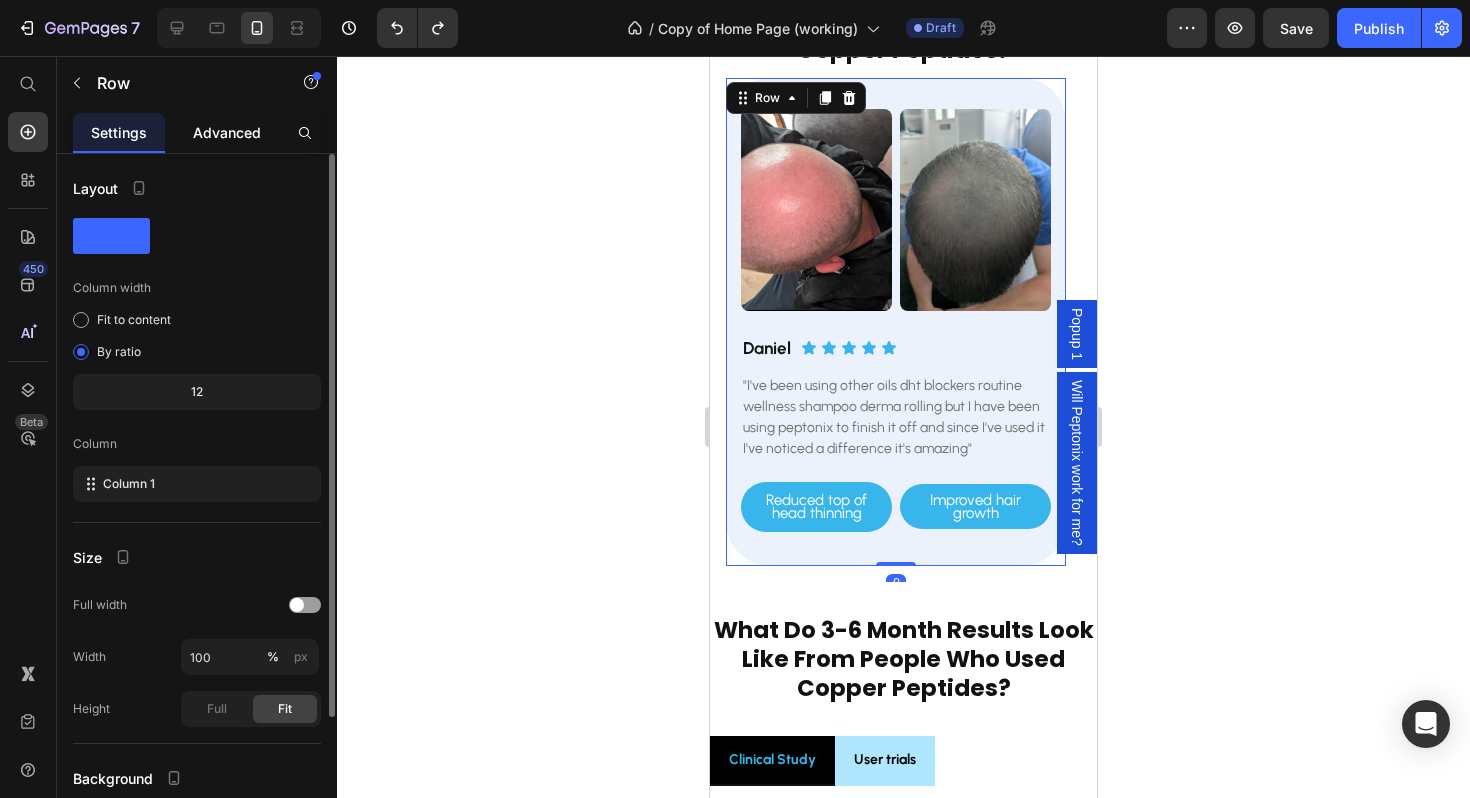 click on "Advanced" at bounding box center (227, 132) 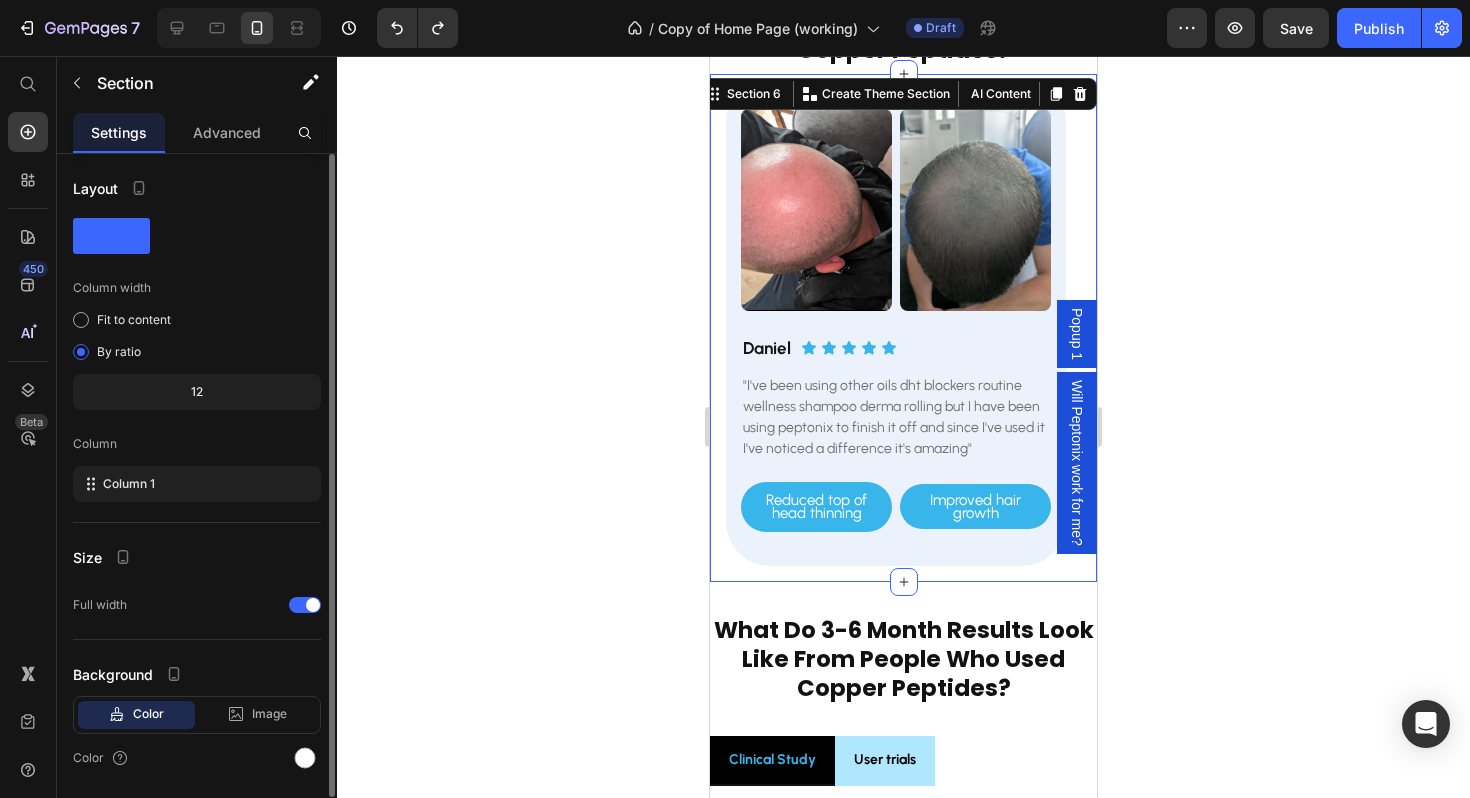 click on "Image Image Row [FIRST] [LAST] Heading Icon Icon Icon Icon Icon Icon List Row "I've been using other oils dht blockers routine wellness shampoo derma rolling but I have been using peptonix to finish it off and since I've used it I've noticed a difference it's amazing" Text Block Reduced top of head thinning Button Improved hair growth Button Row Row Row Image Image Row [FIRST] [LAST] Heading Icon Icon Icon Icon Icon Icon List Row "Very good. Turned me from a baldy man to a man with more hairs" Text Block New baby hair Button Visible hair growth Button Row Row Row Image Image Row [FIRST] [LAST] Heading Icon Icon Icon Icon Icon Icon List Row "Been using for 4 months. Changes I noticed are more coverage around my hairline. Not too expensive, easy to use, clearly works and no side effects." Text Block New baby hairs at hairline Button Improved hair growth Button Row Row Row Carousel Section 6 You can create reusable sections Create Theme Section AI Content Write with GemAI Persuasive" at bounding box center (903, 327) 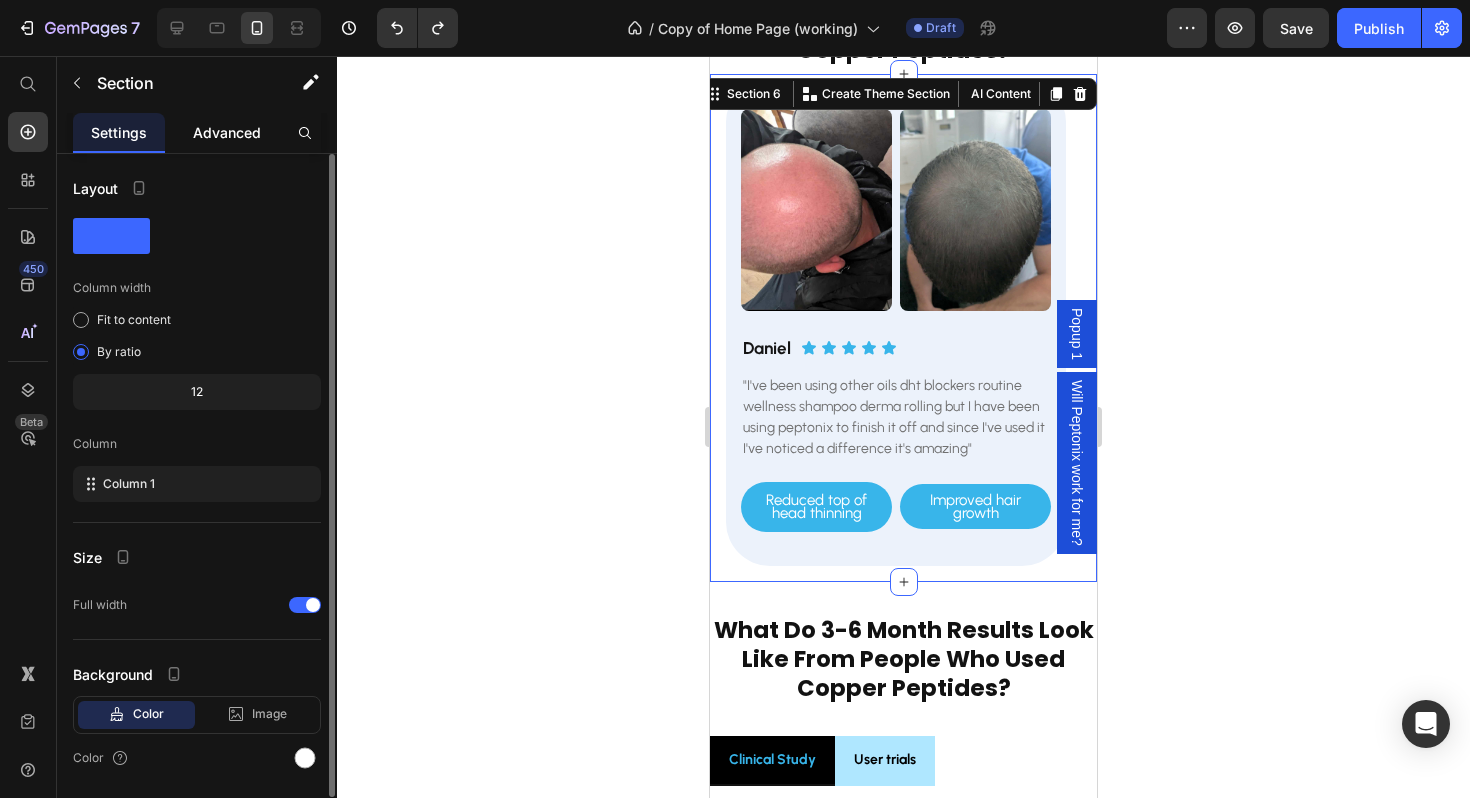 click on "Advanced" at bounding box center [227, 132] 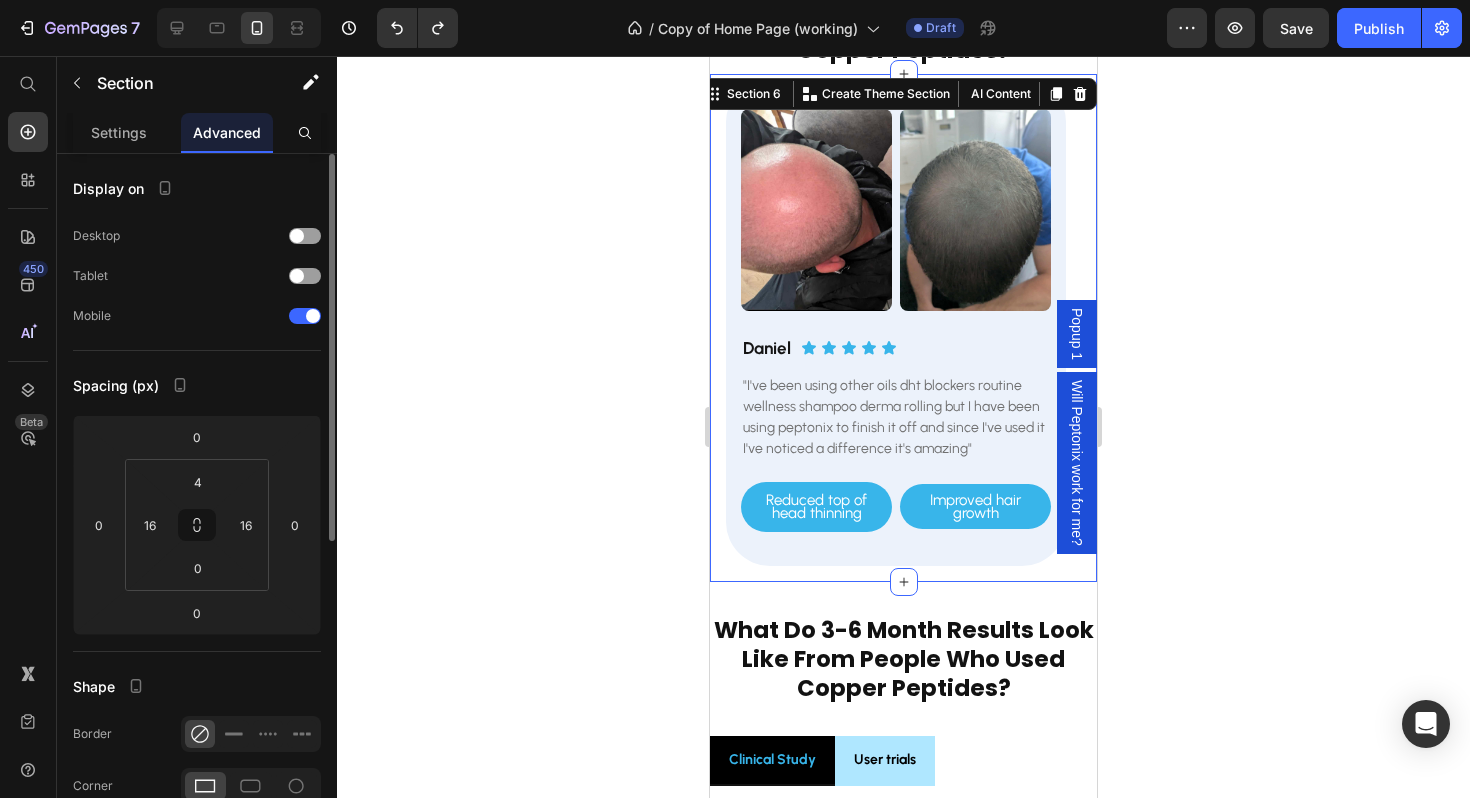 click 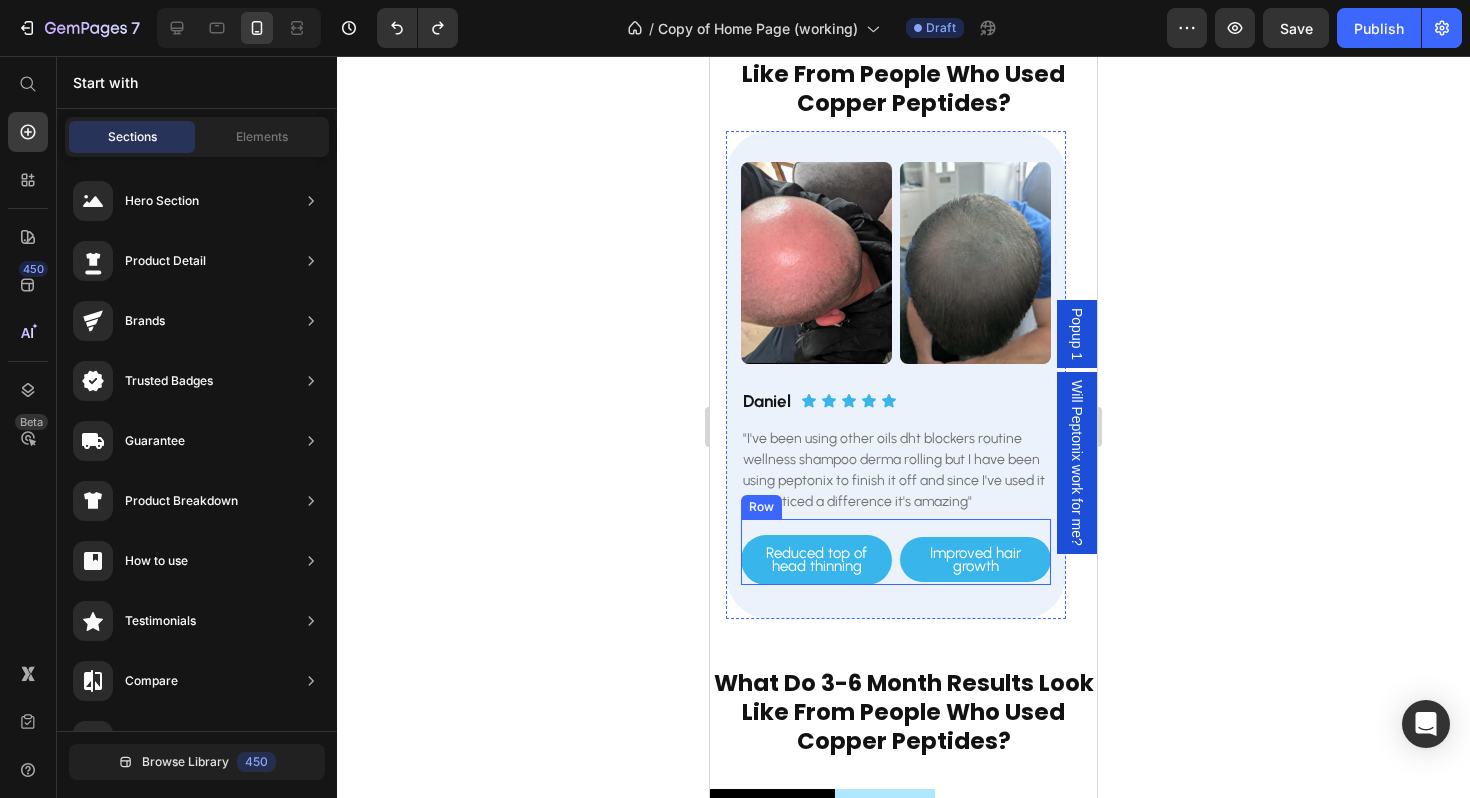 scroll, scrollTop: 3039, scrollLeft: 0, axis: vertical 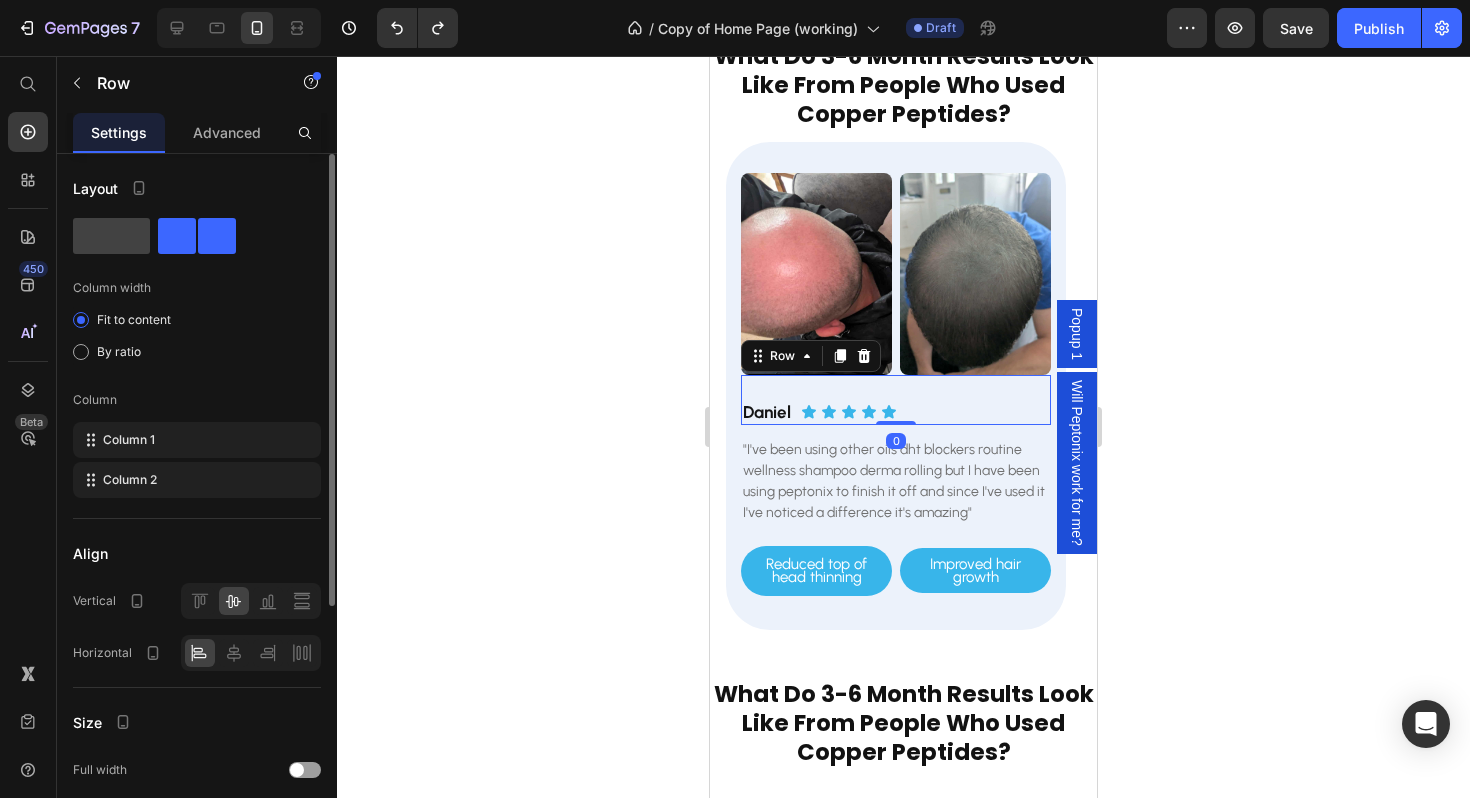 click on "[FIRST] [LAST] Heading Icon Icon Icon Icon Icon Icon List Row 0" at bounding box center (896, 400) 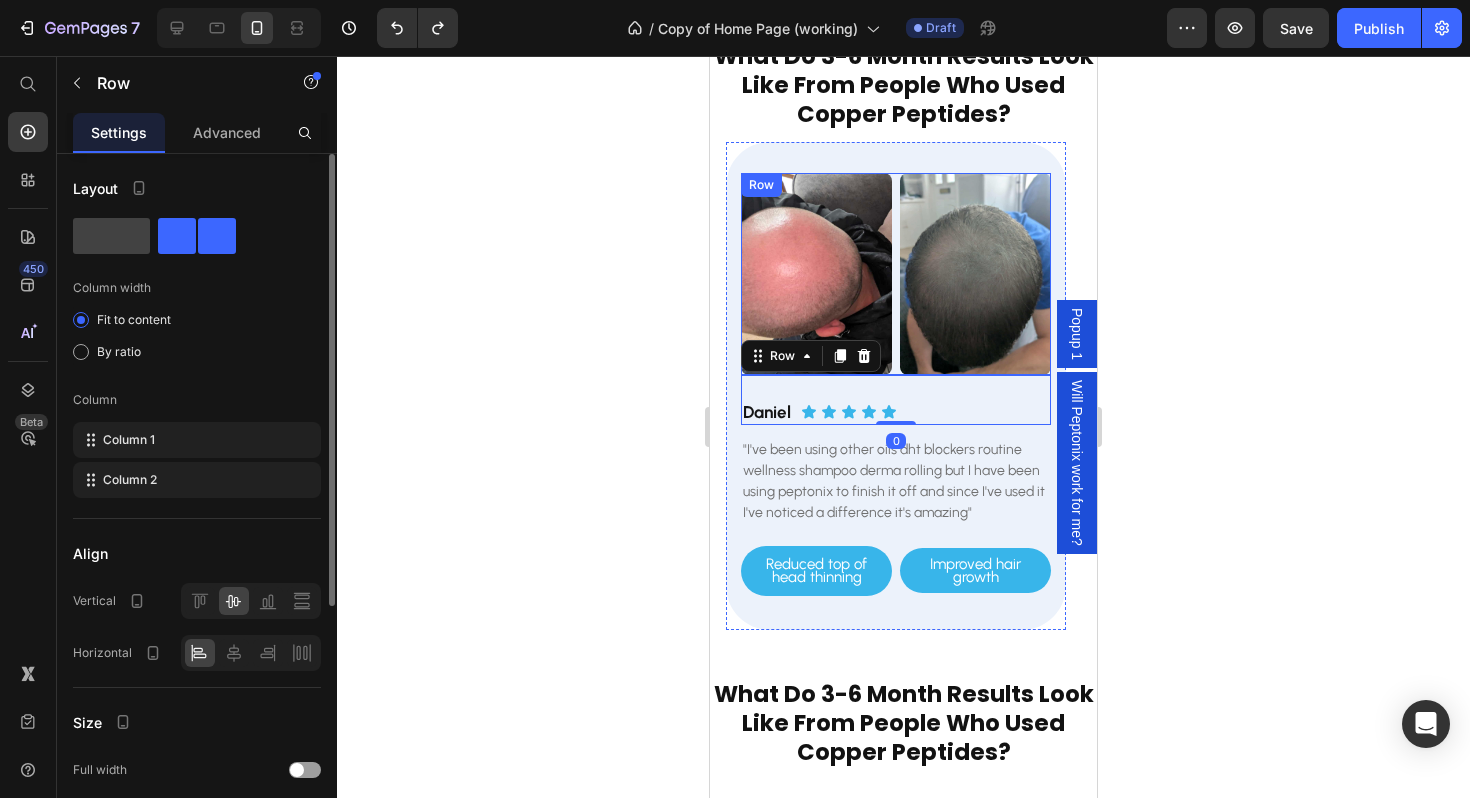click on "Image Image Row" at bounding box center (896, 273) 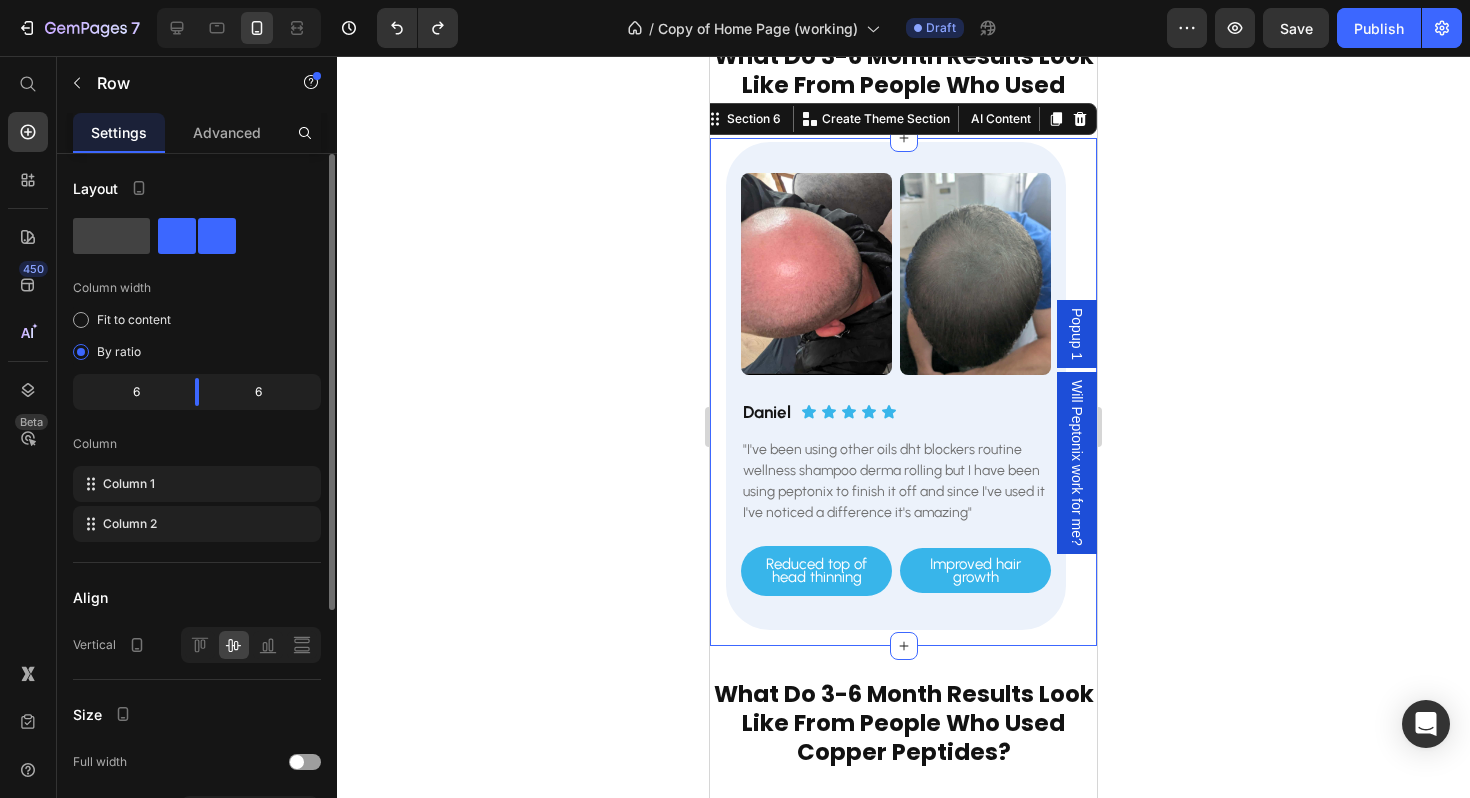 click on "Image Image Row [FIRST] [LAST] Heading Icon Icon Icon Icon Icon Icon List Row "I've been using other oils dht blockers routine wellness shampoo derma rolling but I have been using peptonix to finish it off and since I've used it I've noticed a difference it's amazing" Text Block Reduced top of head thinning Button Improved hair growth Button Row Row Row Image Image Row [FIRST] [LAST] Heading Icon Icon Icon Icon Icon Icon List Row "Very good. Turned me from a baldy man to a man with more hairs" Text Block New baby hair Button Visible hair growth Button Row Row Row Image Image Row [FIRST] [LAST] Heading Icon Icon Icon Icon Icon Icon List Row "Been using for 4 months. Changes I noticed are more coverage around my hairline. Not too expensive, easy to use, clearly works and no side effects." Text Block New baby hairs at hairline Button Improved hair growth Button Row Row Row Carousel Section 6 You can create reusable sections Create Theme Section AI Content Write with GemAI Persuasive" at bounding box center [903, 391] 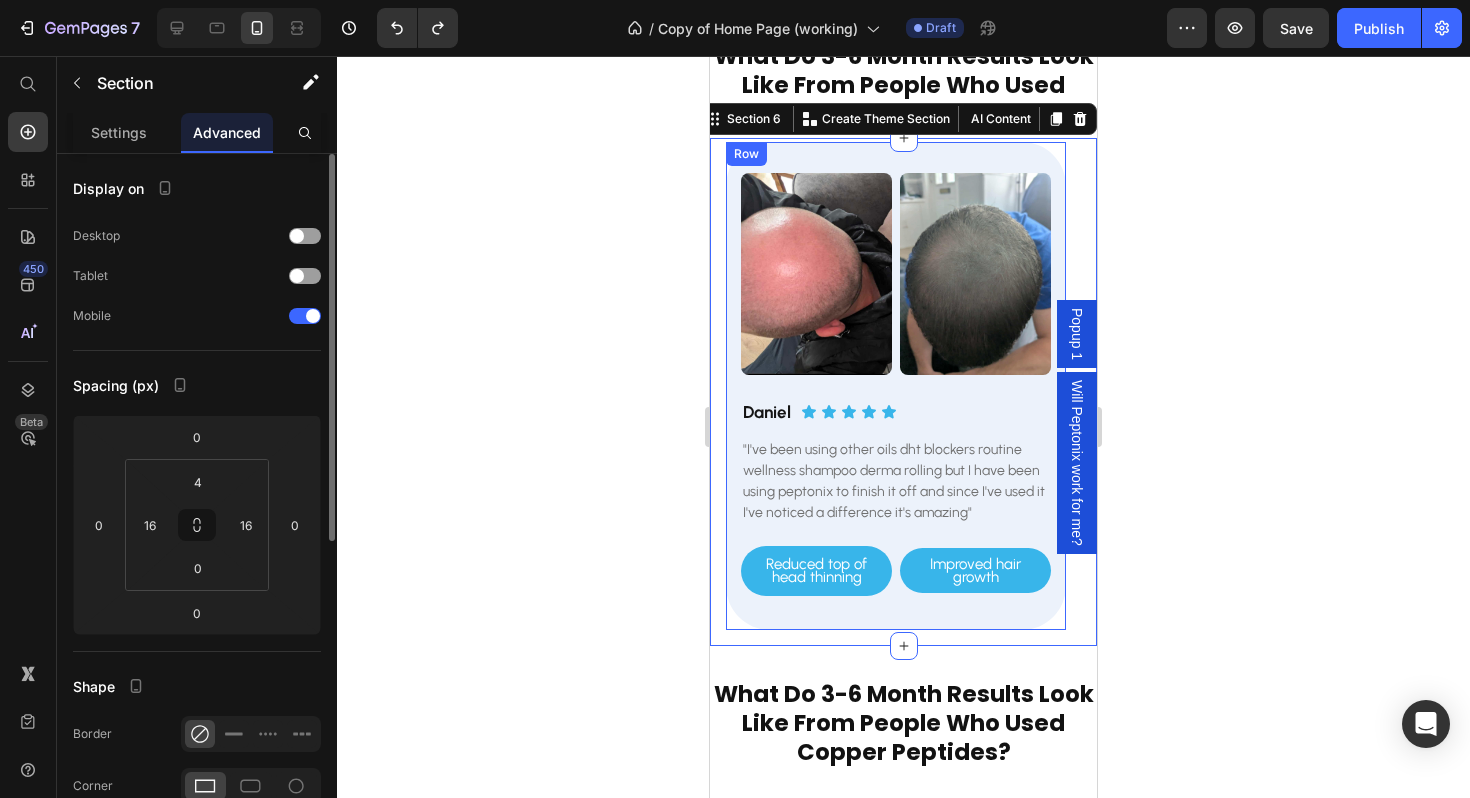 click on "Image Image Row [FIRST] [LAST] Heading Icon Icon Icon Icon Icon Icon List Row "I've been using other oils dht blockers routine wellness shampoo derma rolling but I have been using peptonix to finish it off and since I've used it I've noticed a difference it's amazing" Text Block Reduced top of head thinning Button Improved hair growth Button Row Row" at bounding box center (896, 385) 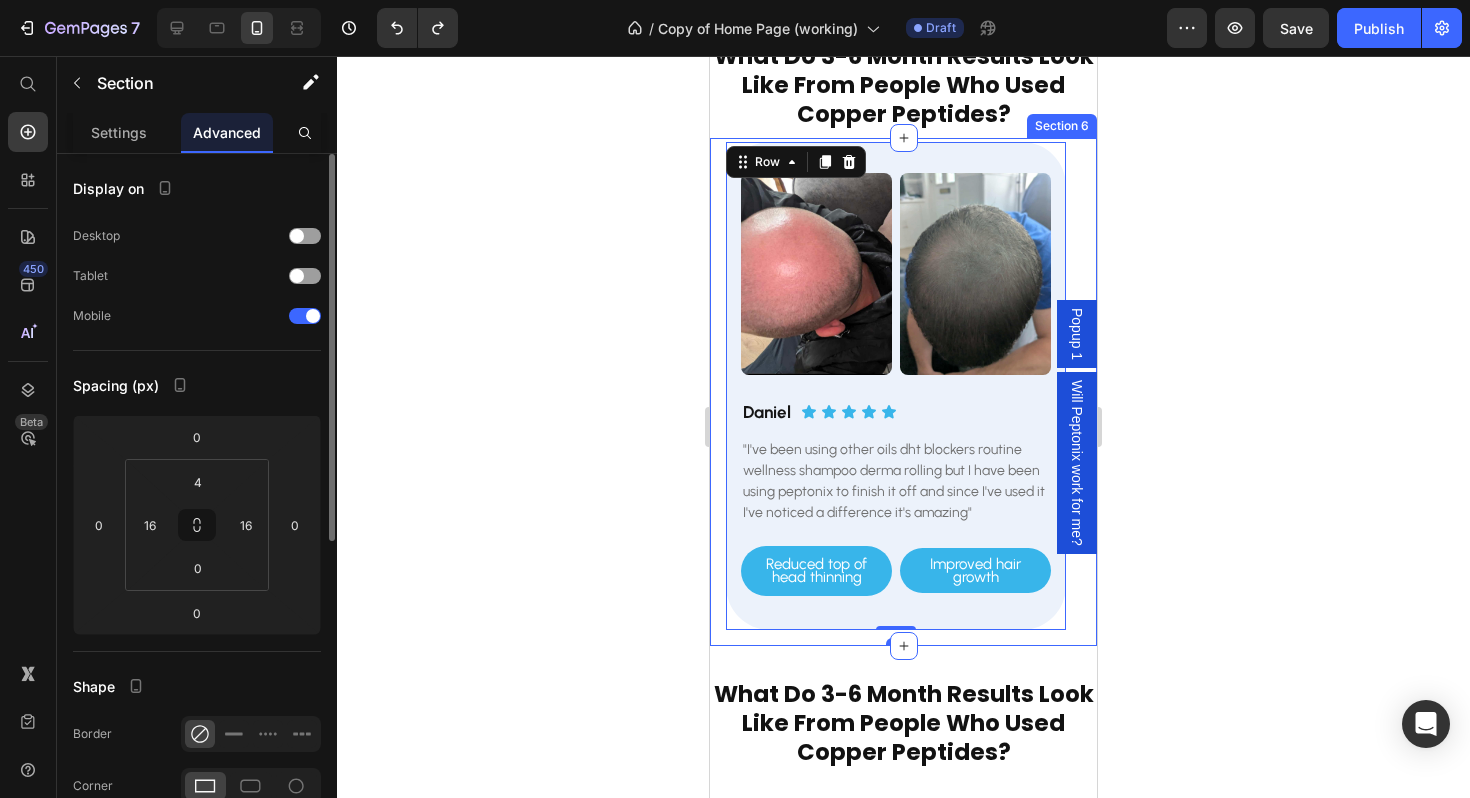 click on "Image Image Row [FIRST] [LAST] Heading Icon Icon Icon Icon Icon Icon List Row "I've been using other oils dht blockers routine wellness shampoo derma rolling but I have been using peptonix to finish it off and since I've used it I've noticed a difference it's amazing" Text Block Reduced top of head thinning Button Improved hair growth Button Row 0 Row Image Image Row [FIRST] [LAST] Heading Icon Icon Icon Icon Icon Icon List Row "Very good. Turned me from a baldy man to a man with more hairs" Text Block New baby hair Button Visible hair growth Button Row Row Row Image Image Row [FIRST] [LAST] Heading Icon Icon Icon Icon Icon Icon List Row "Been using for 4 months. Changes I noticed are more coverage around my hairline. Not too expensive, easy to use, clearly works and no side effects." Text Block New baby hairs at hairline Button Improved hair growth Button Row Row Row Carousel Section 6" at bounding box center (903, 391) 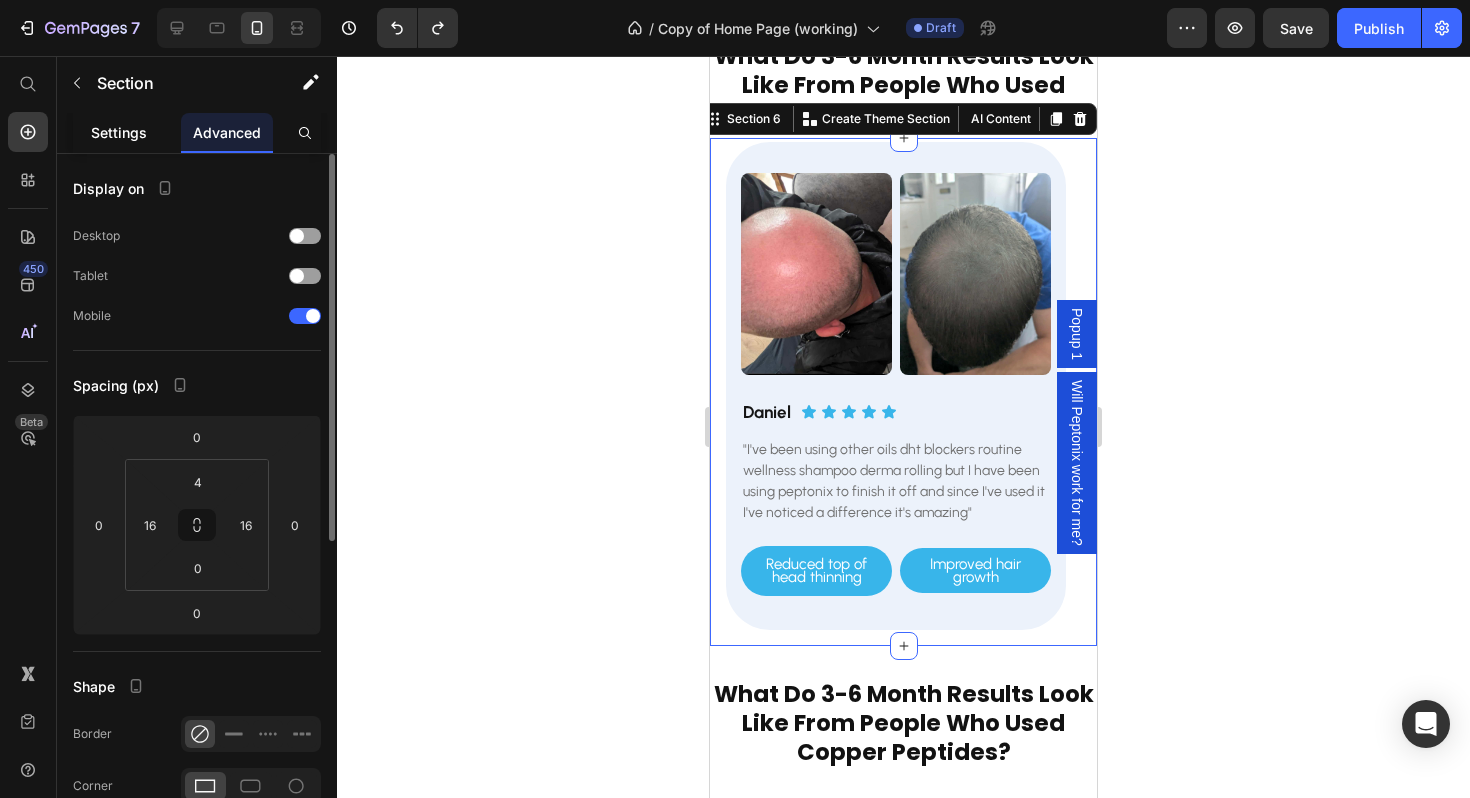 click on "Settings" 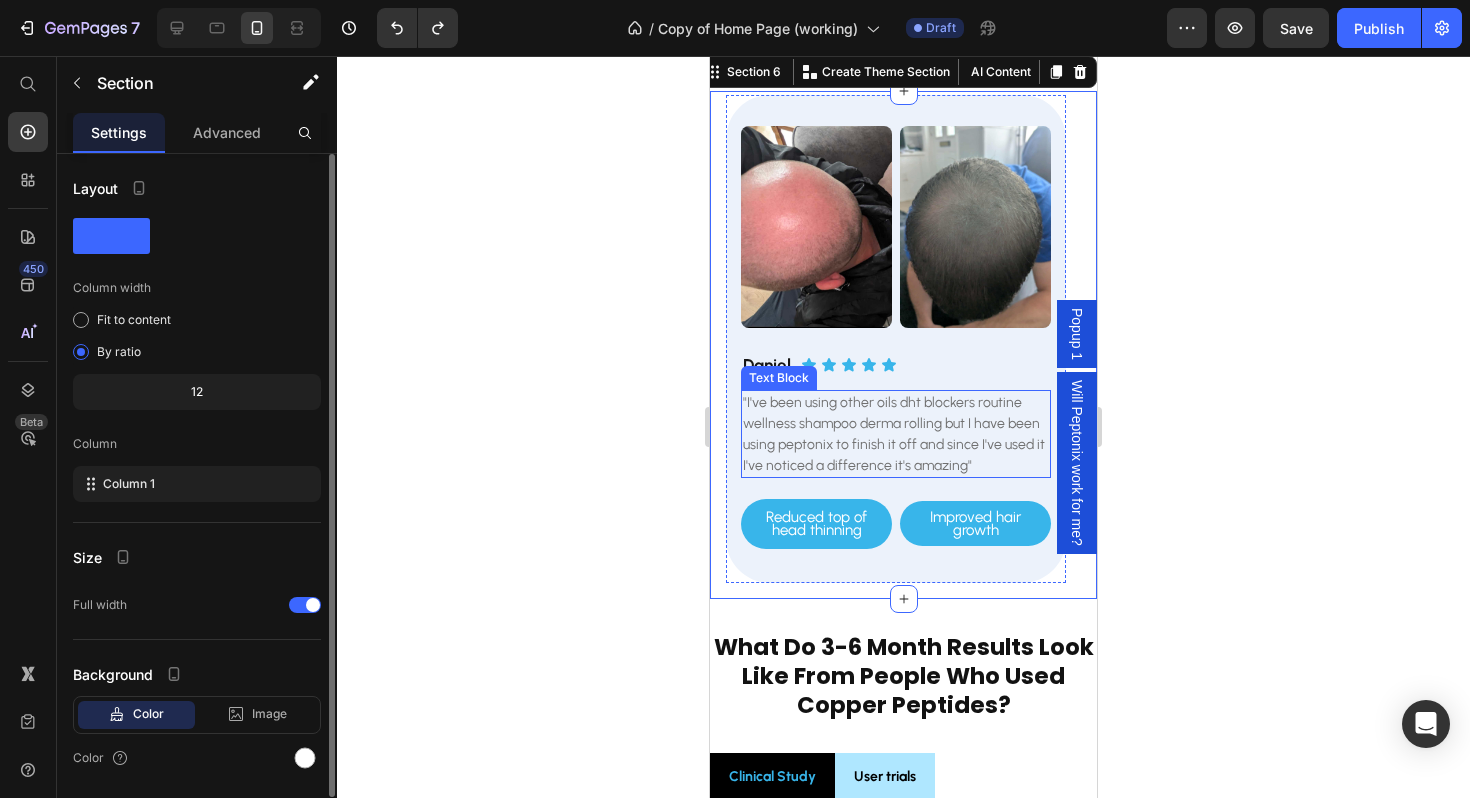 scroll, scrollTop: 3120, scrollLeft: 0, axis: vertical 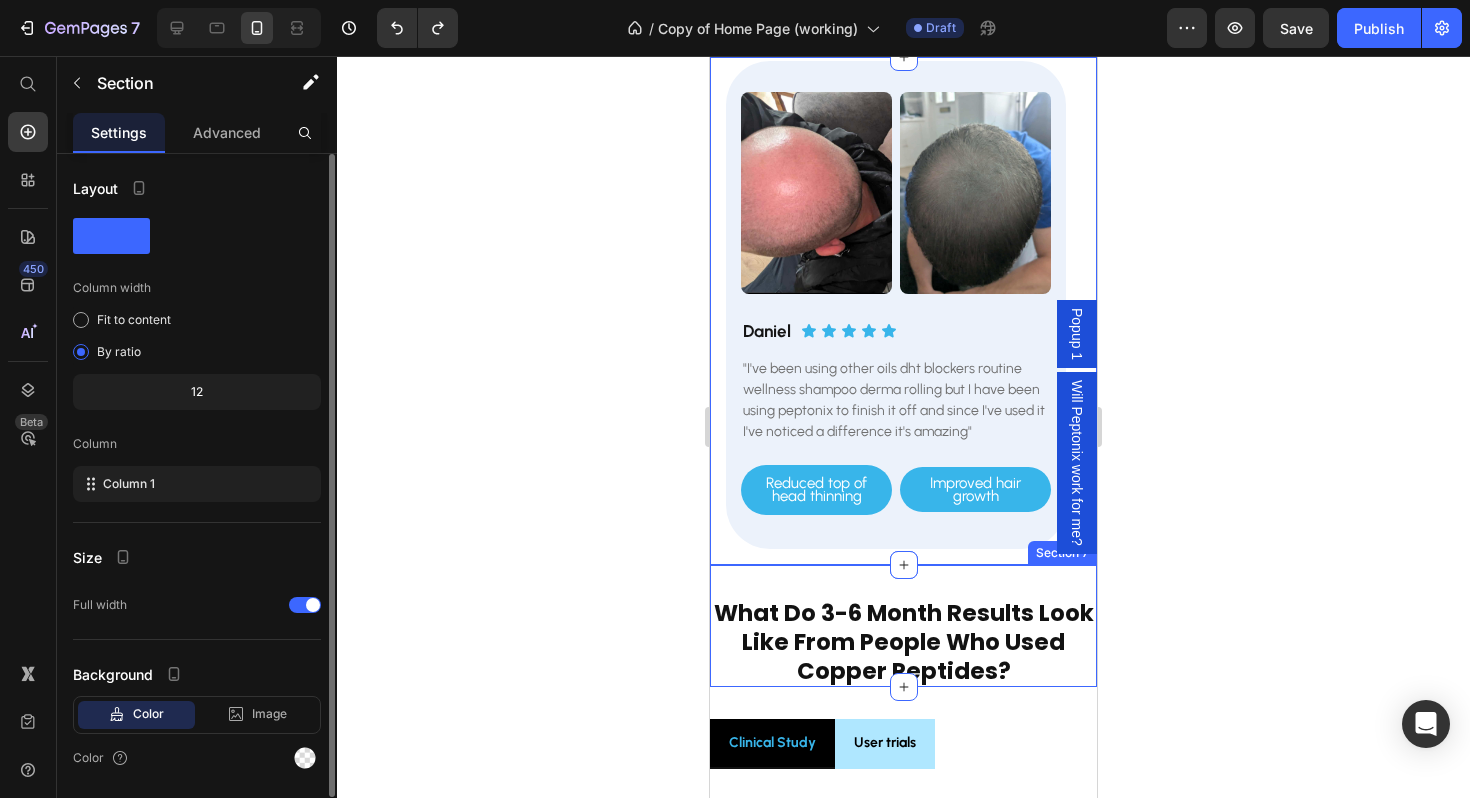 click on "What do 3-6 month results look like From People Who Used copper Peptides? Heading Section 7" at bounding box center (903, 626) 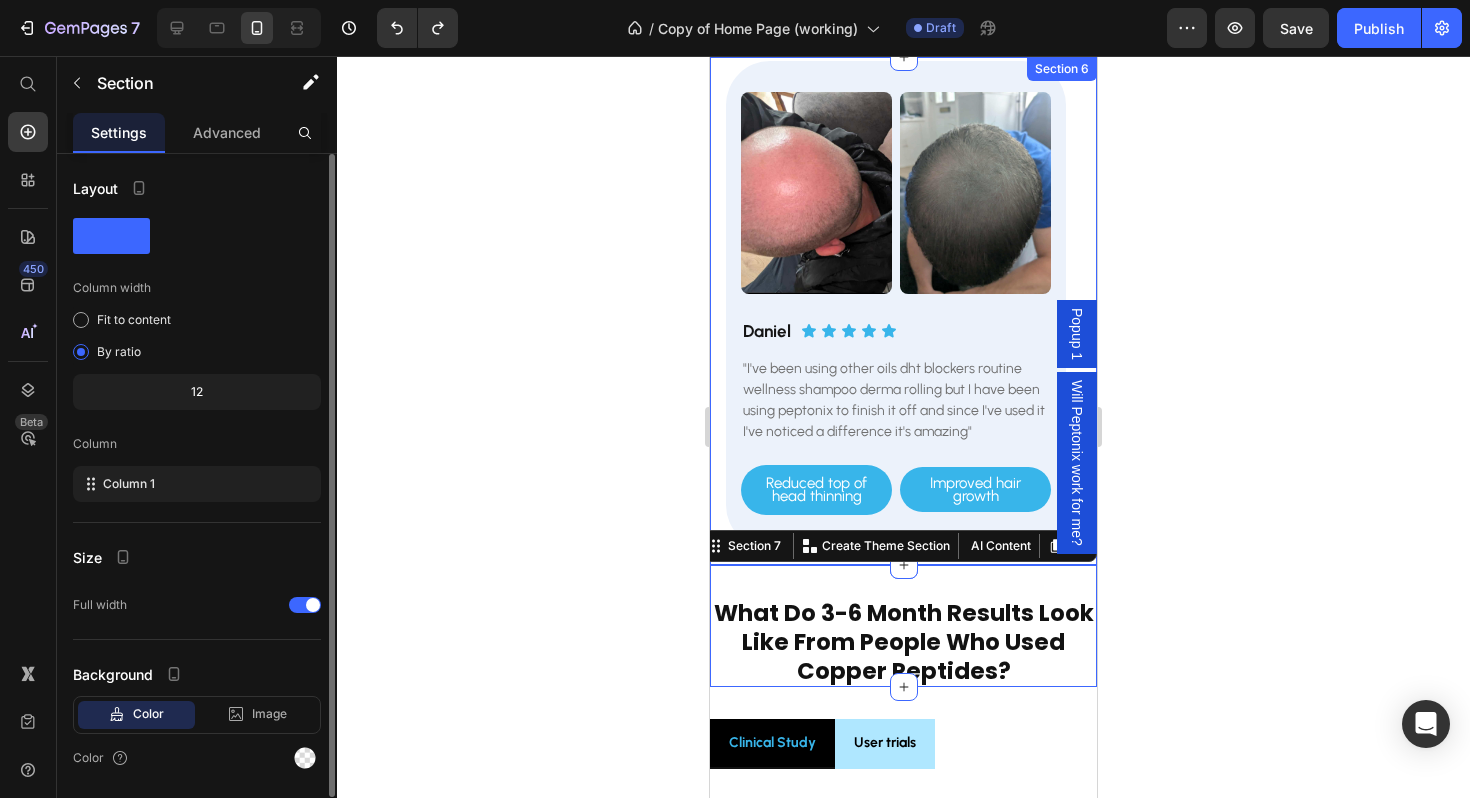 click on "Image Image Row [FIRST] [LAST] Heading Icon Icon Icon Icon Icon Icon List Row "I've been using other oils dht blockers routine wellness shampoo derma rolling but I have been using peptonix to finish it off and since I've used it I've noticed a difference it's amazing" Text Block Reduced top of head thinning Button Improved hair growth Button Row Row Row Image Image Row [FIRST] [LAST] Heading Icon Icon Icon Icon Icon Icon List Row "Very good. Turned me from a baldy man to a man with more hairs" Text Block New baby hair Button Visible hair growth Button Row Row Row Image Image Row [FIRST] [LAST] Heading Icon Icon Icon Icon Icon Icon List Row "Been using for 4 months. Changes I noticed are more coverage around my hairline. Not too expensive, easy to use, clearly works and no side effects." Text Block New baby hairs at hairline Button Improved hair growth Button Row Row Row Carousel Section 6" at bounding box center (903, 310) 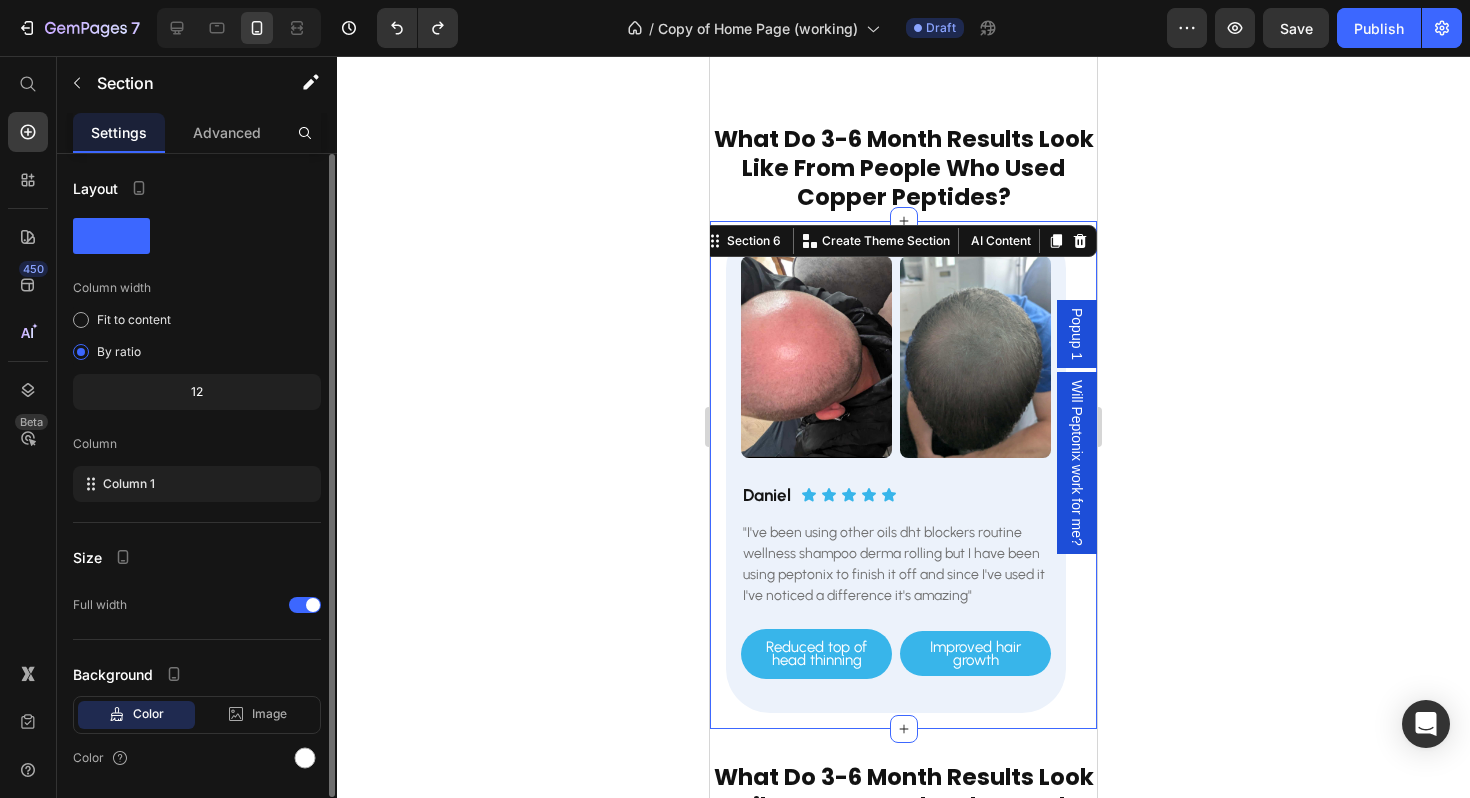 scroll, scrollTop: 2891, scrollLeft: 0, axis: vertical 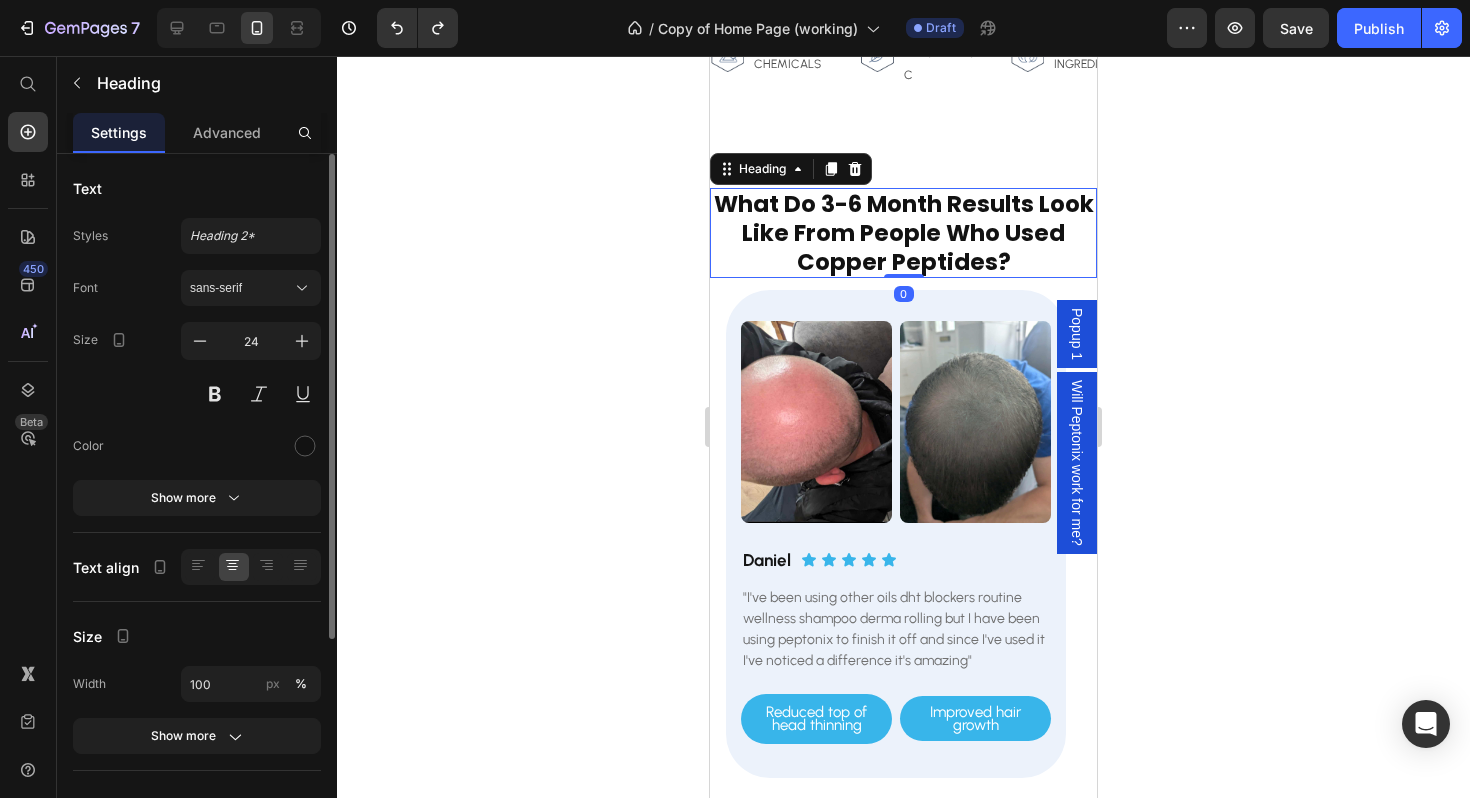 click on "What do 3-6 month results look like From People Who Used copper Peptides?" at bounding box center (903, 233) 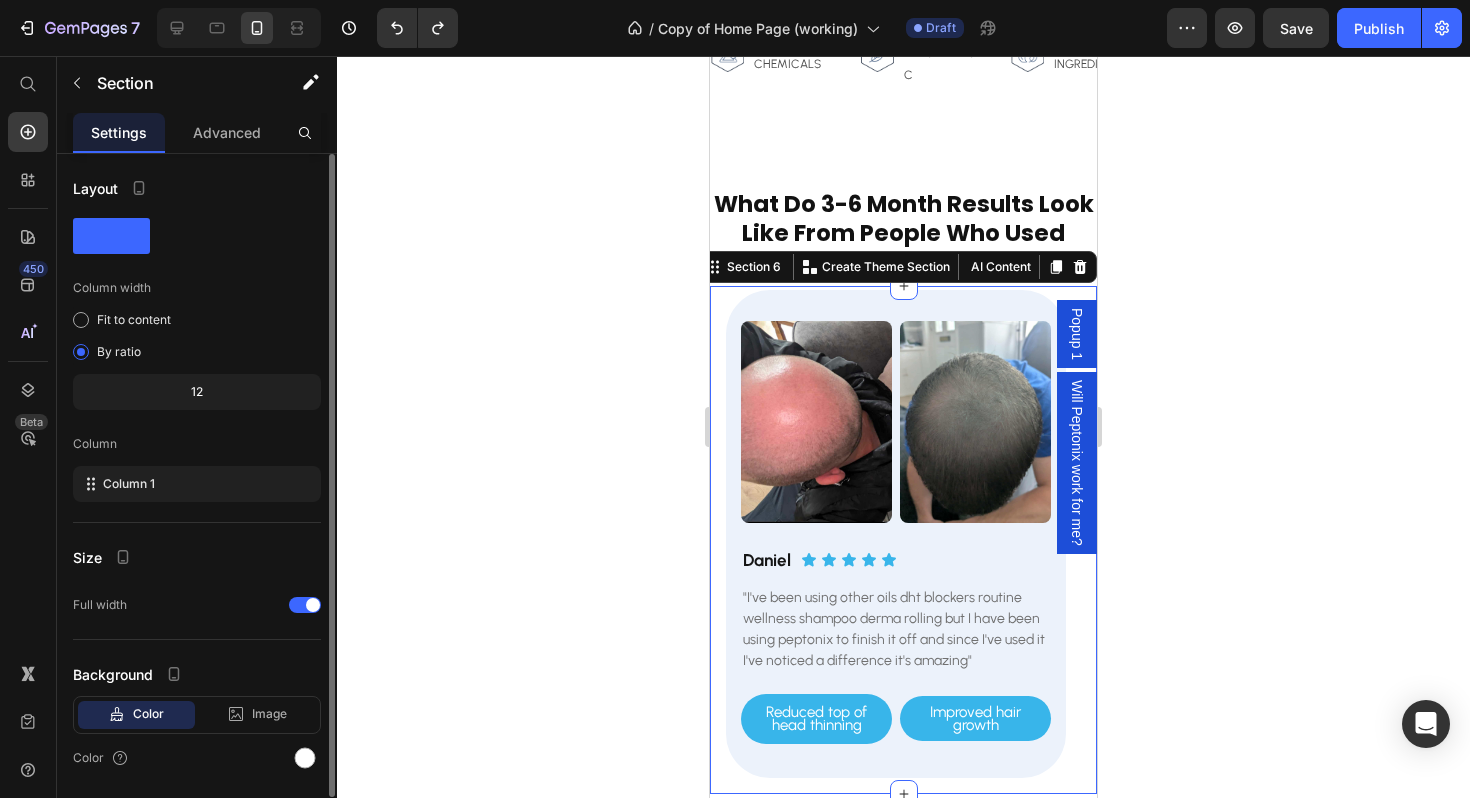 click on "Image Image Row [FIRST] [LAST] Heading Icon Icon Icon Icon Icon Icon List Row "I've been using other oils dht blockers routine wellness shampoo derma rolling but I have been using peptonix to finish it off and since I've used it I've noticed a difference it's amazing" Text Block Reduced top of head thinning Button Improved hair growth Button Row Row Row Image Image Row [FIRST] [LAST] Heading Icon Icon Icon Icon Icon Icon List Row "Very good. Turned me from a baldy man to a man with more hairs" Text Block New baby hair Button Visible hair growth Button Row Row Row Image Image Row [FIRST] [LAST] Heading Icon Icon Icon Icon Icon Icon List Row "Been using for 4 months. Changes I noticed are more coverage around my hairline. Not too expensive, easy to use, clearly works and no side effects." Text Block New baby hairs at hairline Button Improved hair growth Button Row Row Row Carousel Section 6 You can create reusable sections Create Theme Section AI Content Write with GemAI Persuasive" at bounding box center [903, 539] 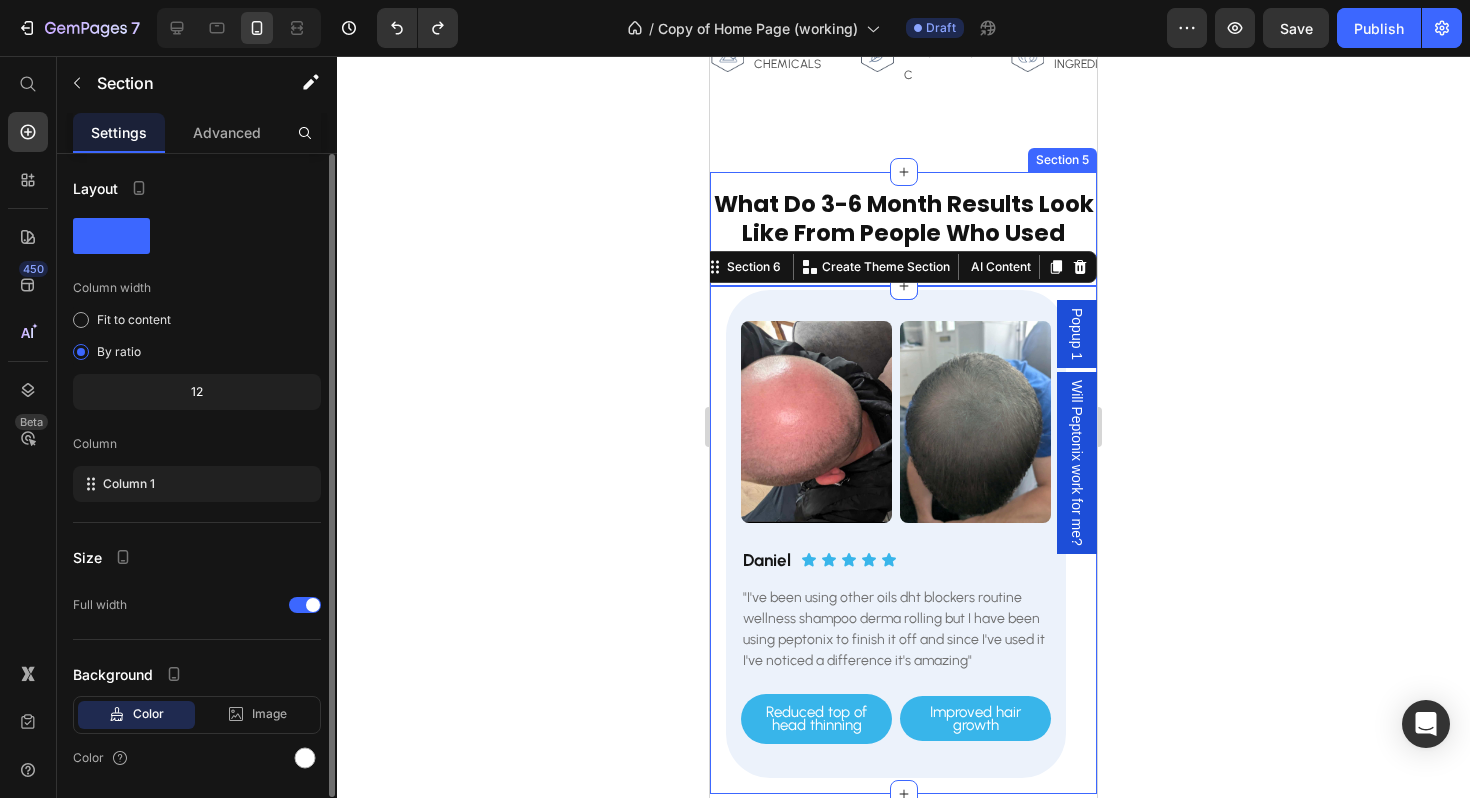 click 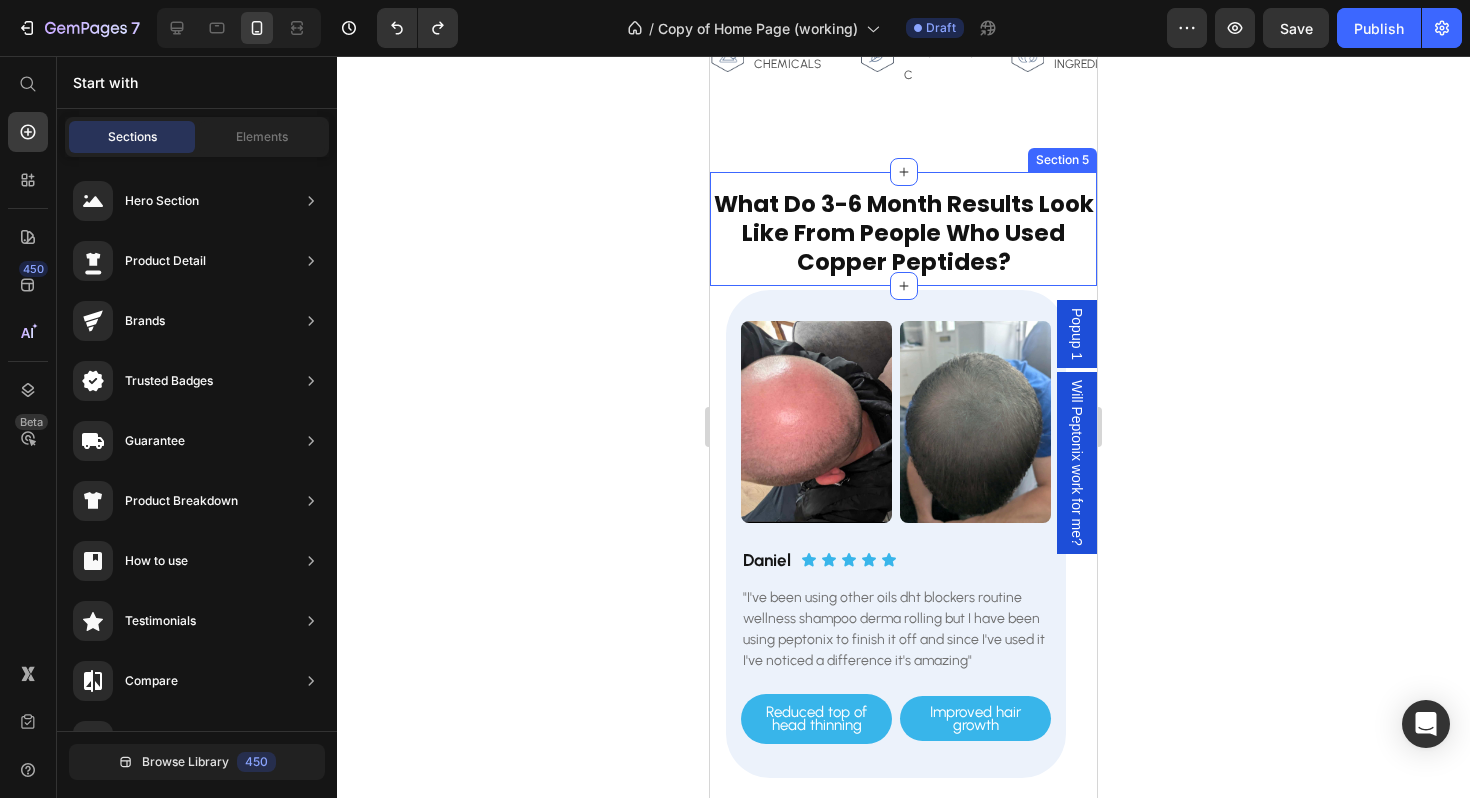 click on "What do 3-6 month results look like From People Who Used copper Peptides? Heading Row Section 5" at bounding box center (903, 229) 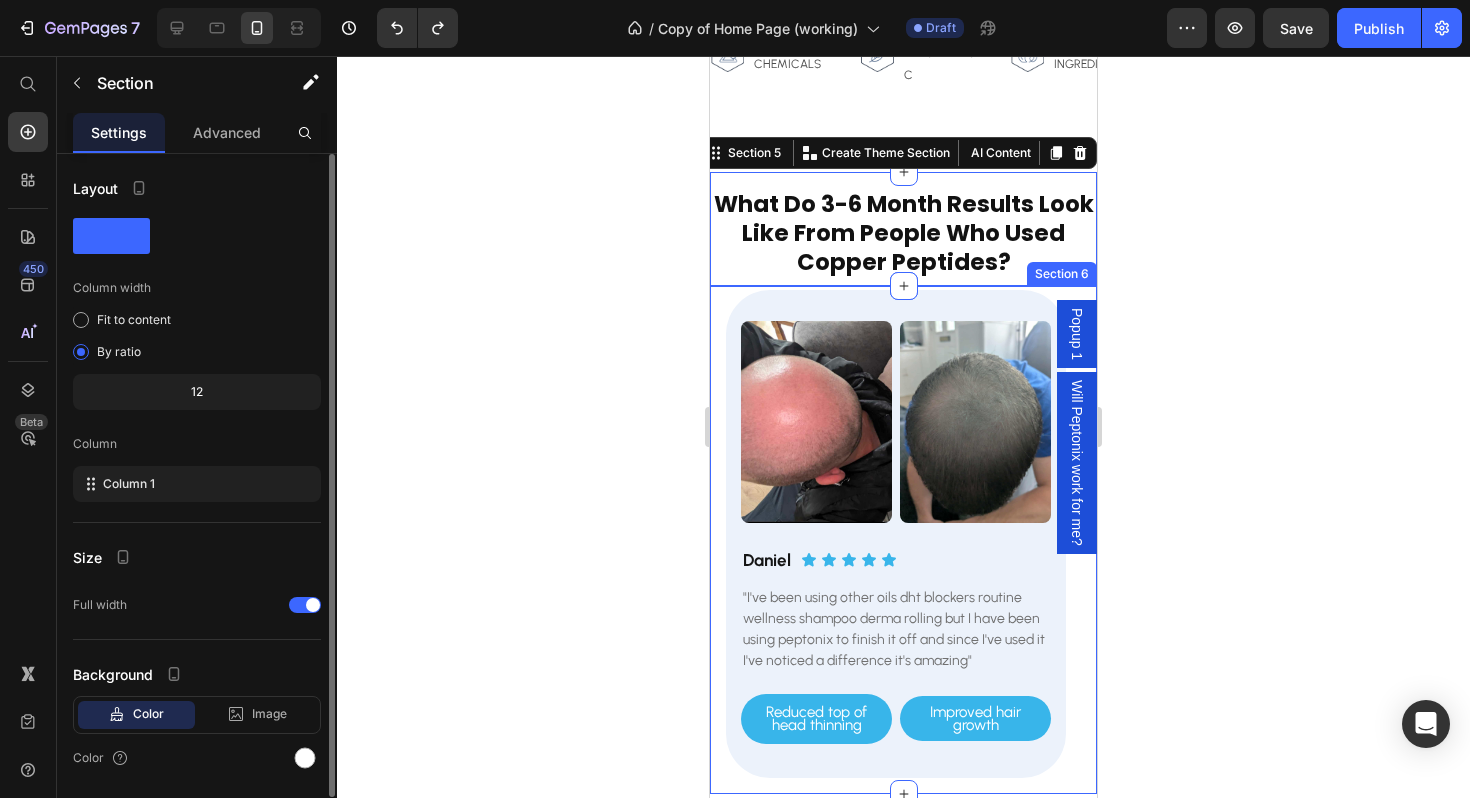 click on "Image Image Row [FIRST] [LAST] Heading Icon Icon Icon Icon Icon Icon List Row "I've been using other oils dht blockers routine wellness shampoo derma rolling but I have been using peptonix to finish it off and since I've used it I've noticed a difference it's amazing" Text Block Reduced top of head thinning Button Improved hair growth Button Row Row Row Image Image Row [FIRST] [LAST] Heading Icon Icon Icon Icon Icon Icon List Row "Very good. Turned me from a baldy man to a man with more hairs" Text Block New baby hair Button Visible hair growth Button Row Row Row Image Image Row [FIRST] [LAST] Heading Icon Icon Icon Icon Icon Icon List Row "Been using for 4 months. Changes I noticed are more coverage around my hairline. Not too expensive, easy to use, clearly works and no side effects." Text Block New baby hairs at hairline Button Improved hair growth Button Row Row Row Carousel Section 6" at bounding box center [903, 539] 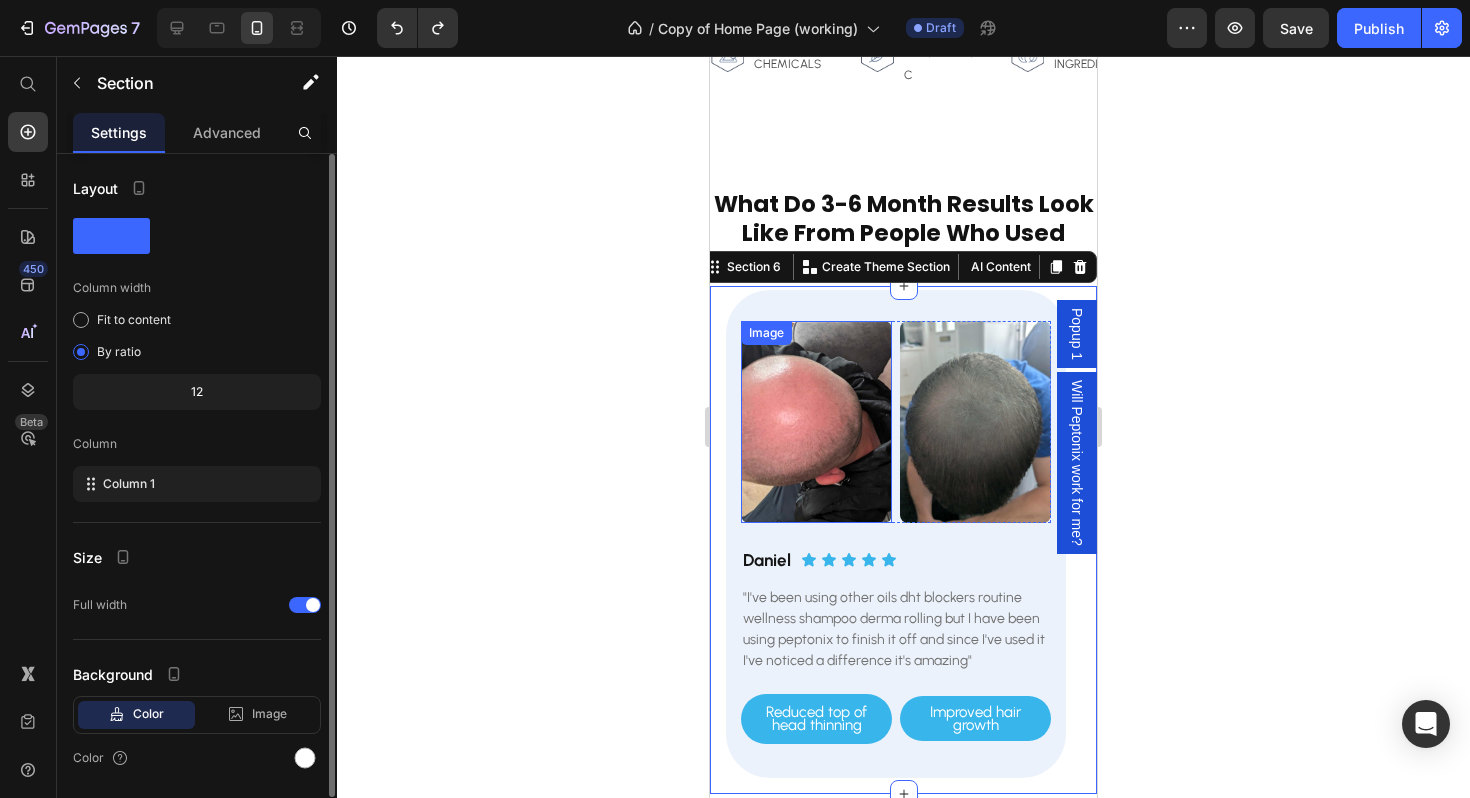 click at bounding box center (816, 421) 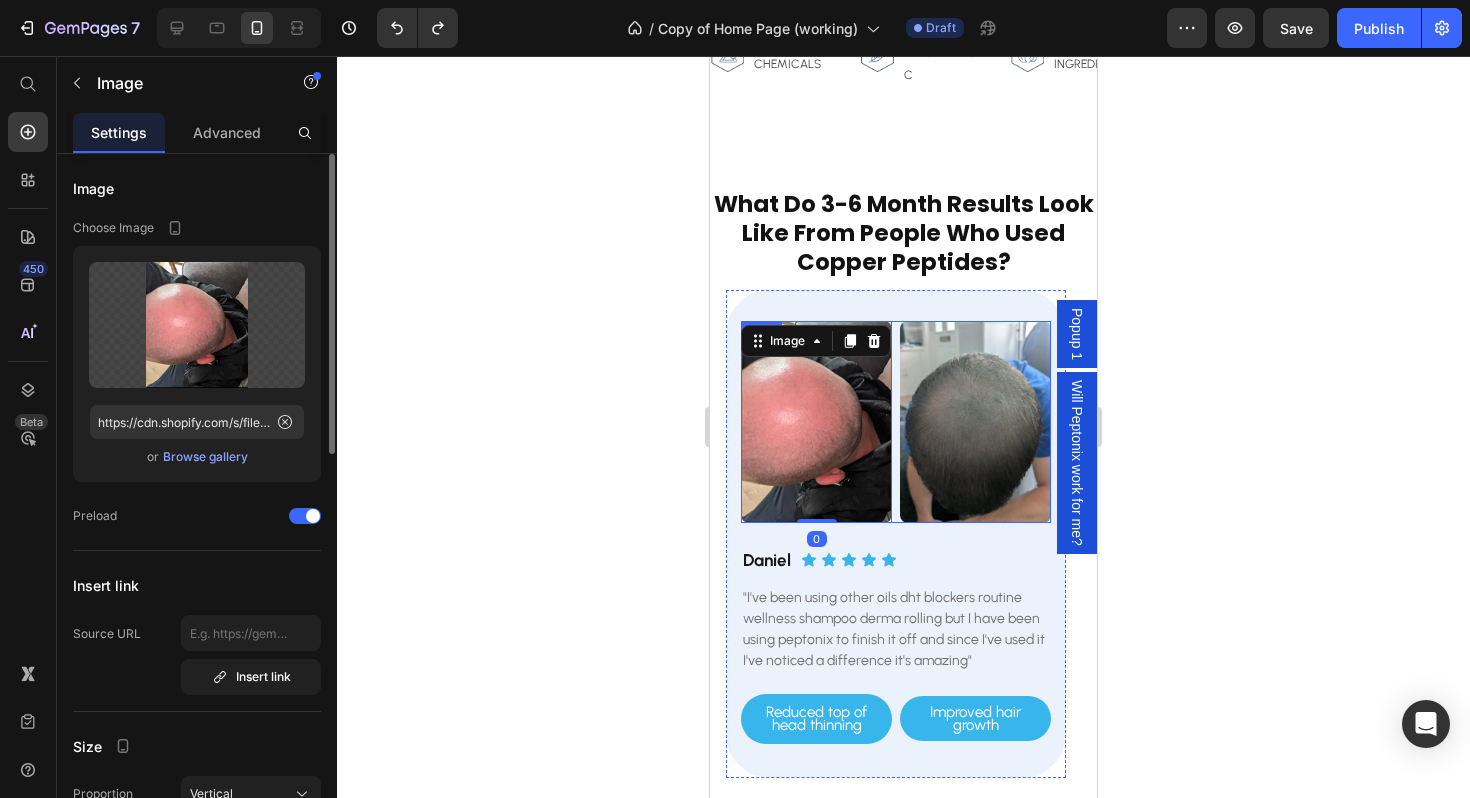 click on "Image   0 Image Row" at bounding box center (896, 421) 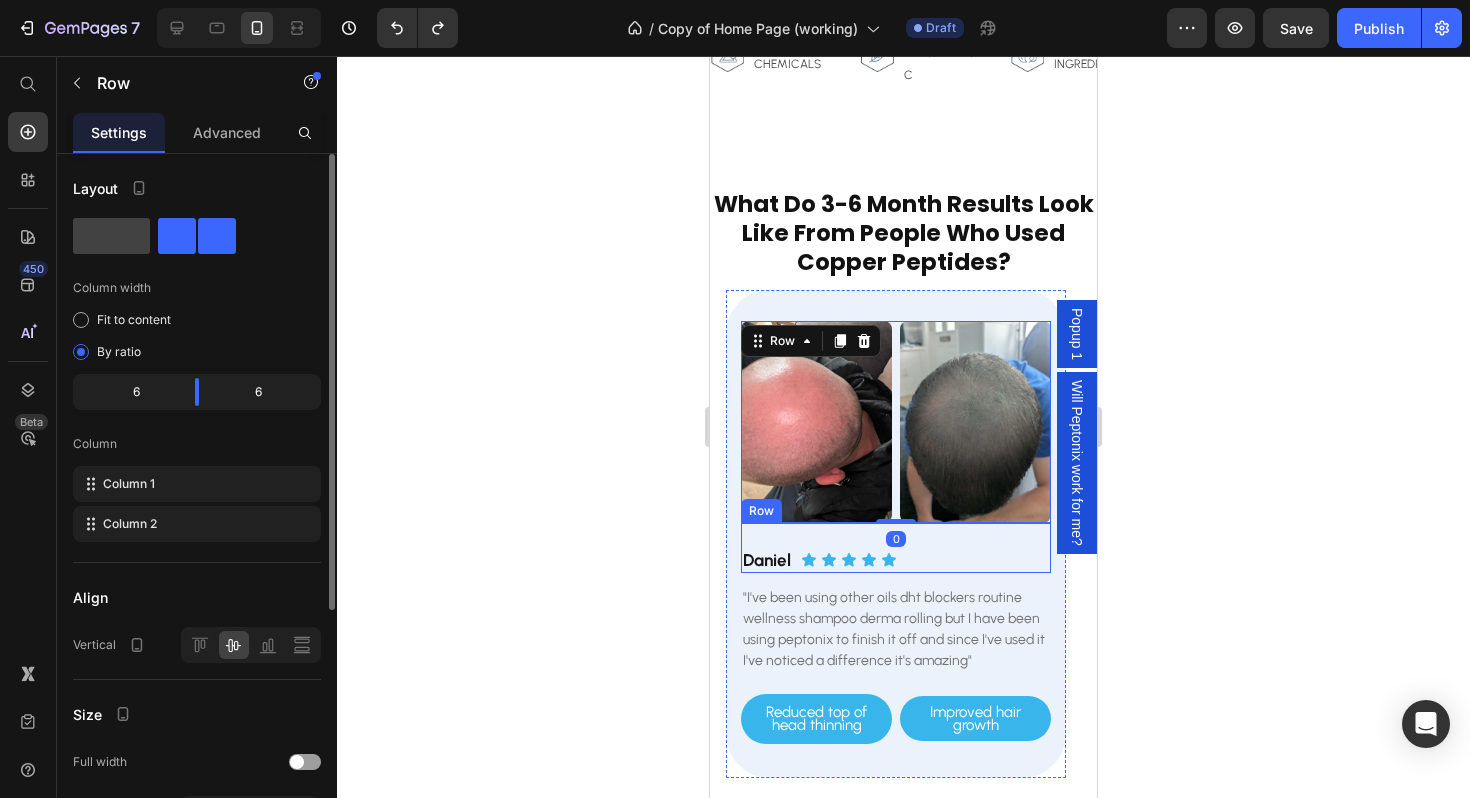 click on "[FIRST] [LAST] Heading Icon Icon Icon Icon Icon Icon List Row" at bounding box center (896, 548) 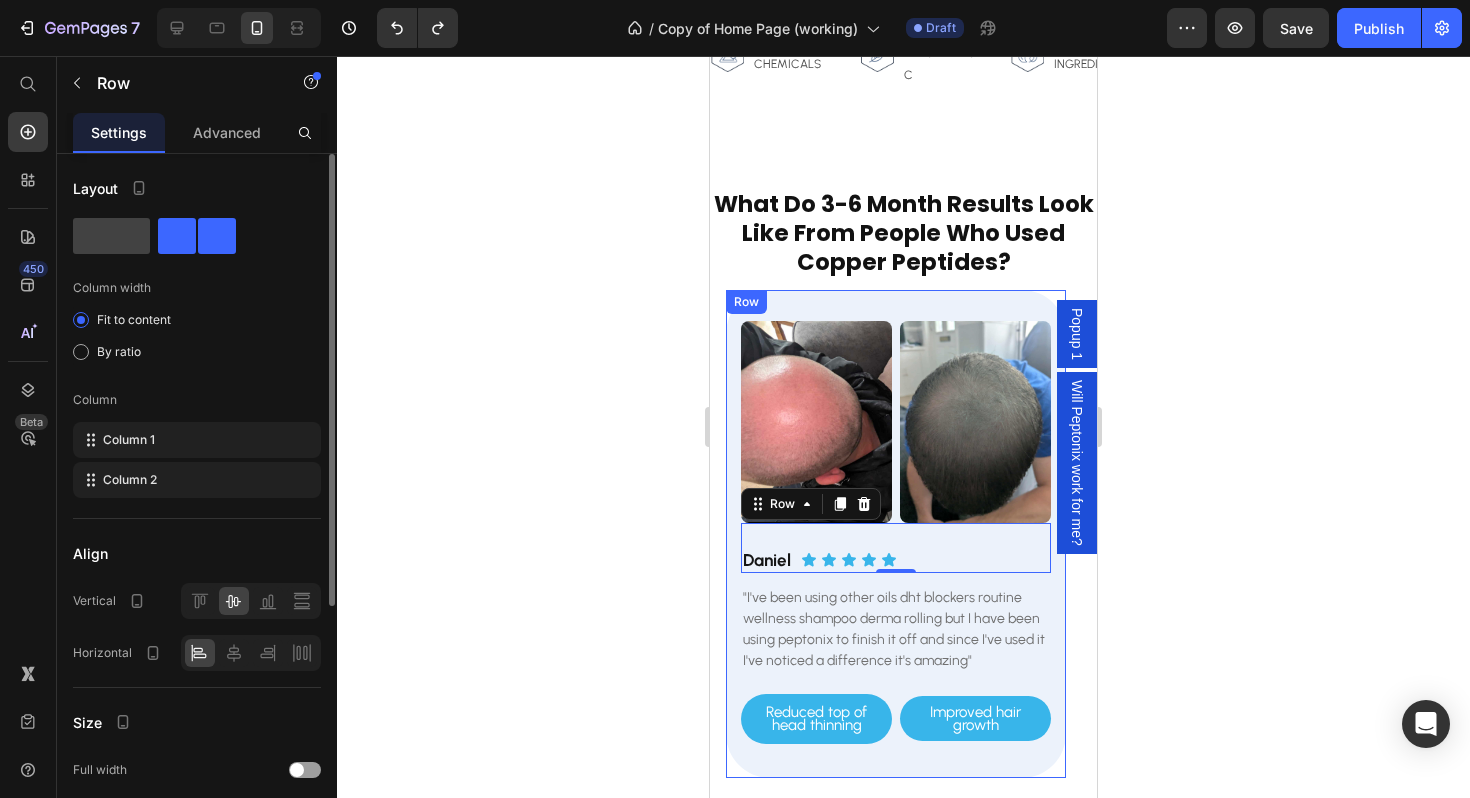 click on "Image Image Row [FIRST] [LAST] Heading Icon Icon Icon Icon Icon Icon List Row 0 "I've been using other oils dht blockers routine wellness shampoo derma rolling but I have been using peptonix to finish it off and since I've used it I've noticed a difference it's amazing" Text Block Reduced top of head thinning Button Improved hair growth Button Row Row" at bounding box center (896, 533) 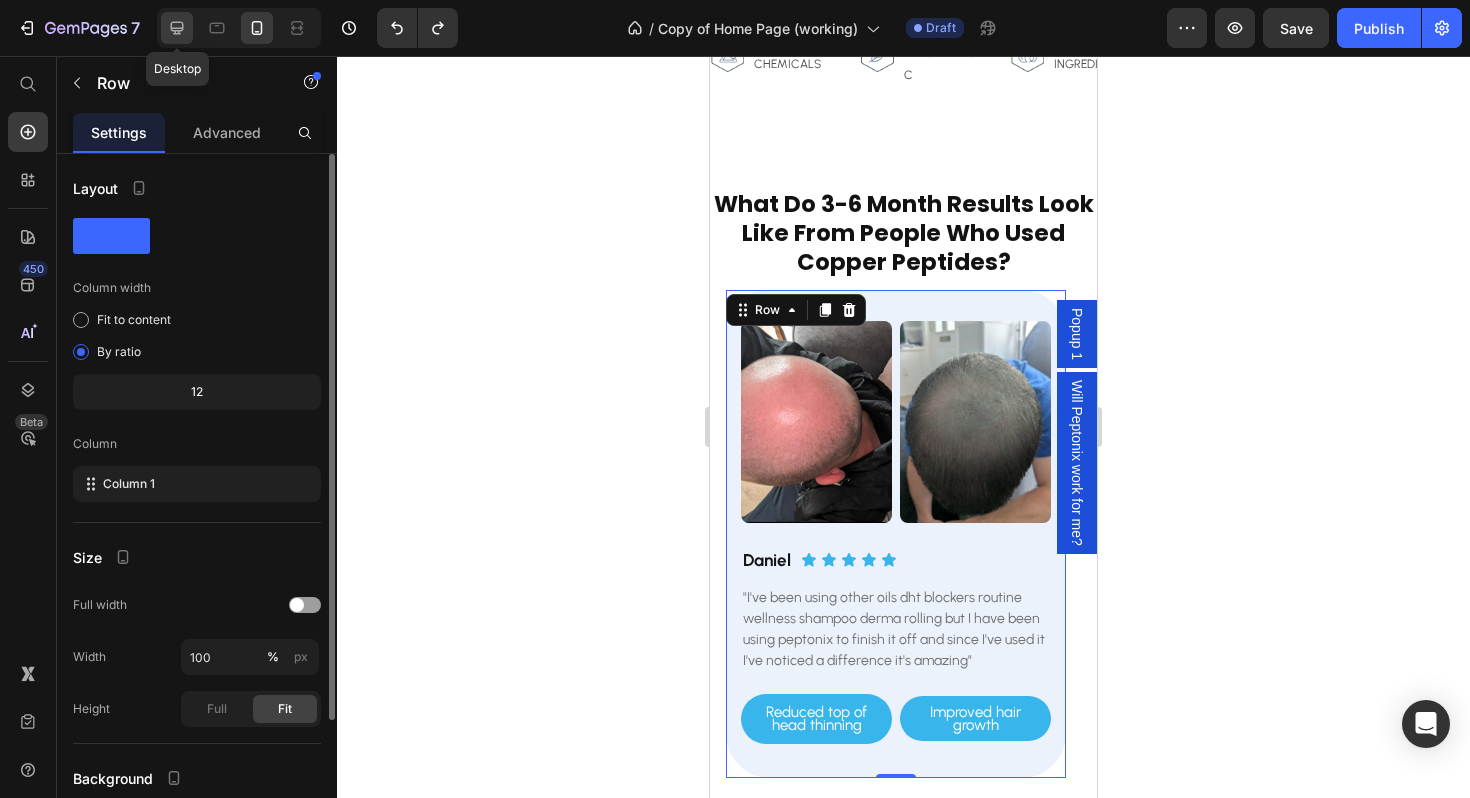 drag, startPoint x: 177, startPoint y: 36, endPoint x: 370, endPoint y: 282, distance: 312.67395 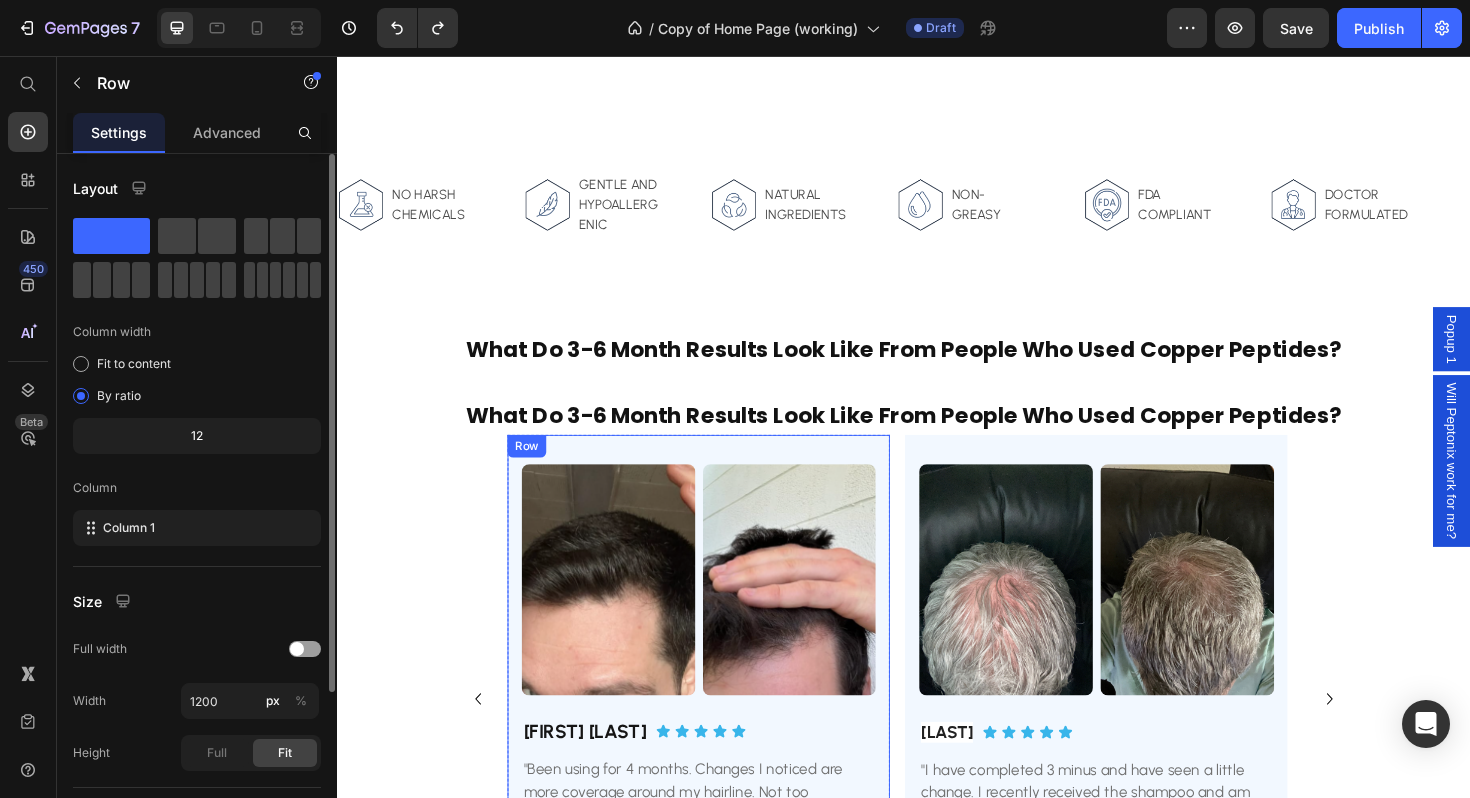 scroll, scrollTop: 3022, scrollLeft: 0, axis: vertical 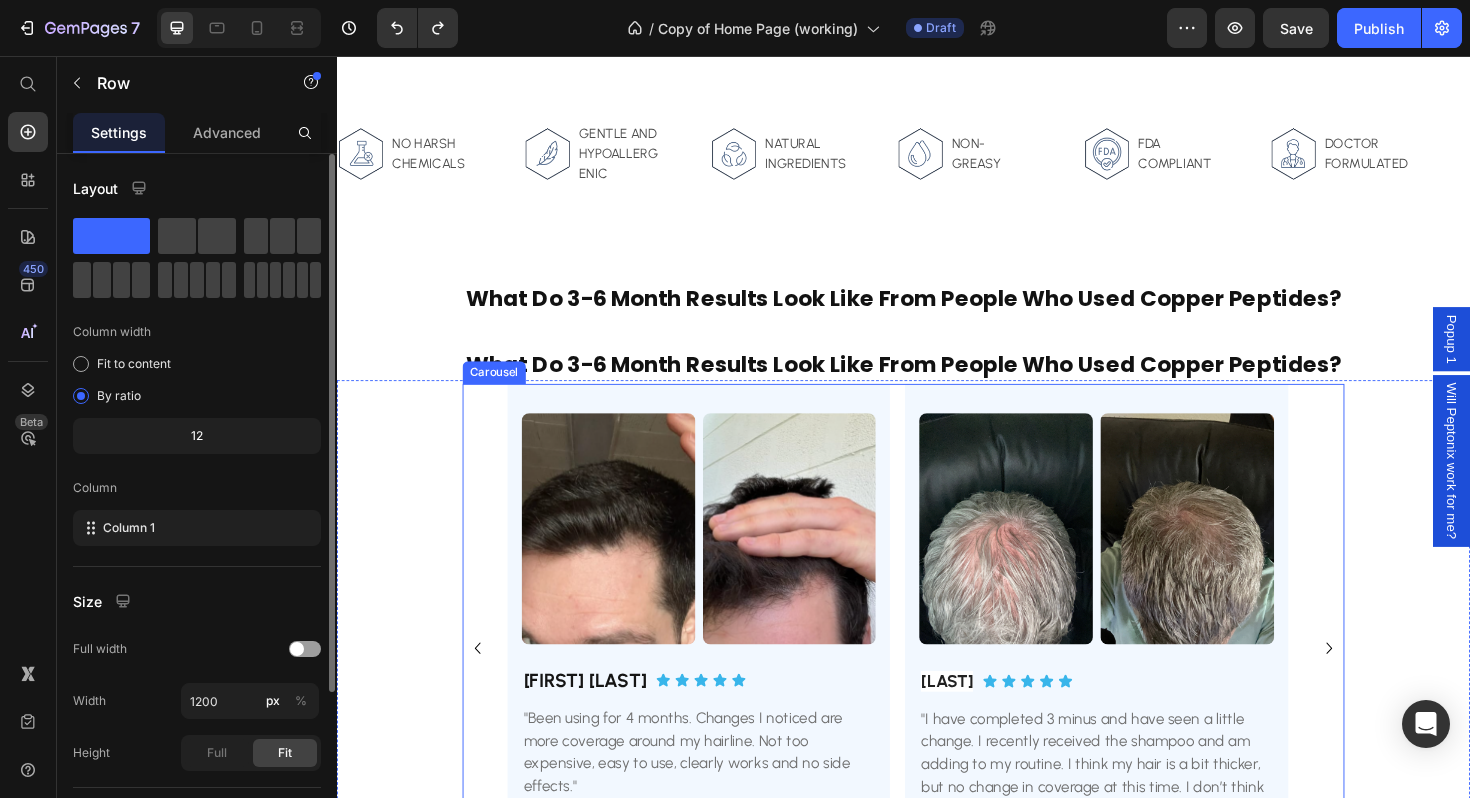 click 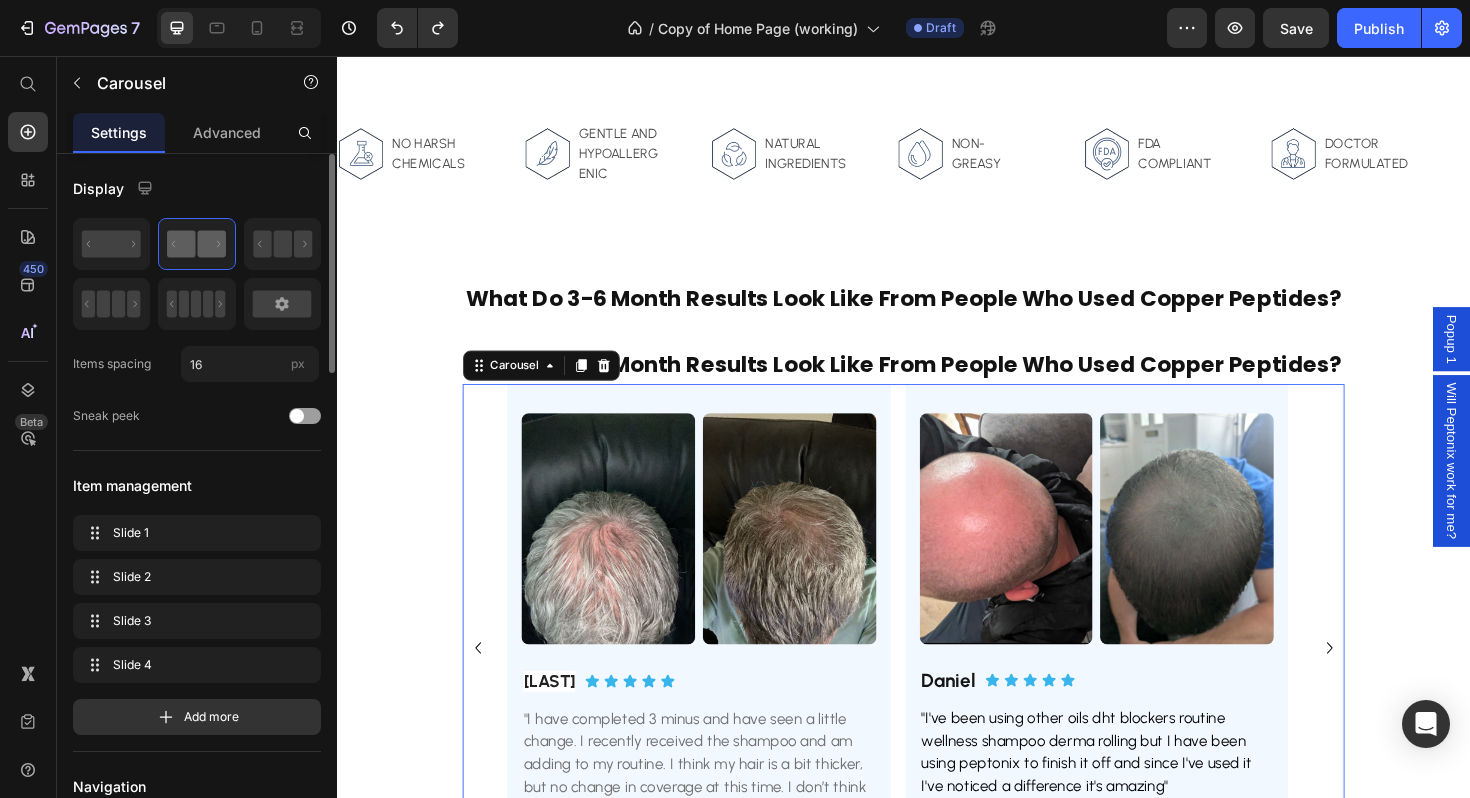 click 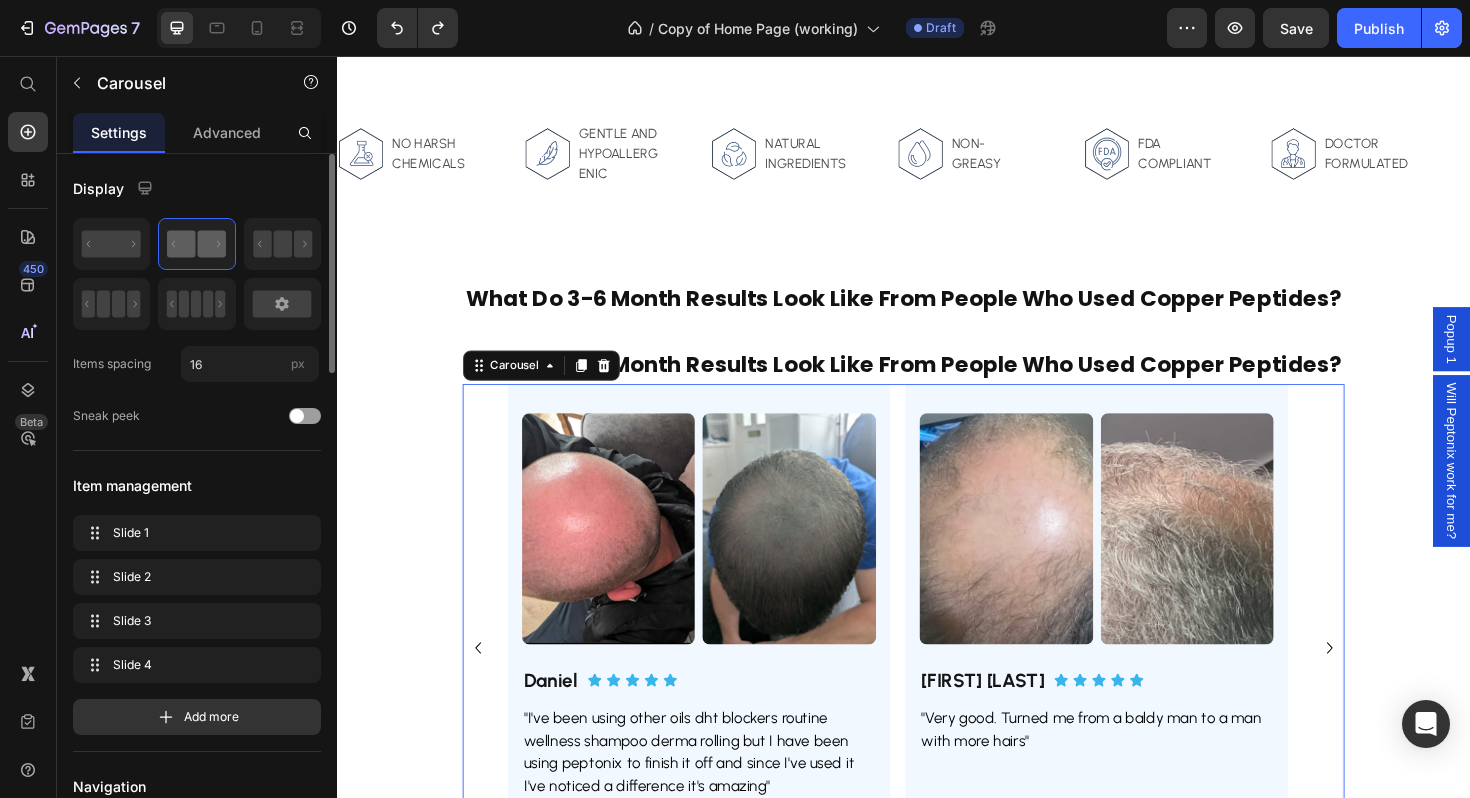 click 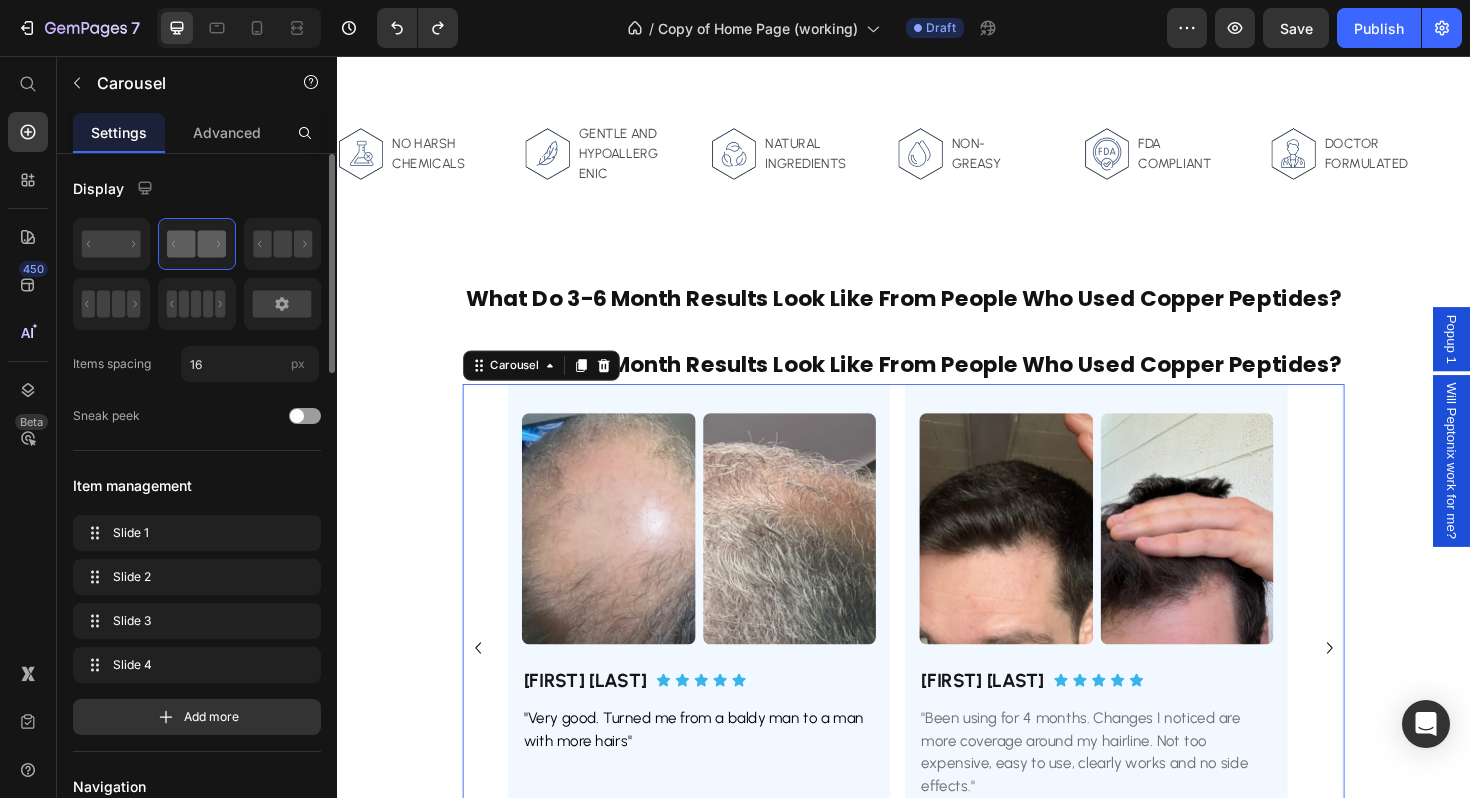 click 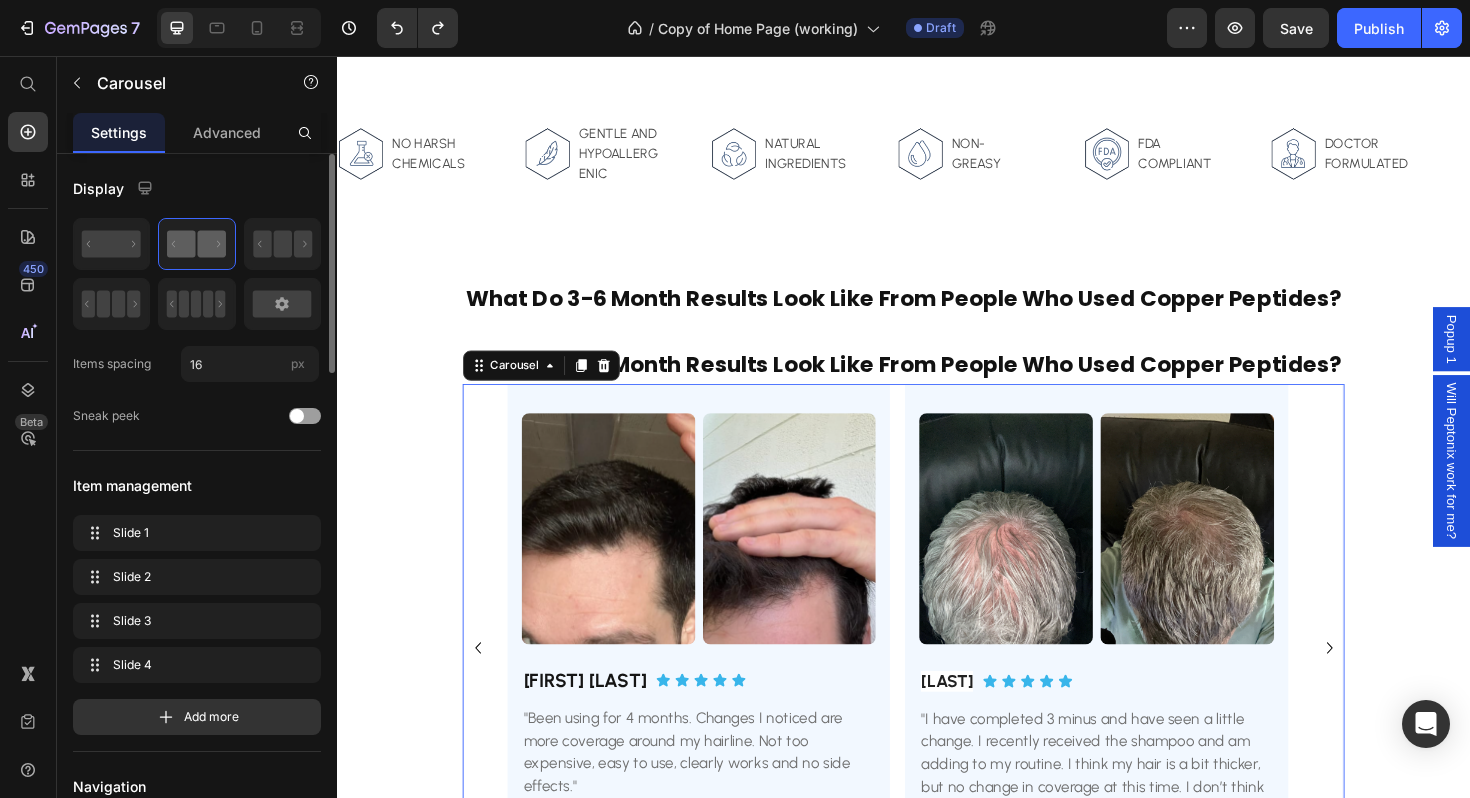 click 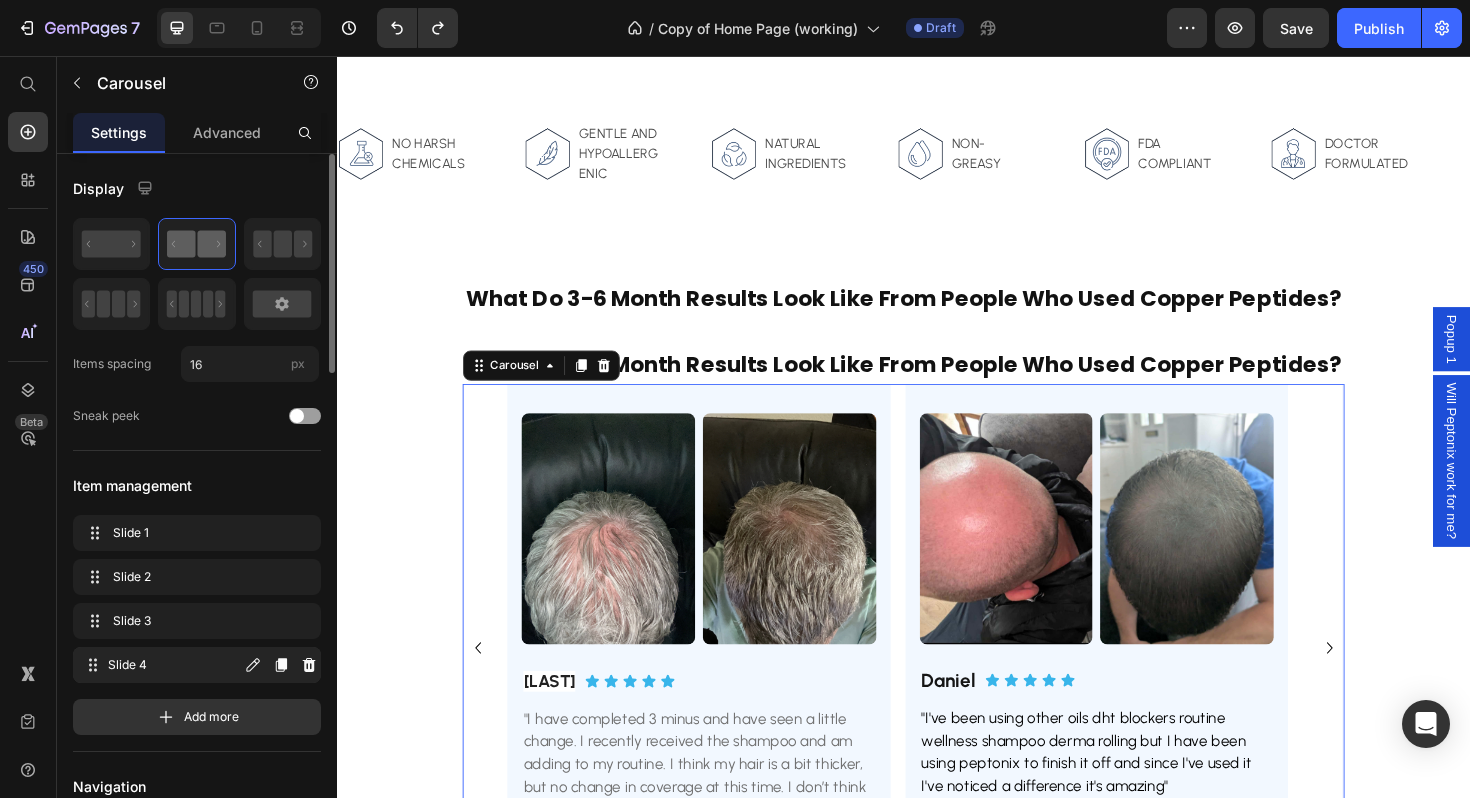 type 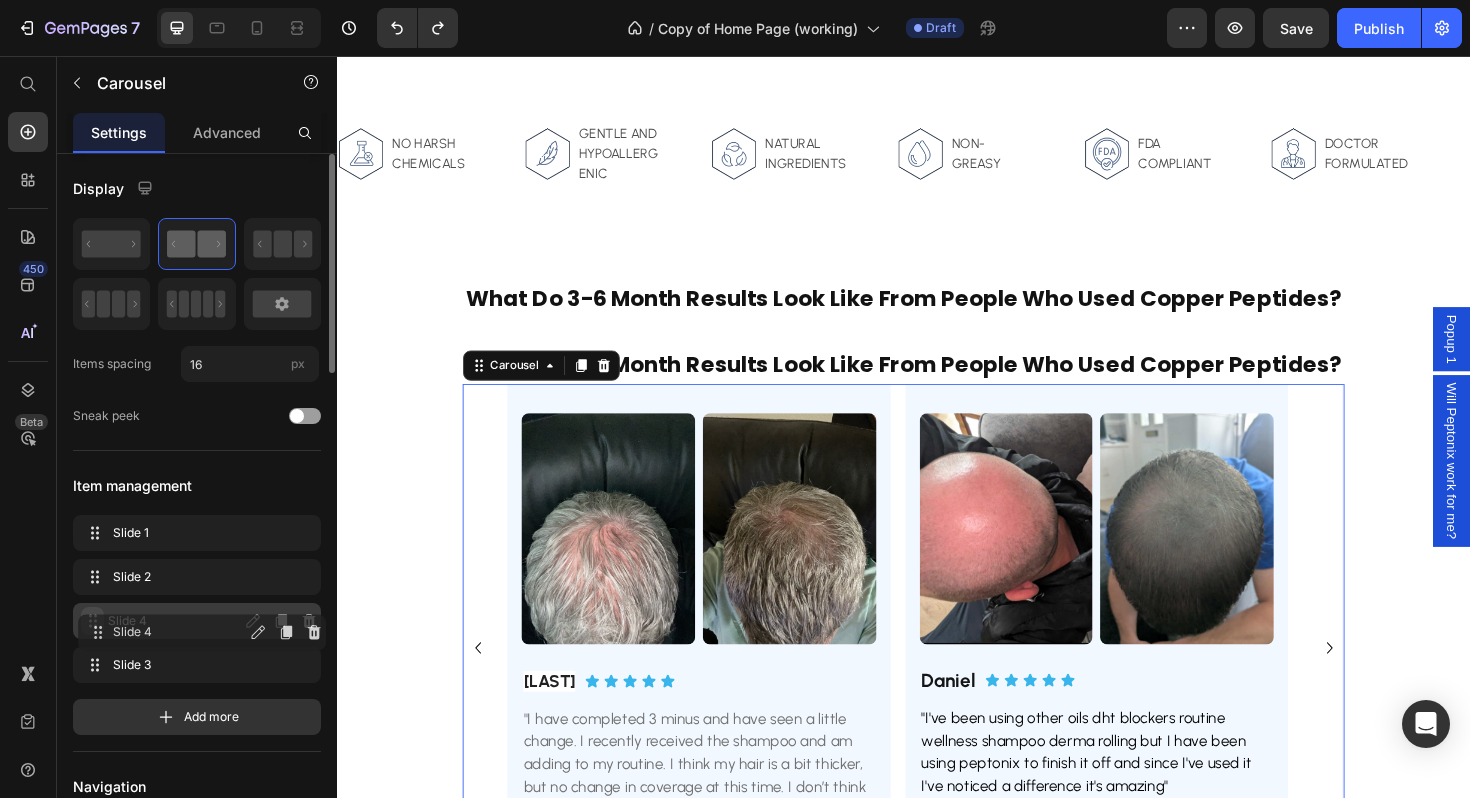 drag, startPoint x: 92, startPoint y: 659, endPoint x: 97, endPoint y: 626, distance: 33.37664 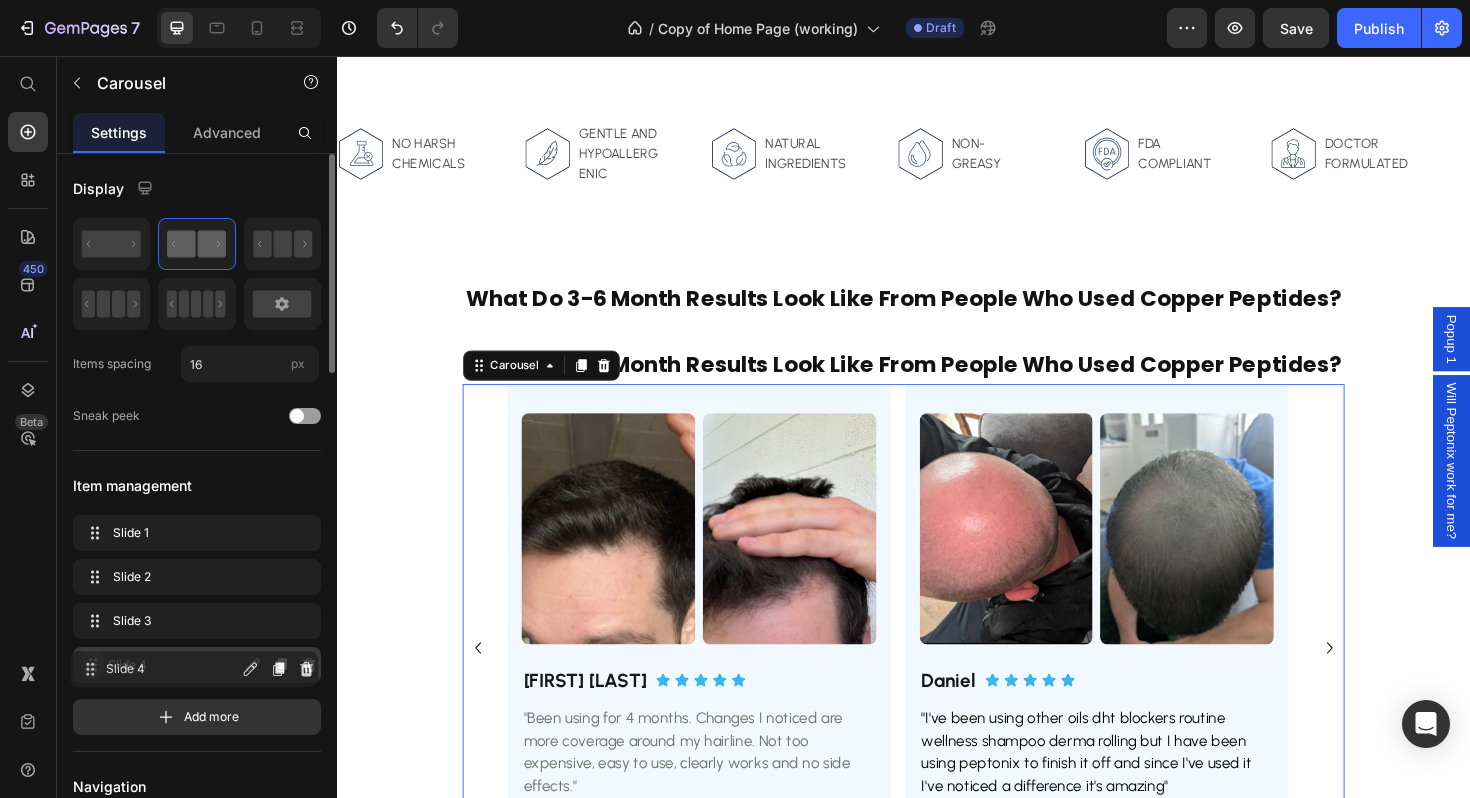 drag, startPoint x: 93, startPoint y: 625, endPoint x: 91, endPoint y: 672, distance: 47.042534 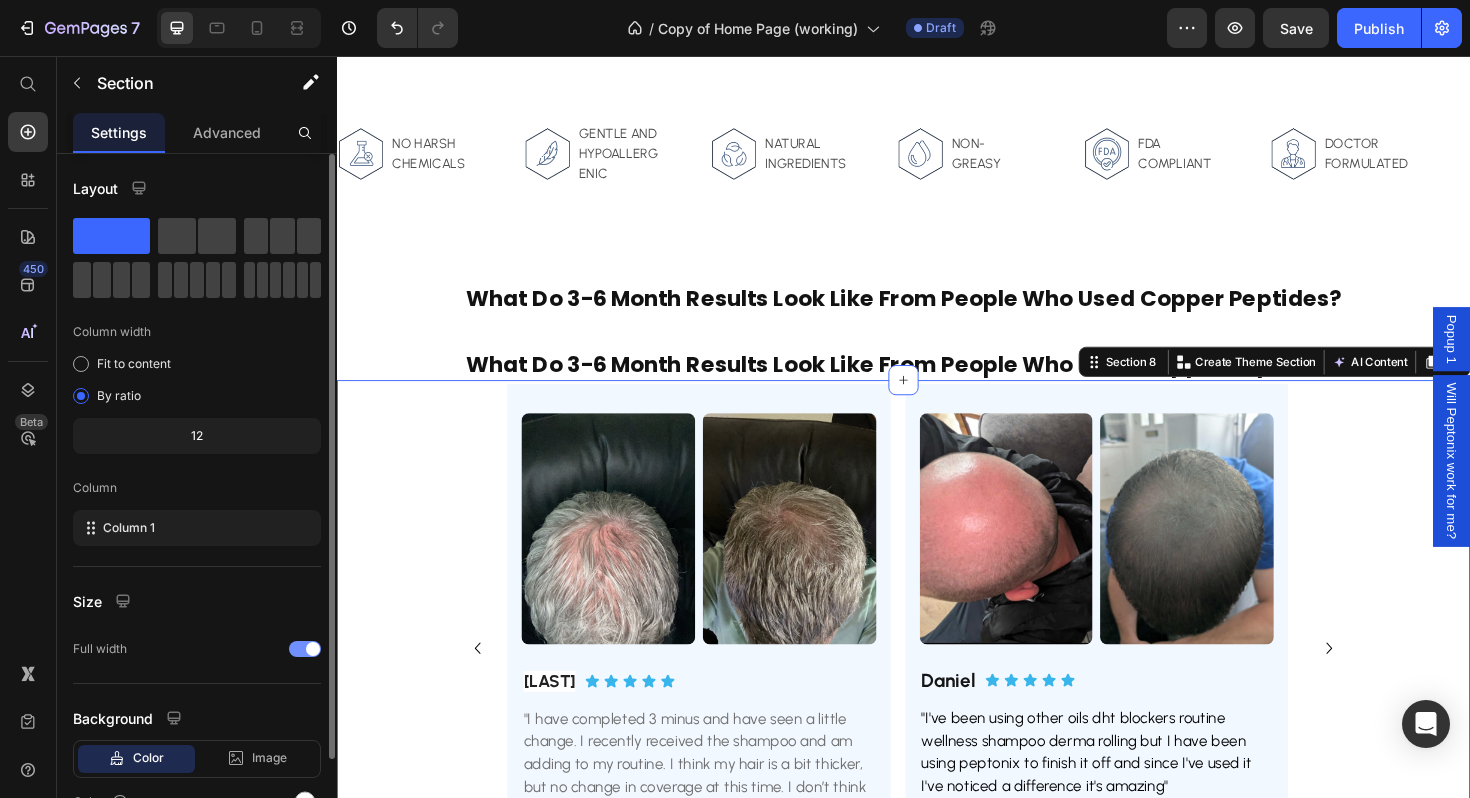 click on "Image Image Row [FIRST] [LAST] Heading Icon Icon Icon Icon Icon Icon List Row "I've been using other oils dht blockers routine wellness shampoo derma rolling but I have been using peptonix to finish it off and since I've used it I've noticed a difference it's amazing" Text Block Decreased thinning Text Block Increased growth Text Block Row Reduced top of head thinning Button Improved hair growth Button Row Row Row Image Image Row [FIRST] [LAST] Heading Icon Icon Icon Icon Icon Icon List Row "Very good. Turned me from a baldy man to a man with more hairs" Text Block New baby hairs Text Block Increased growth Text Block Row New baby hair Button Visible hair growth Button Row Row Row Image Image Row [FIRST] [LAST] Heading Icon Icon Icon Icon Icon Icon List Row "Been using for 4 months. Changes I noticed are more coverage around my hairline. Not too expensive, easy to use, clearly works and no side effects." Text Block New hairline baby hairs Text Block Reduced thinning Text Block Row" at bounding box center (937, 691) 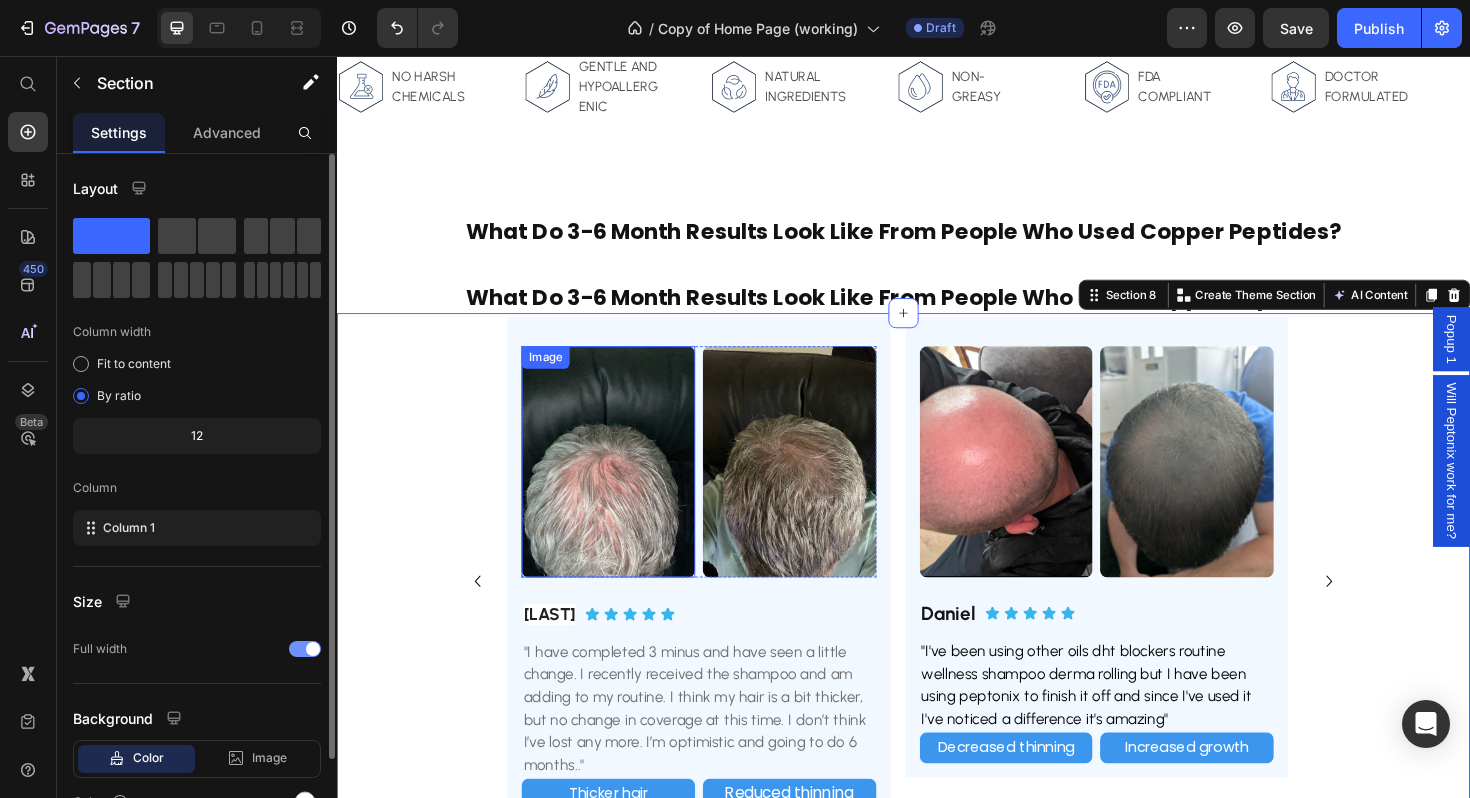 scroll, scrollTop: 3167, scrollLeft: 0, axis: vertical 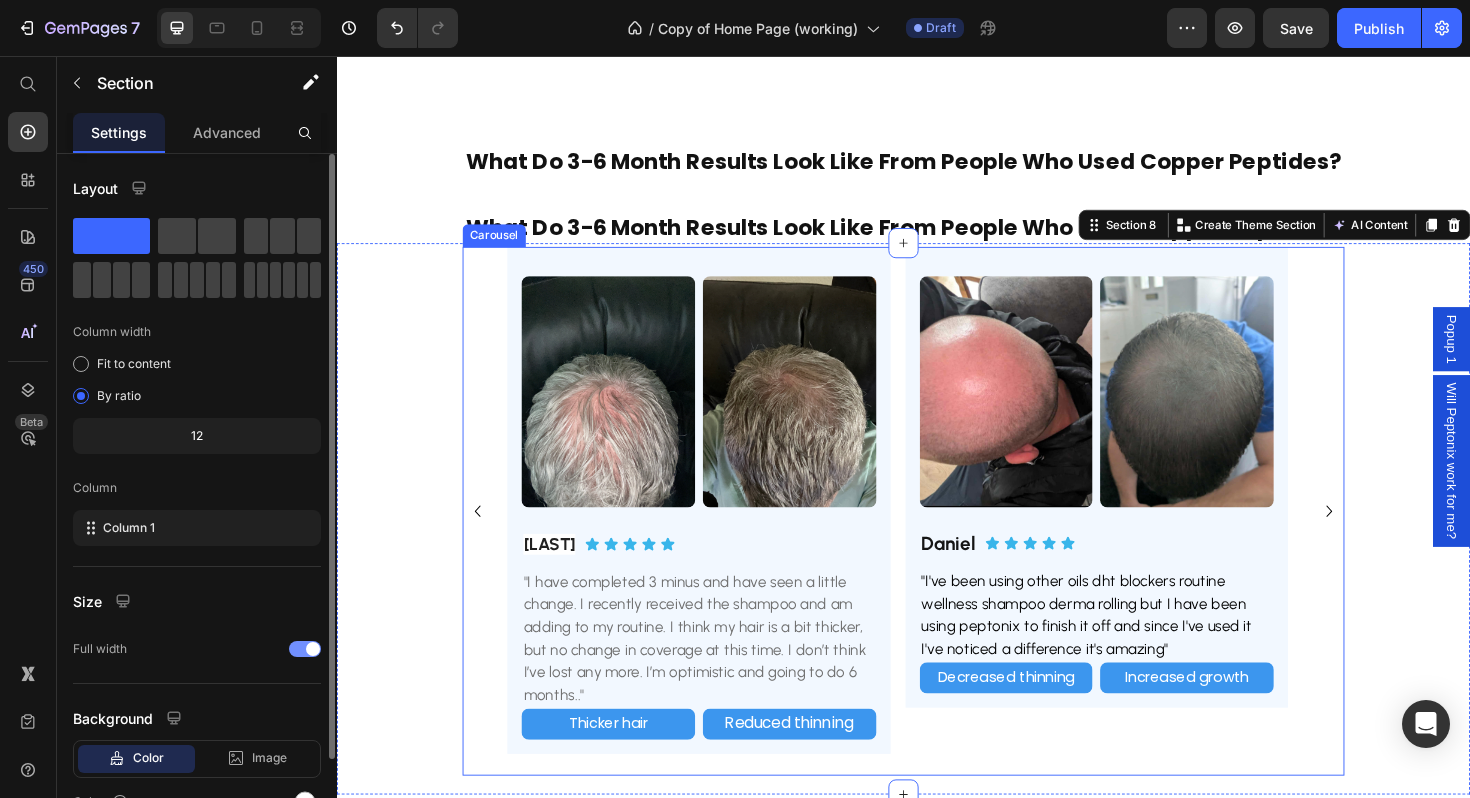 click 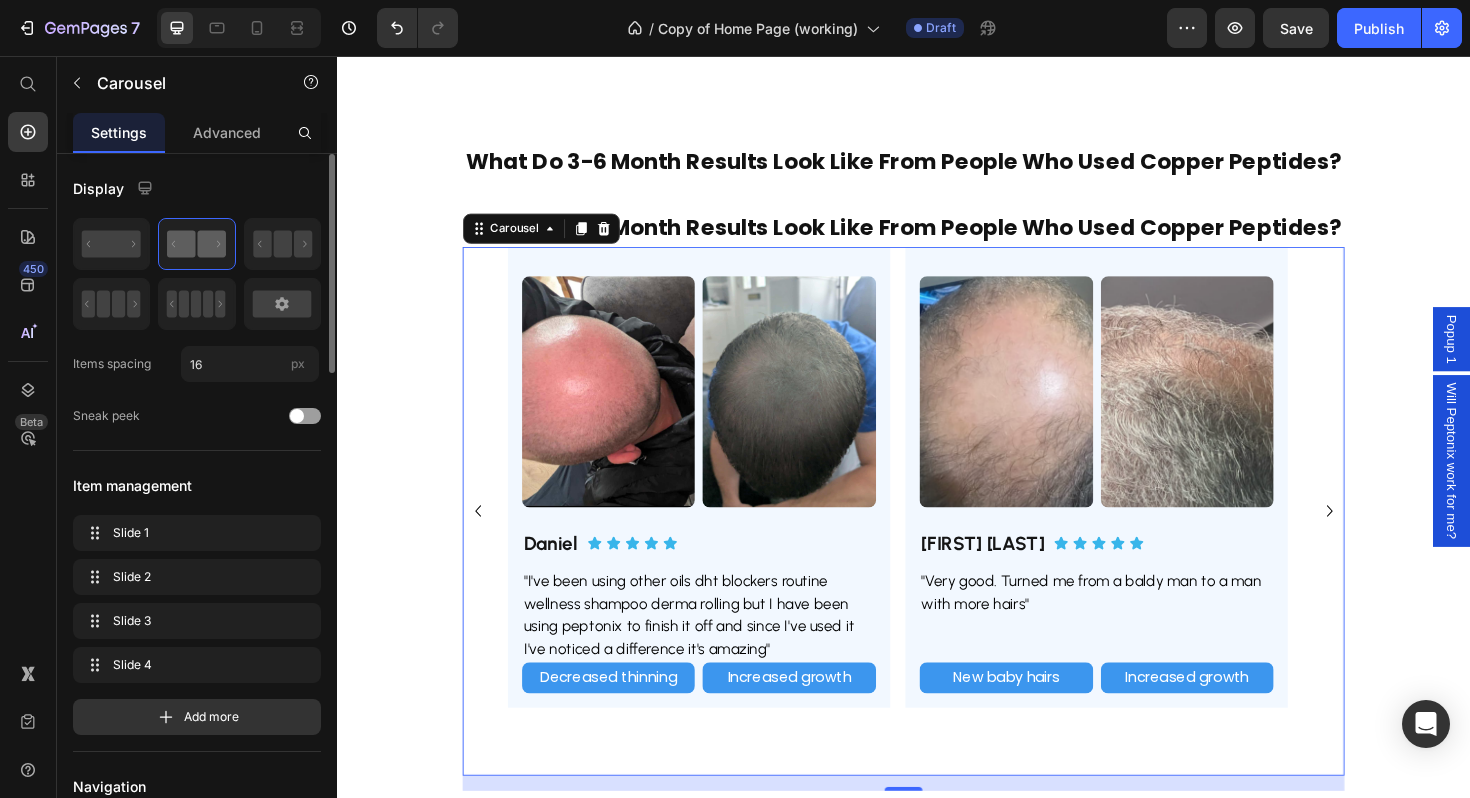 click 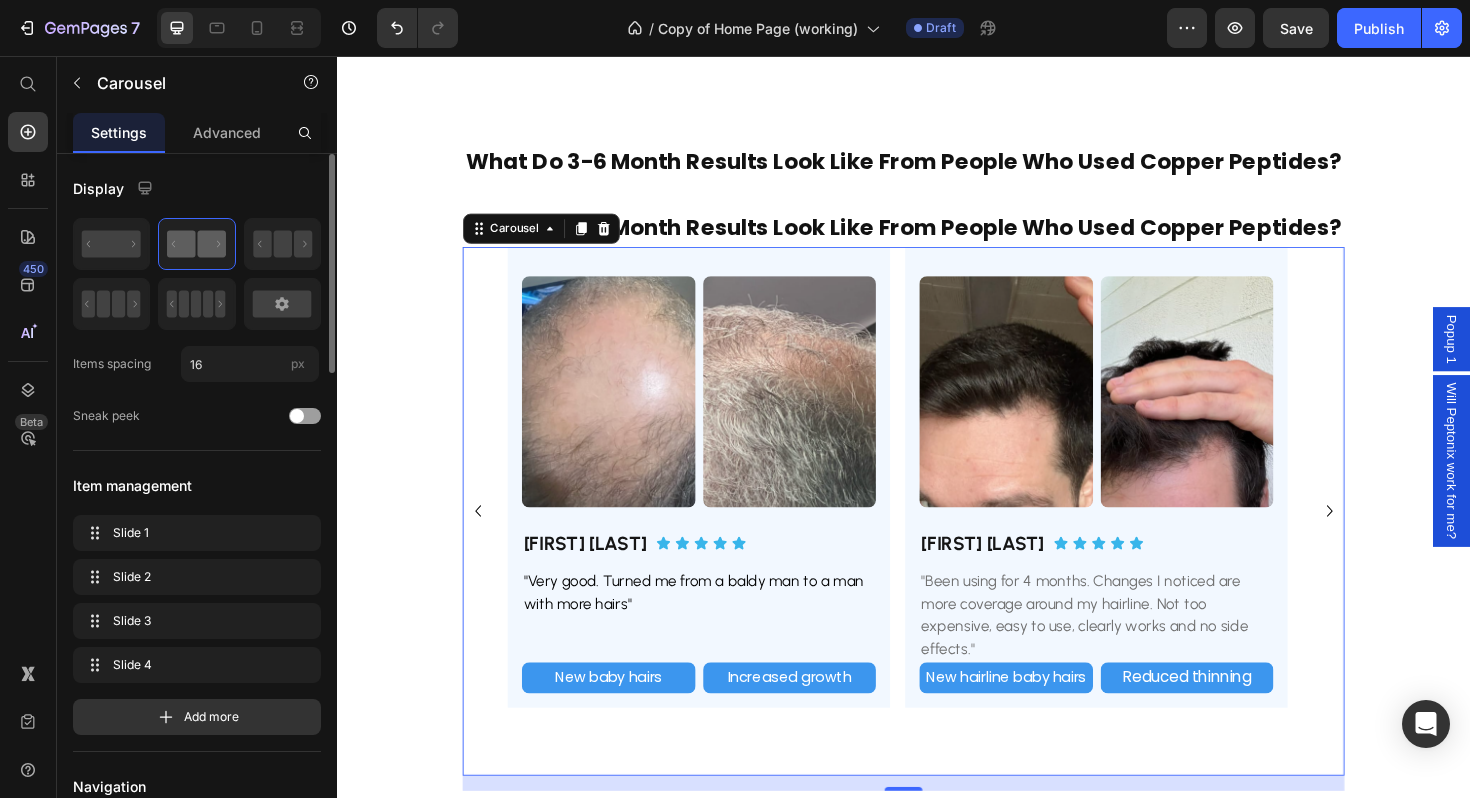 click 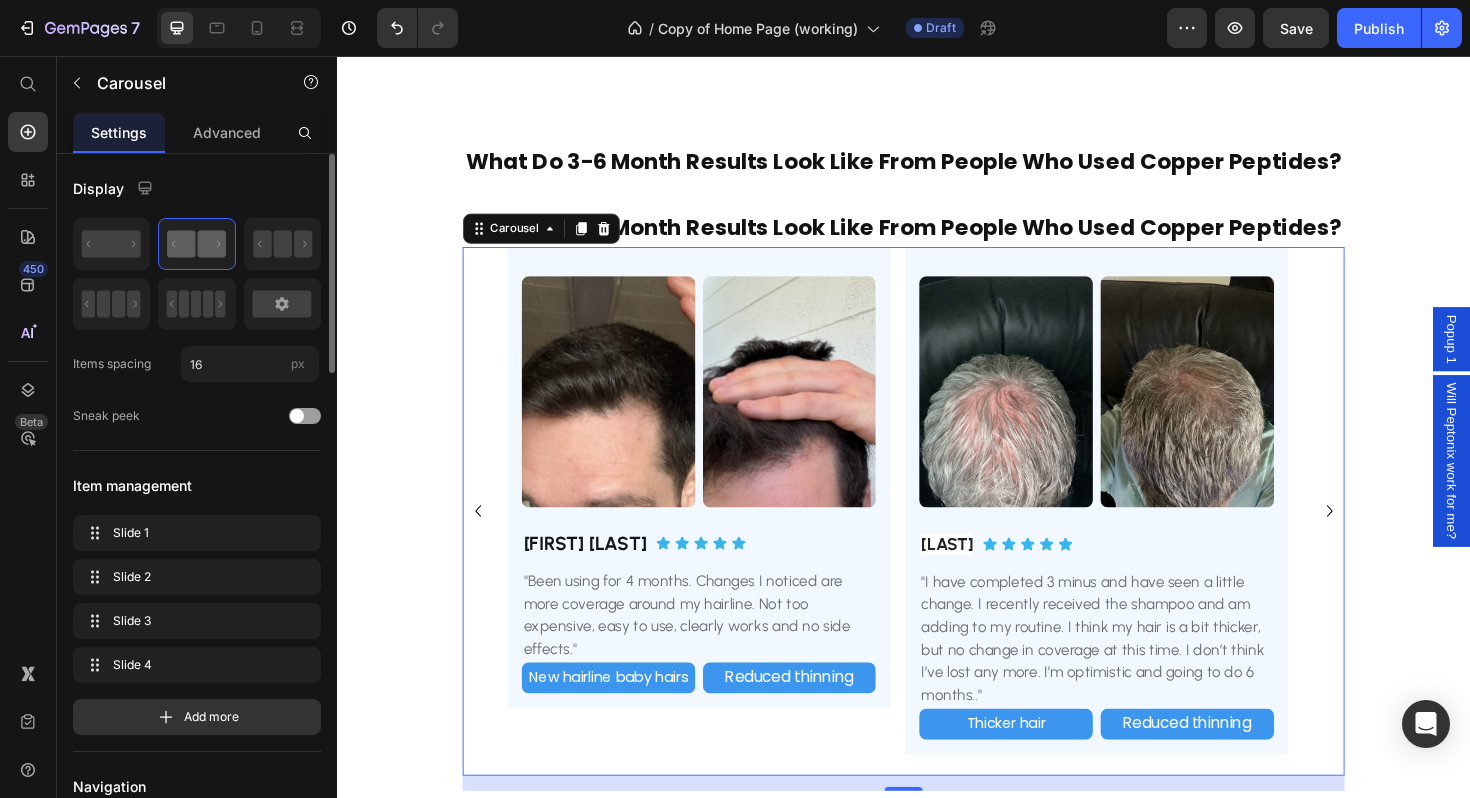 click 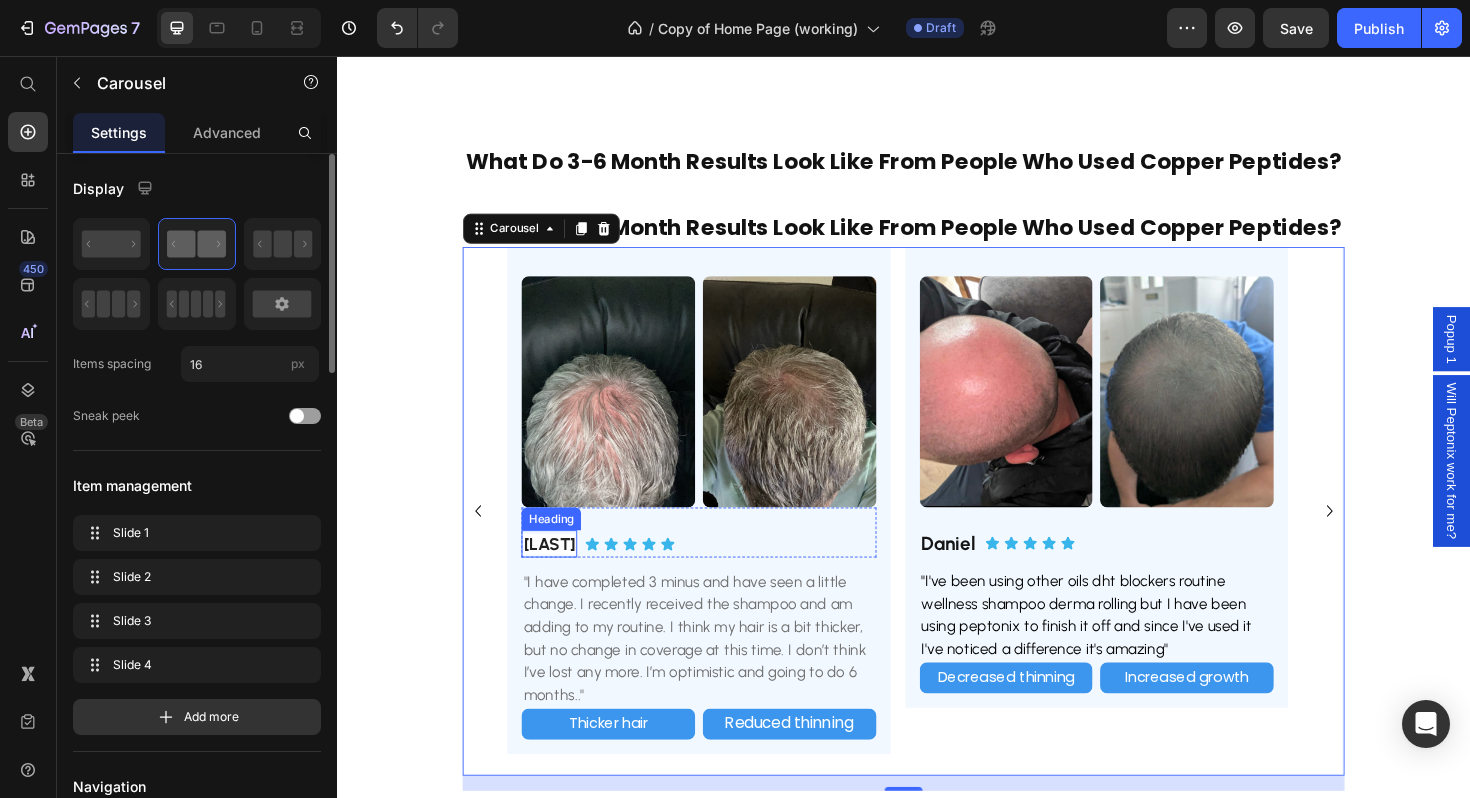 click on "[LAST]" at bounding box center (562, 573) 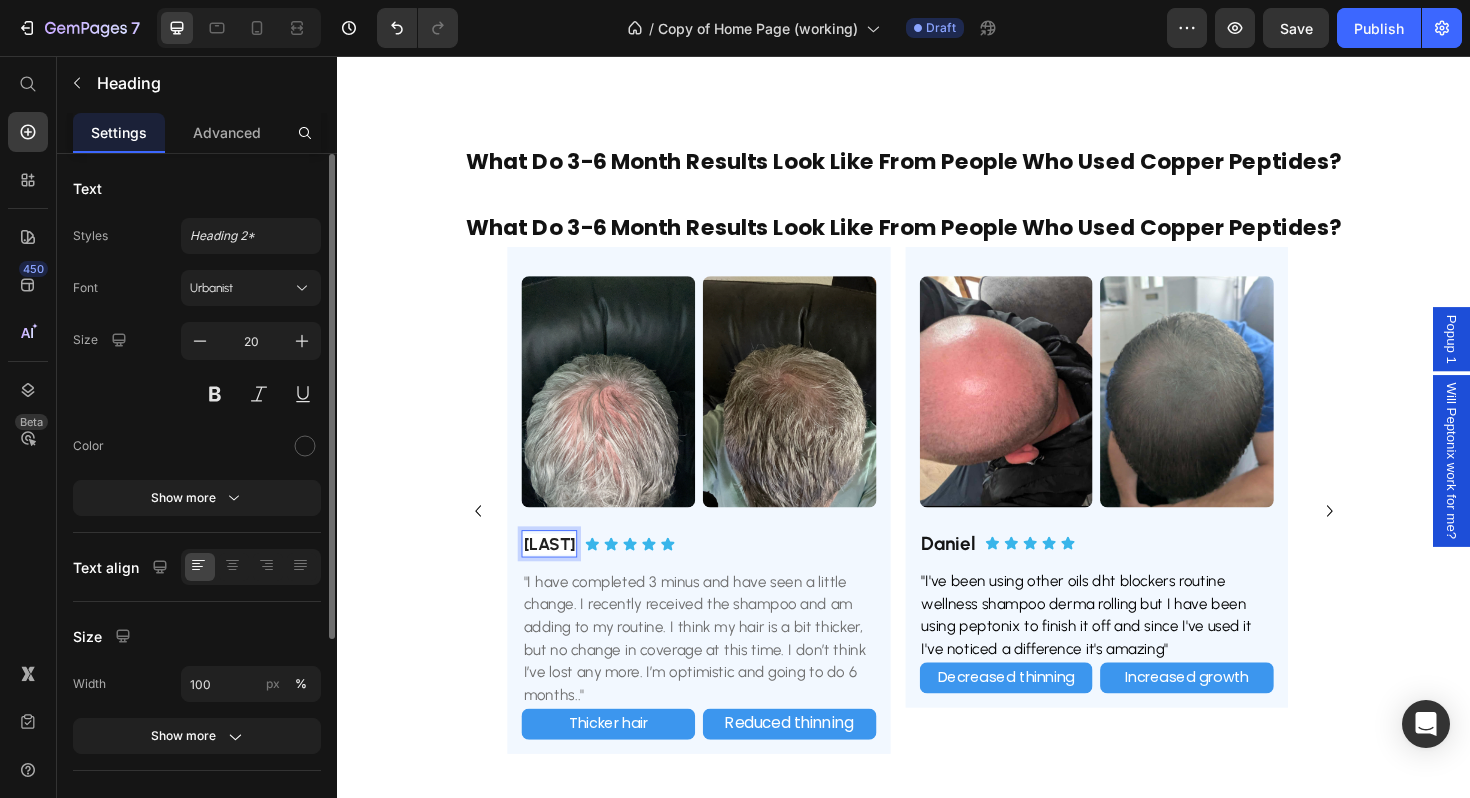 click on "[LAST]" at bounding box center (562, 573) 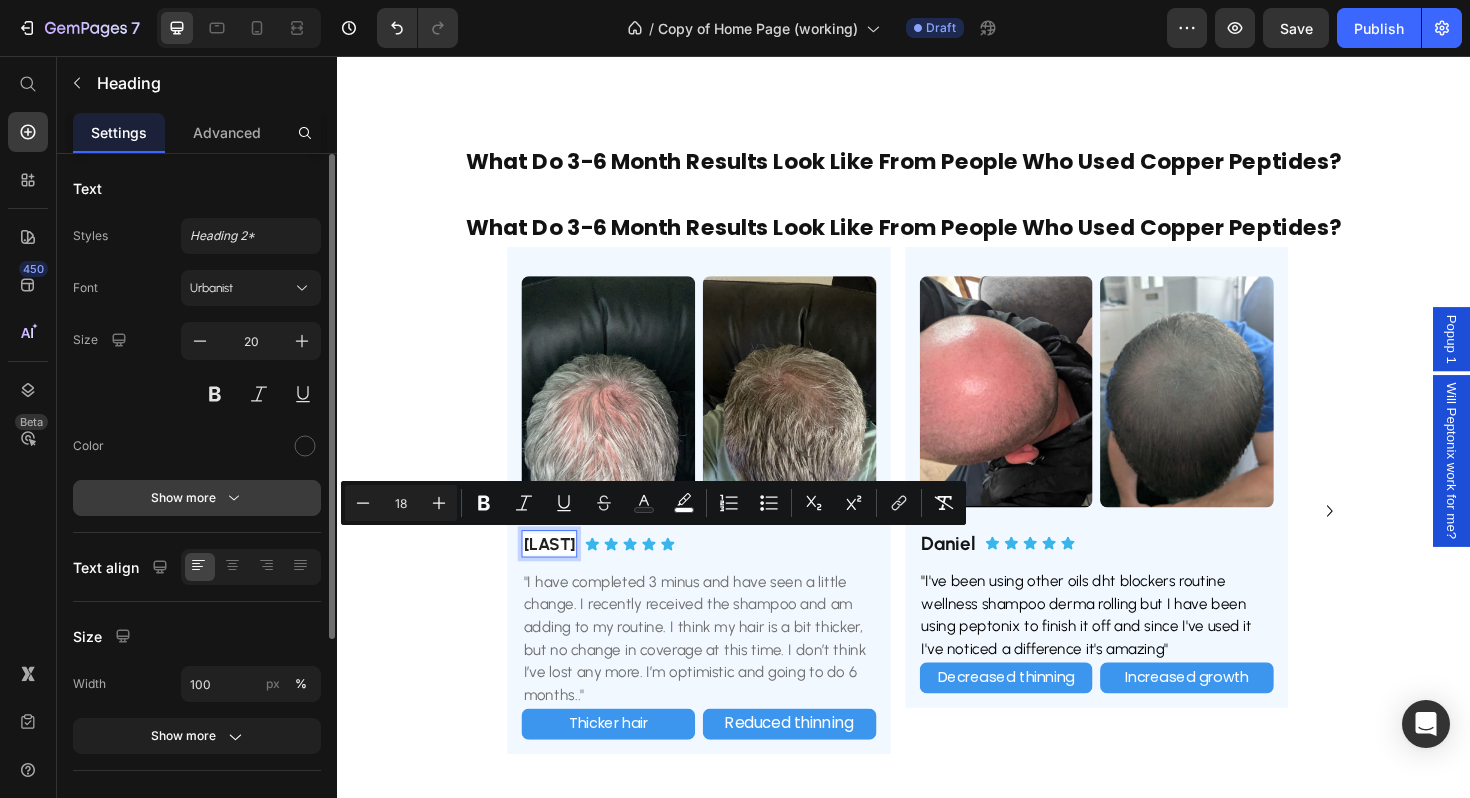 click 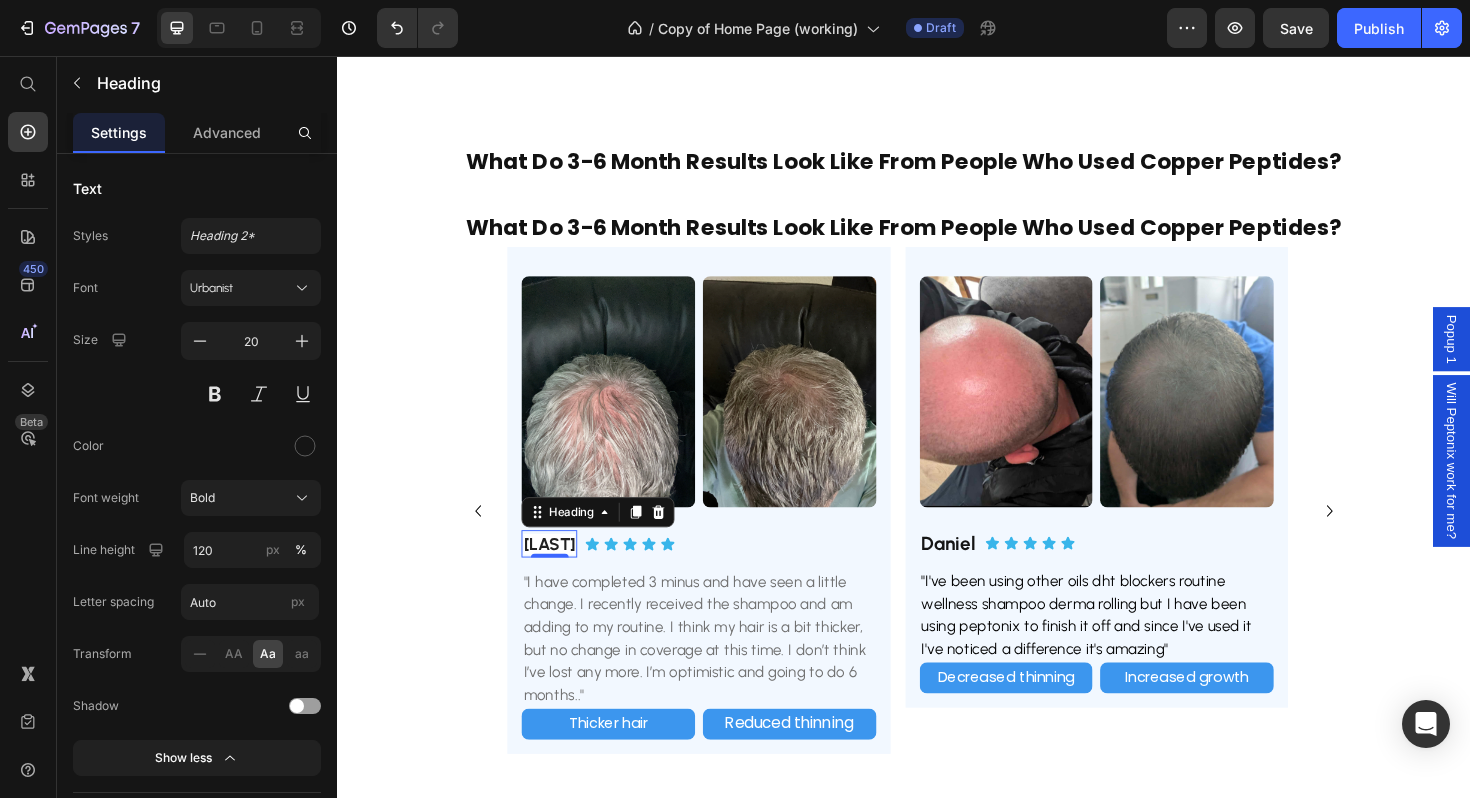click on "[LAST]" at bounding box center (562, 573) 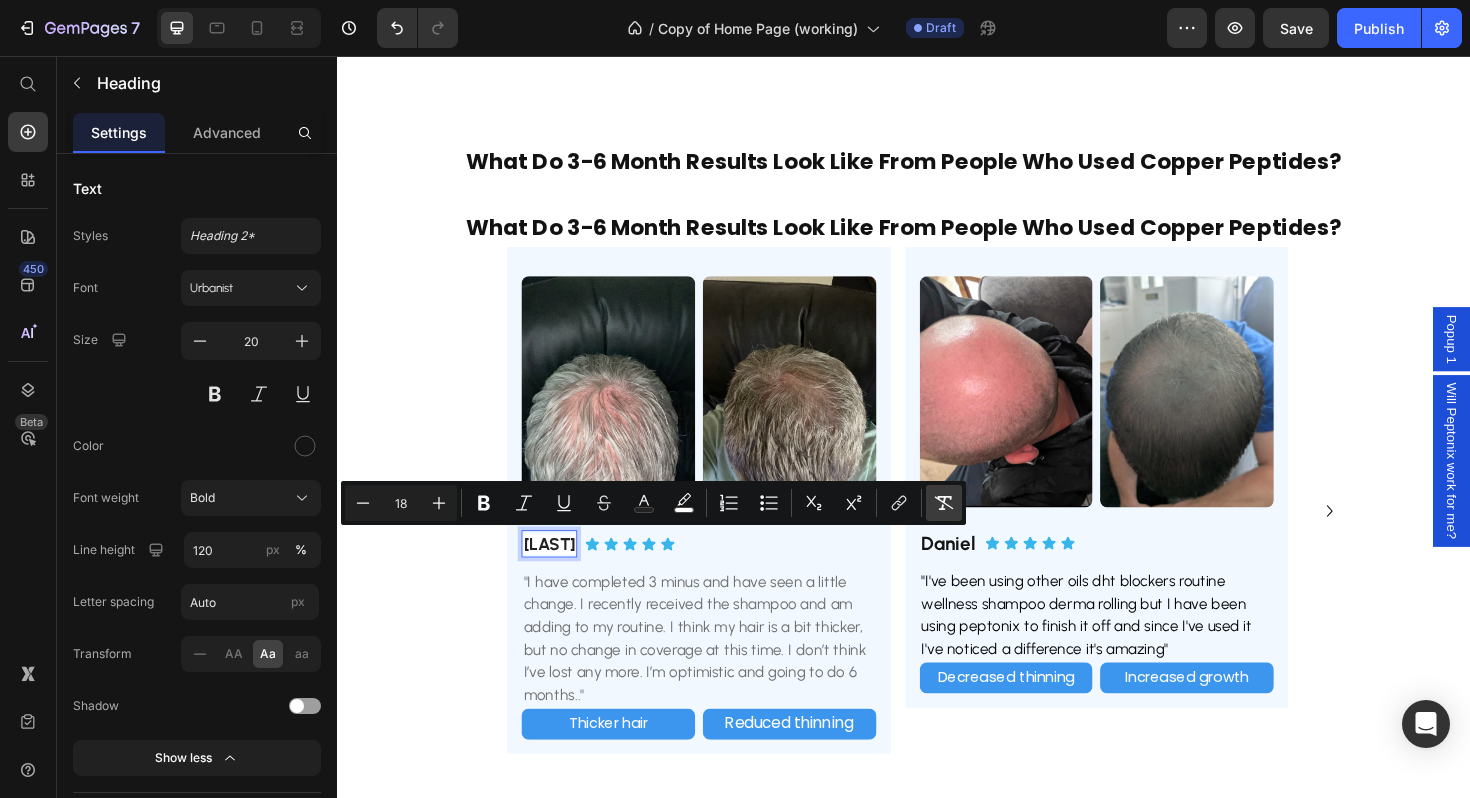 click 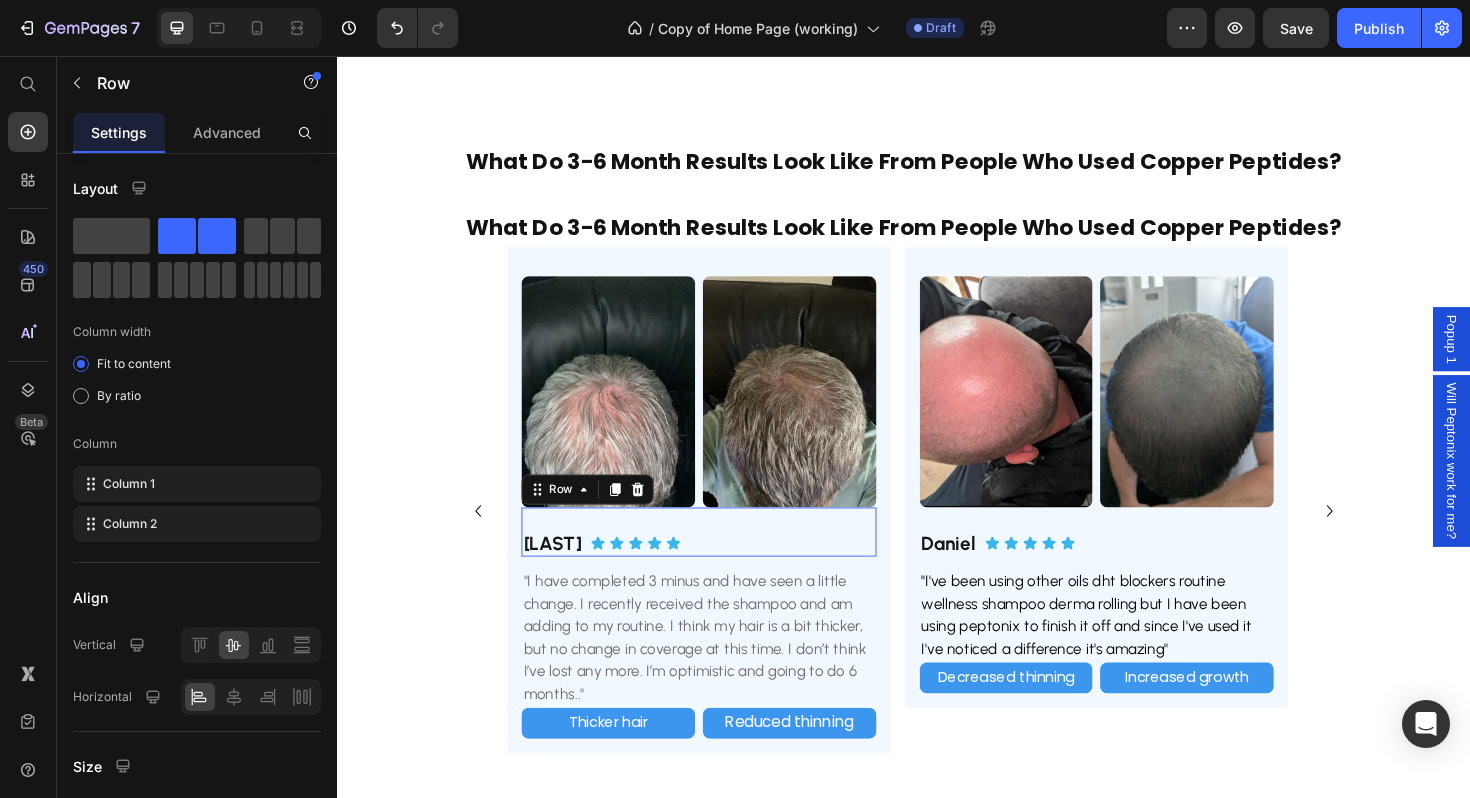 click on "[FIRST] [LAST] Icon Icon Icon Icon Icon Icon List Row 0" at bounding box center [720, 560] 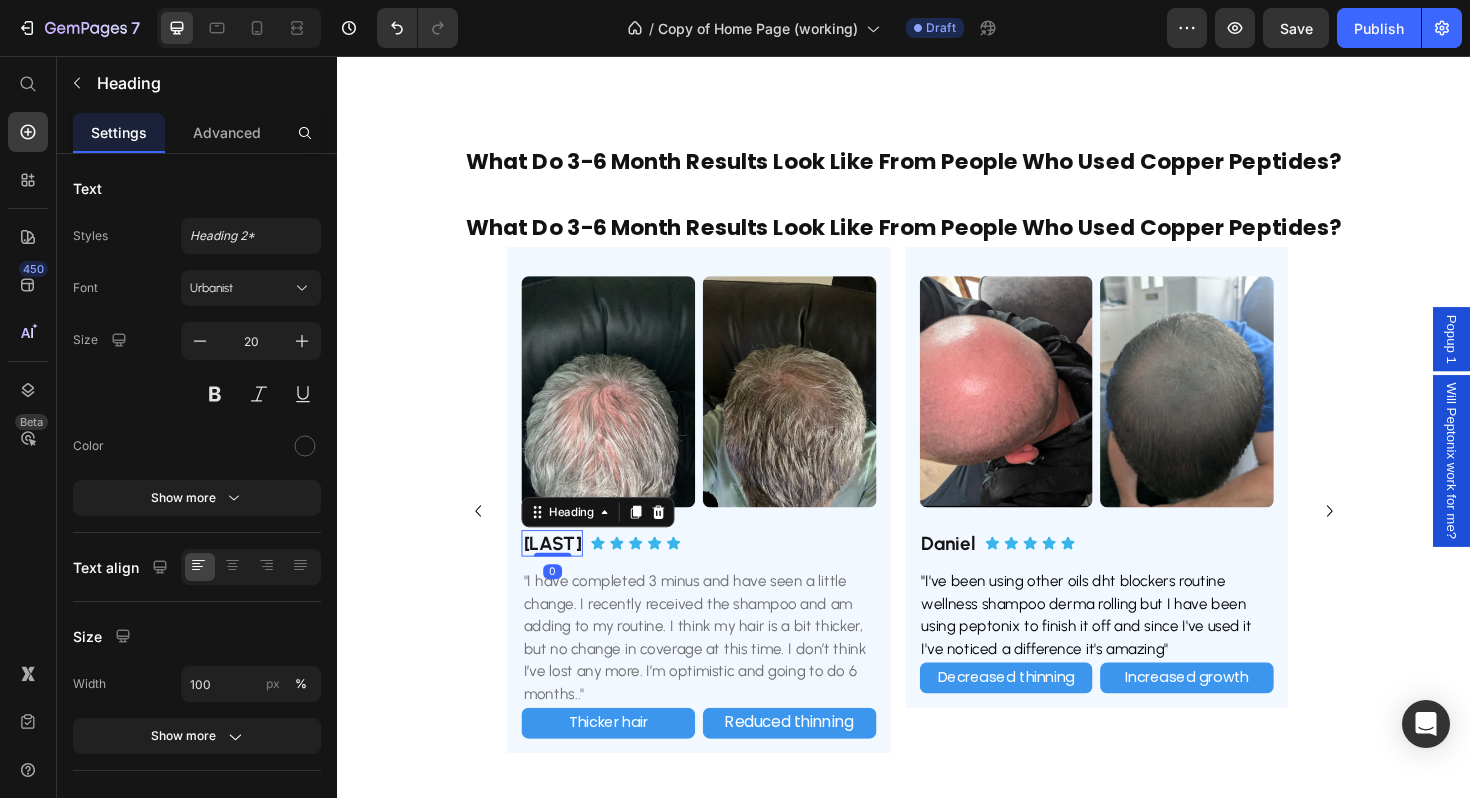 click on "[LAST]" at bounding box center (565, 572) 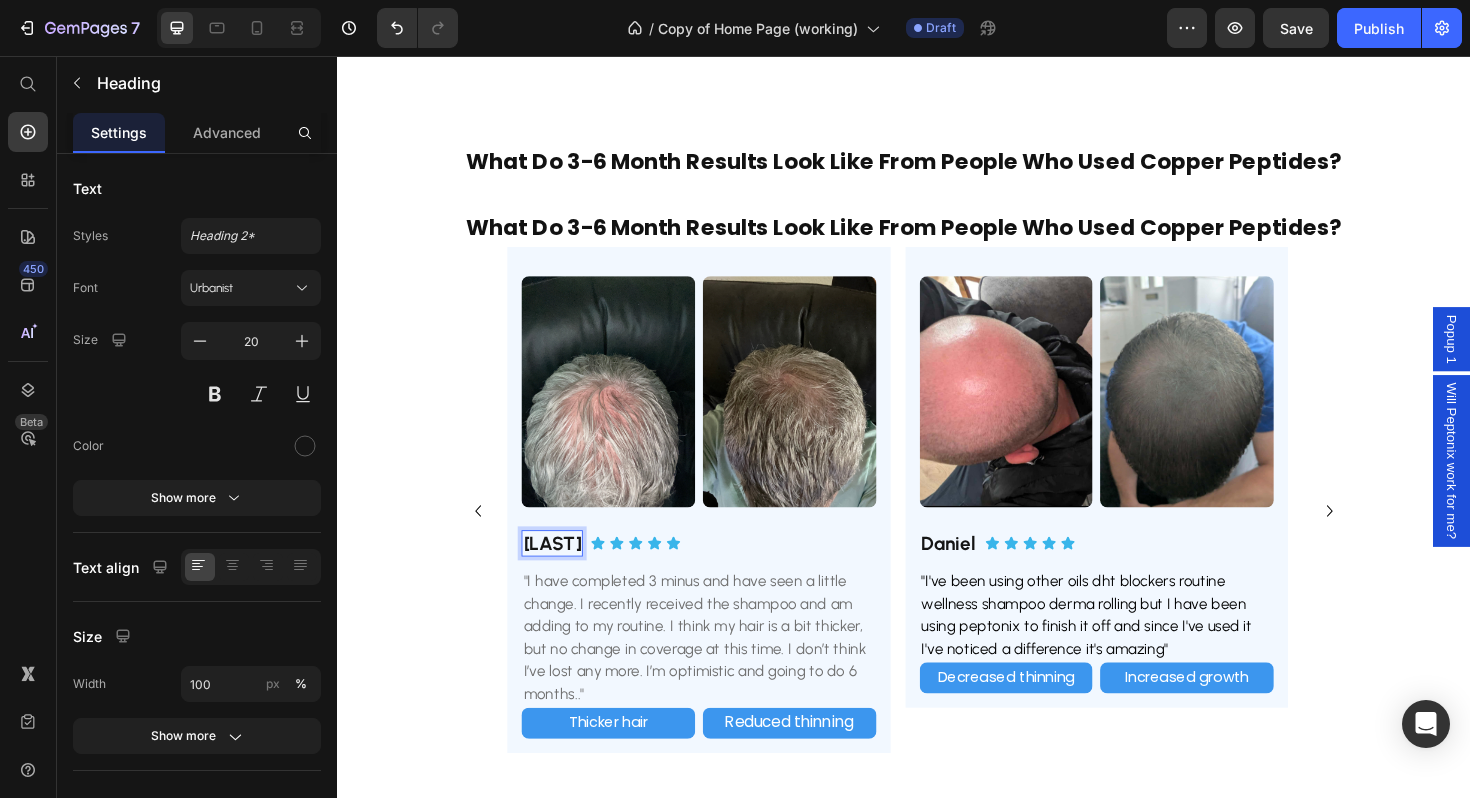 click on "[LAST]" at bounding box center [565, 572] 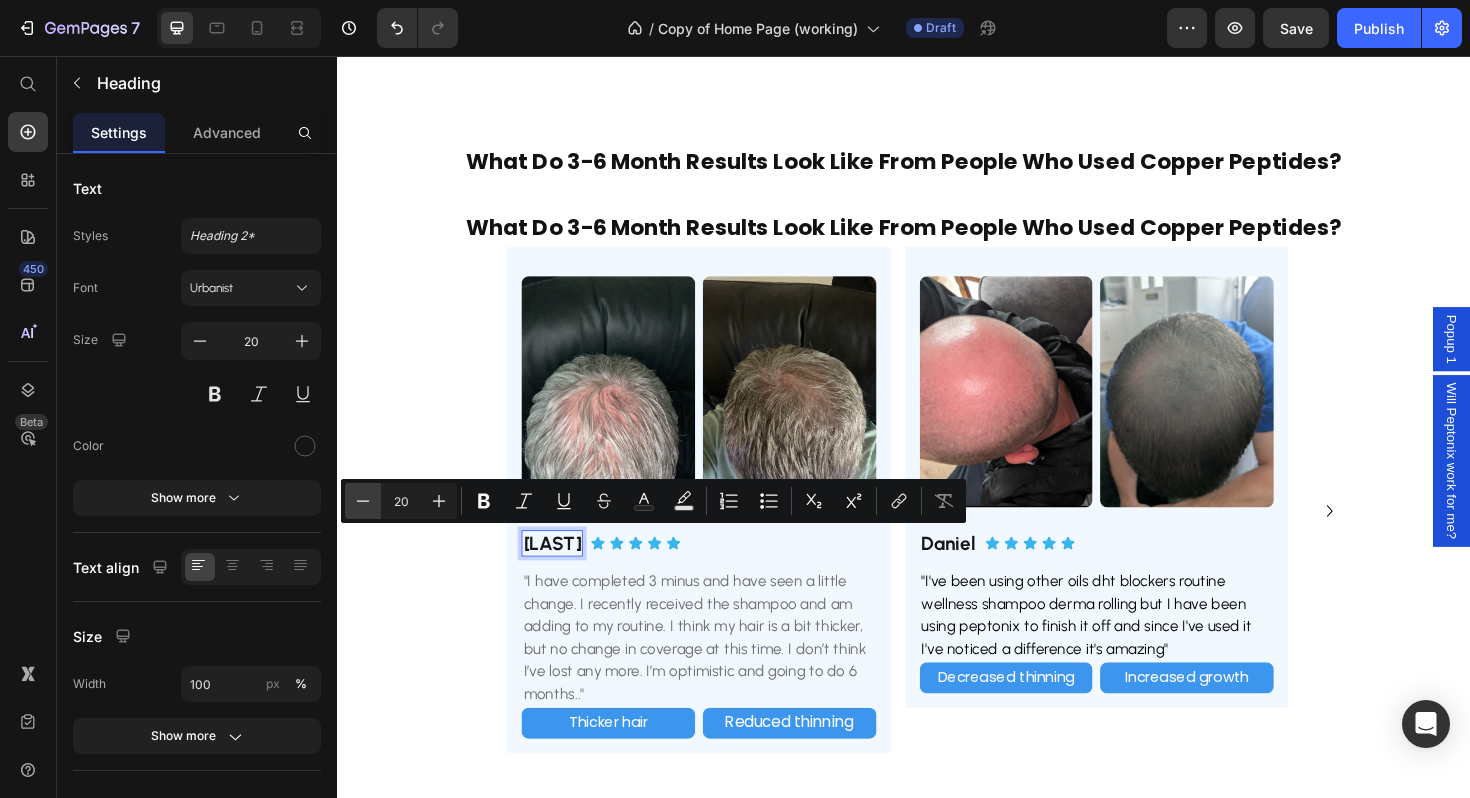 click 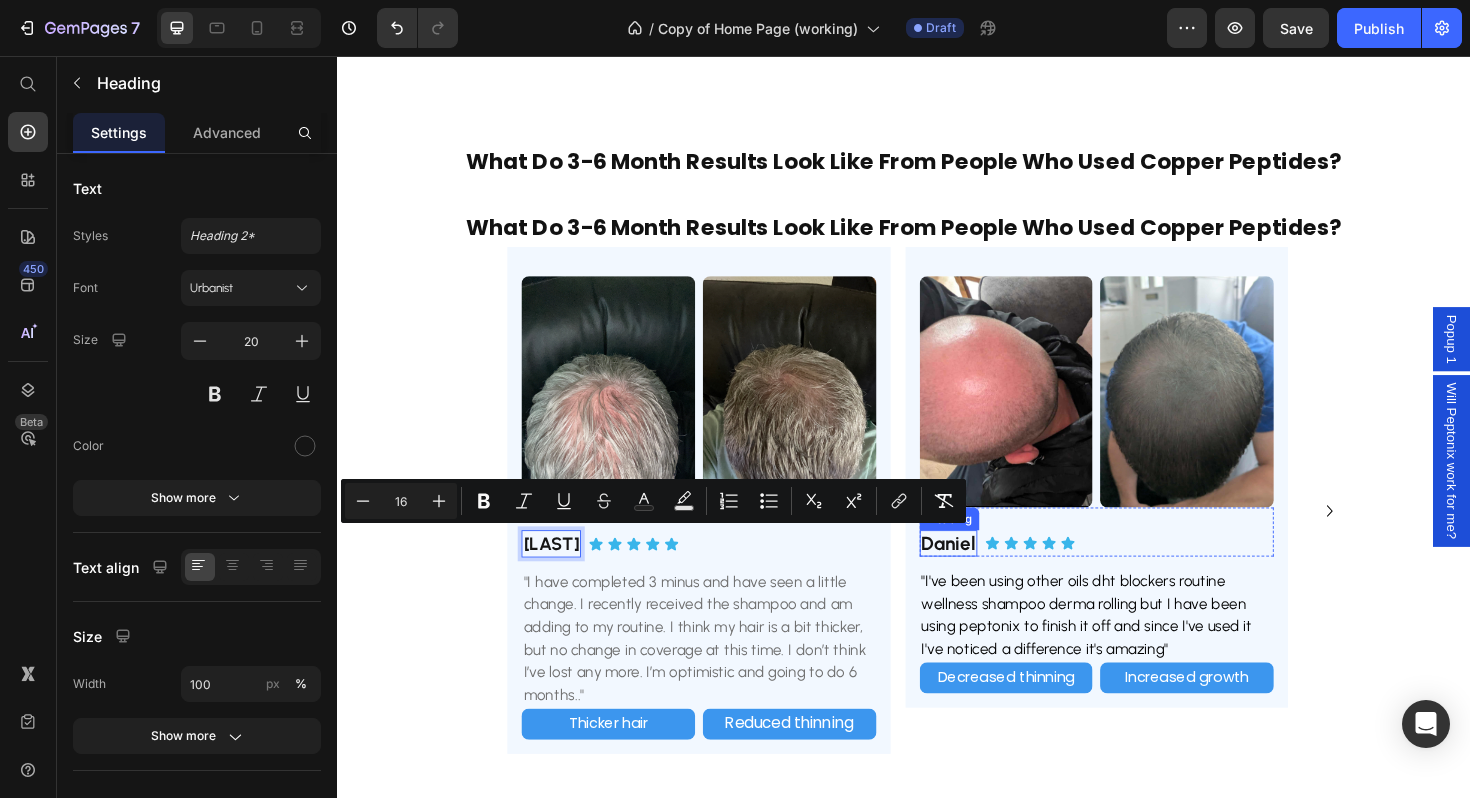 click on "Daniel" at bounding box center [984, 572] 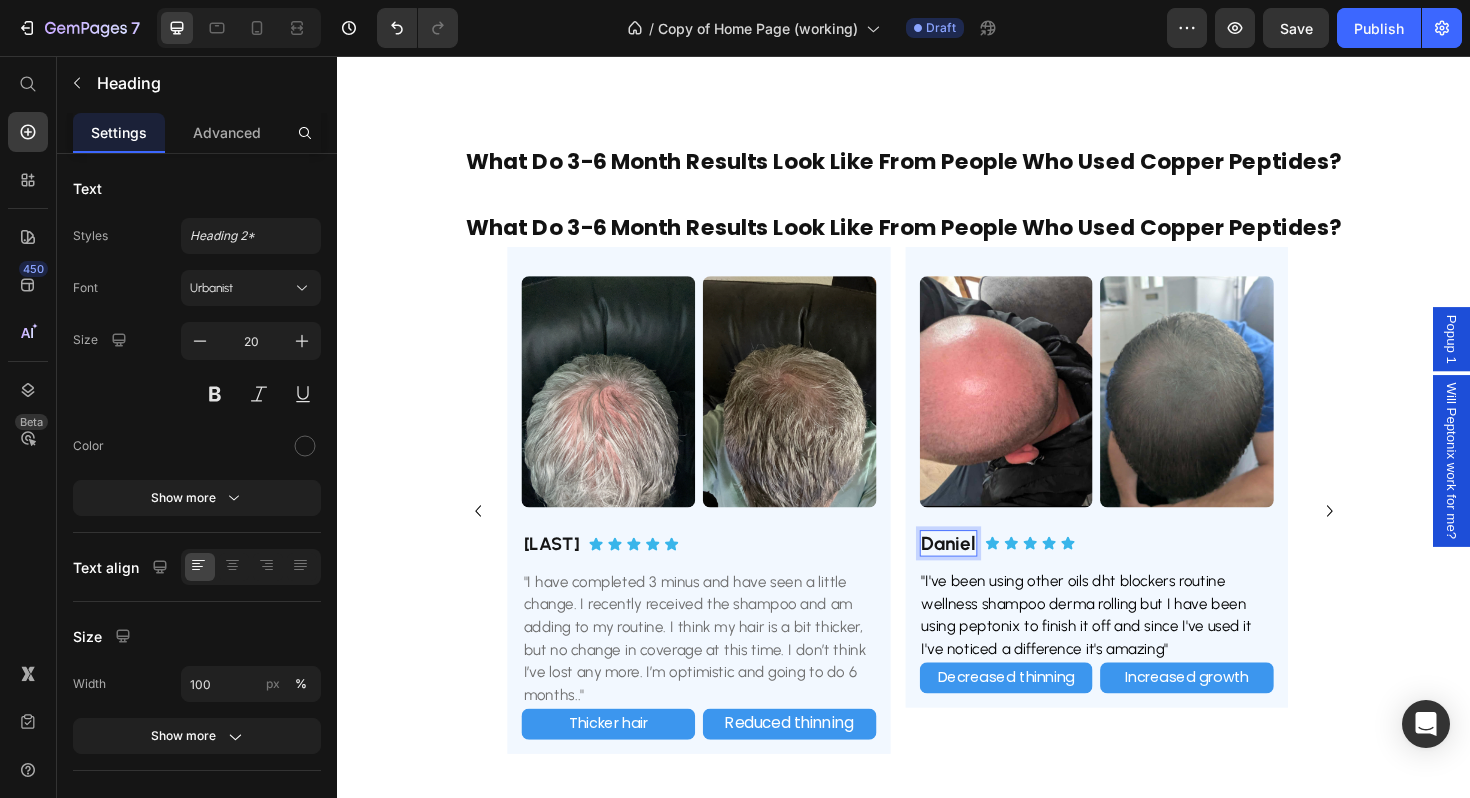 click on "Daniel" at bounding box center (984, 572) 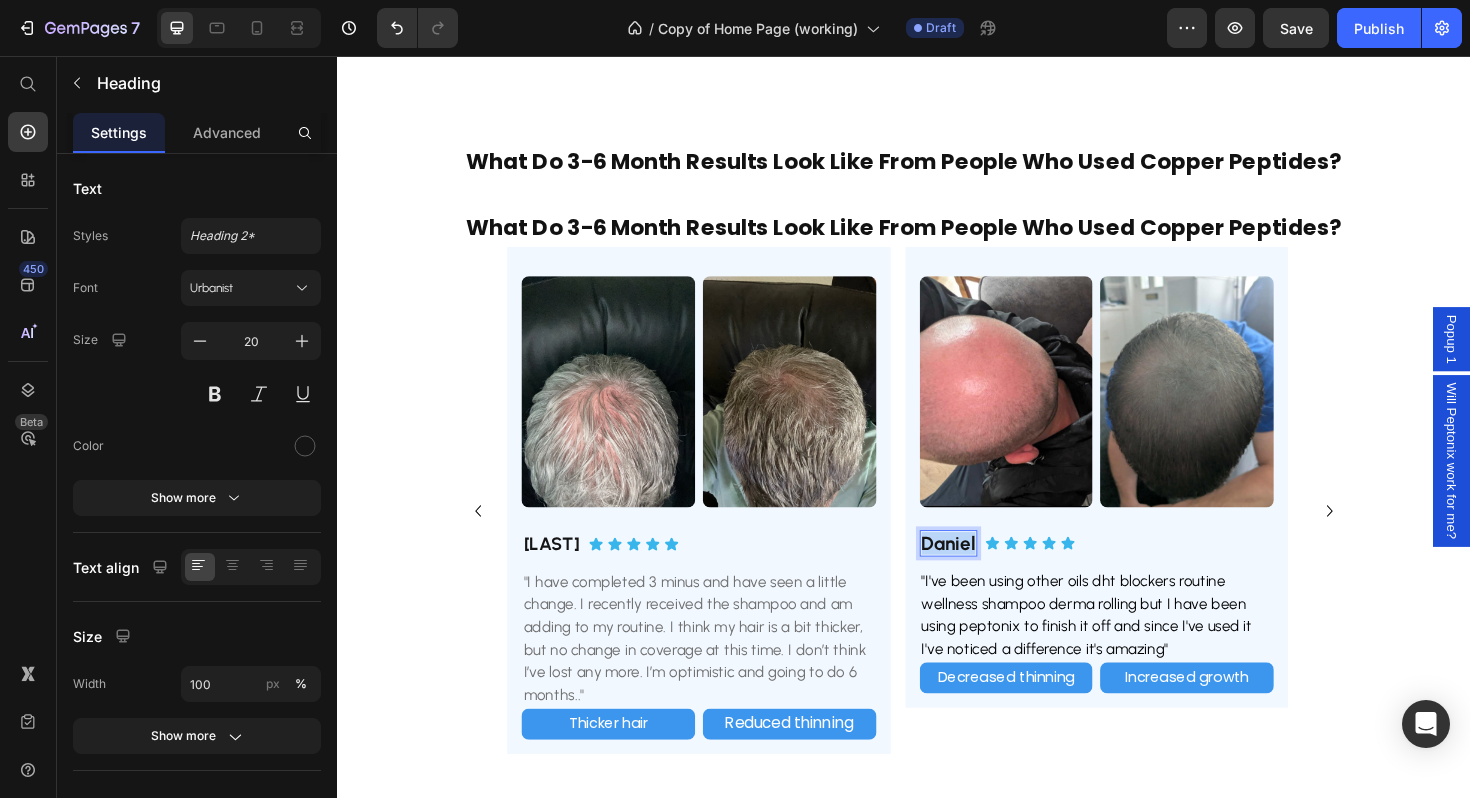 click on "Daniel" at bounding box center [984, 572] 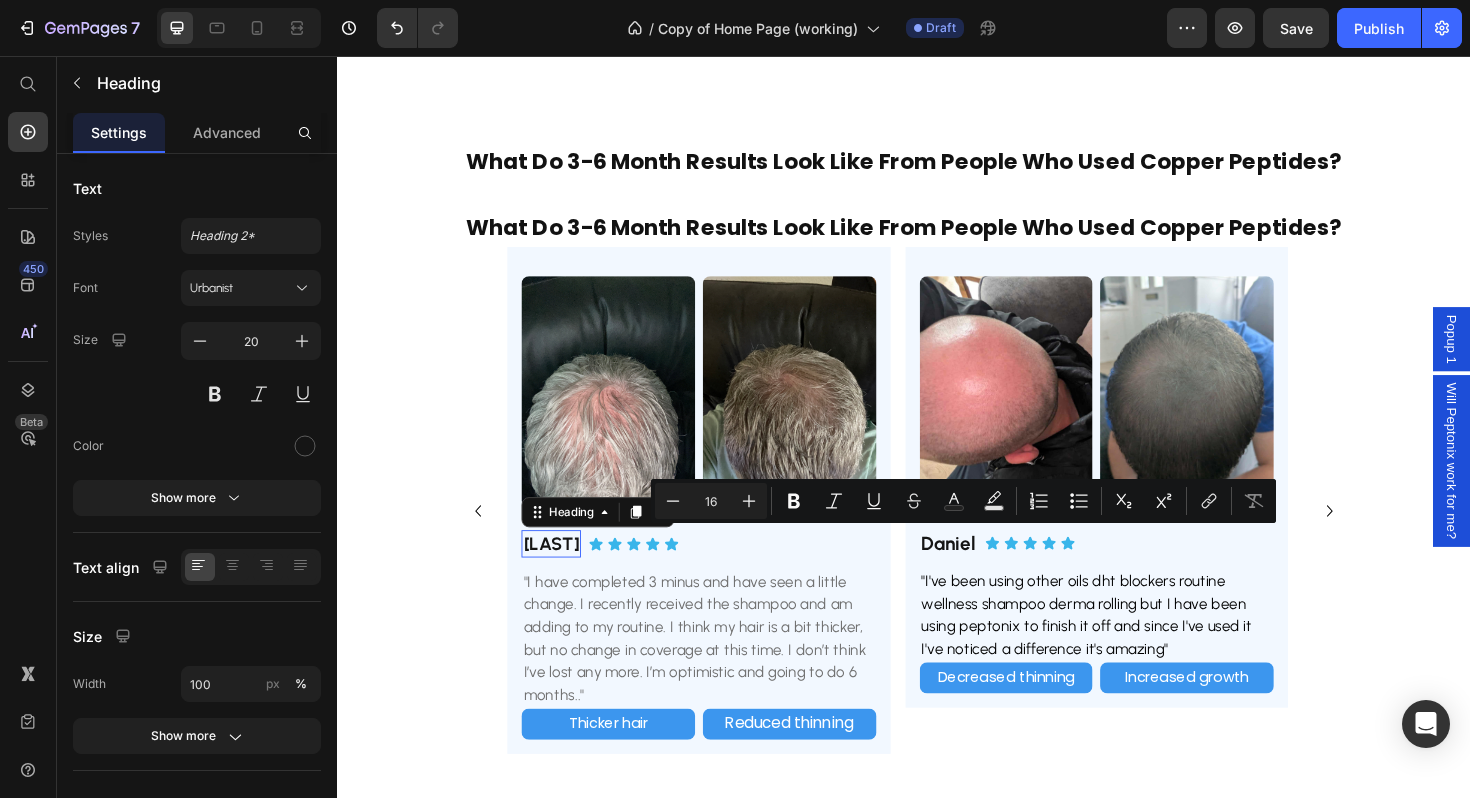 click on "[LAST]" at bounding box center [564, 572] 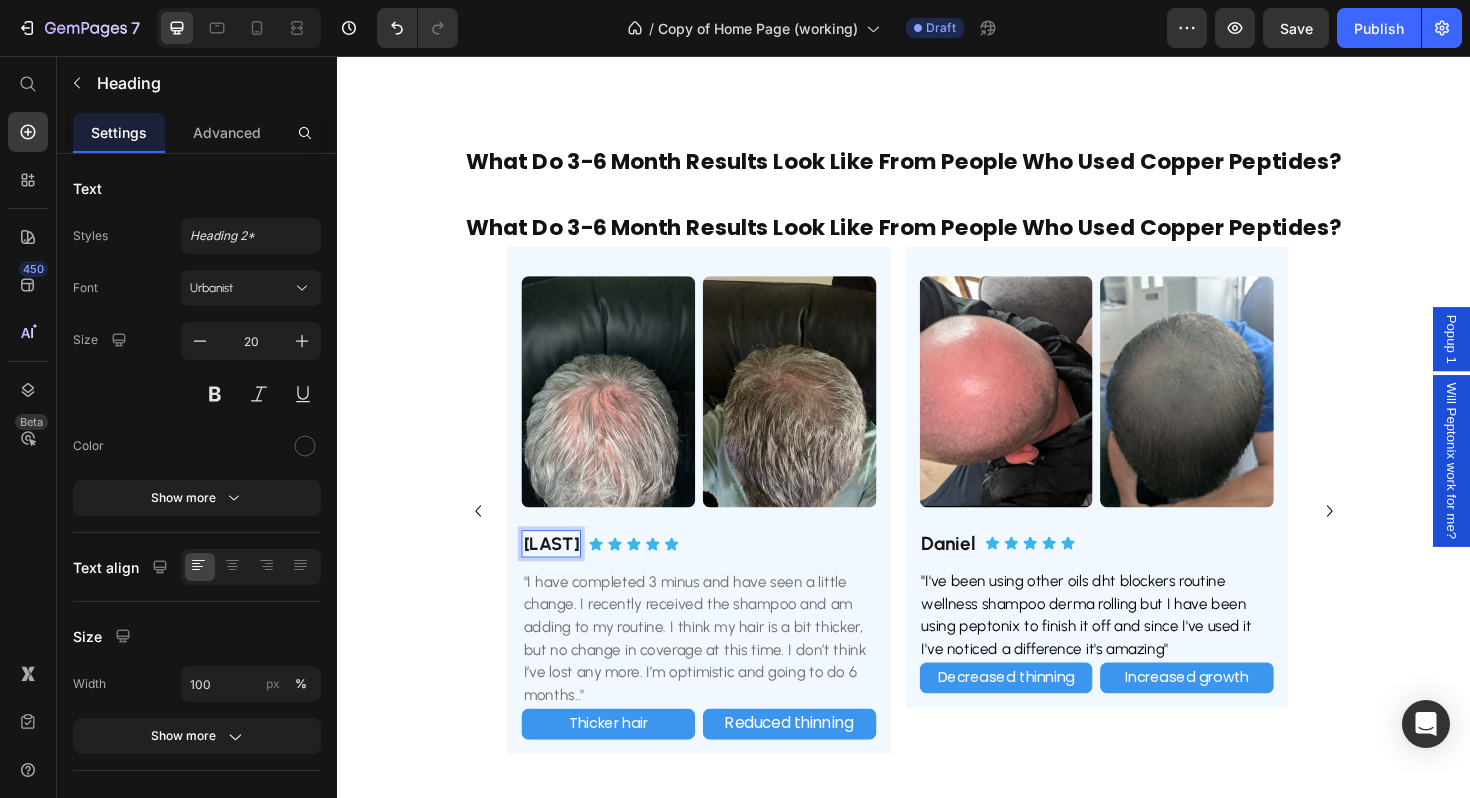 click on "[LAST]" at bounding box center (564, 572) 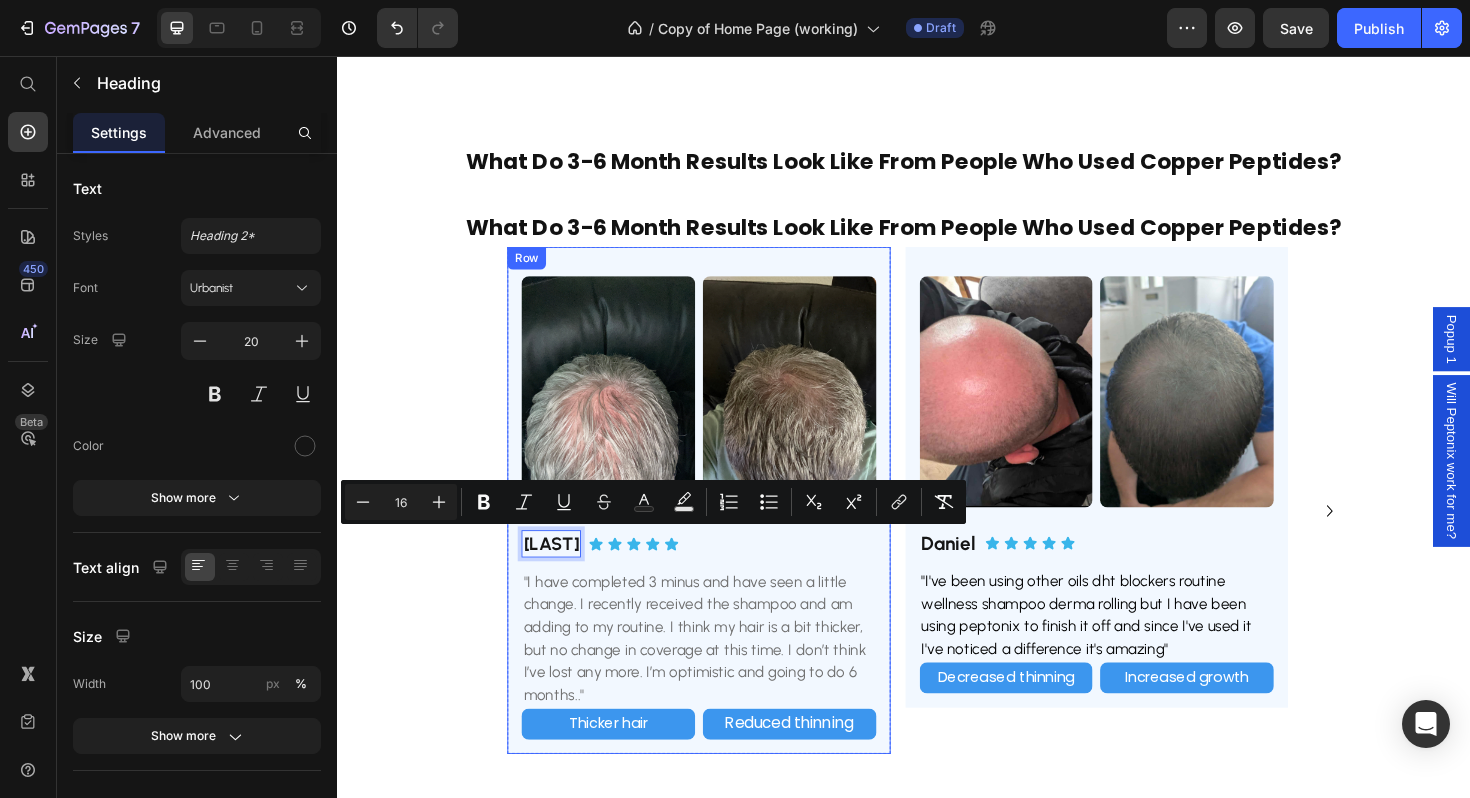 click on ""I have completed 3 minus and have seen a little change. I recently received the shampoo and am adding to my routine. I think my hair is a bit thicker, but no change in coverage at this time. I don’t think I’ve lost any more. I’m optimistic and going to do 6 months.."" at bounding box center (720, 673) 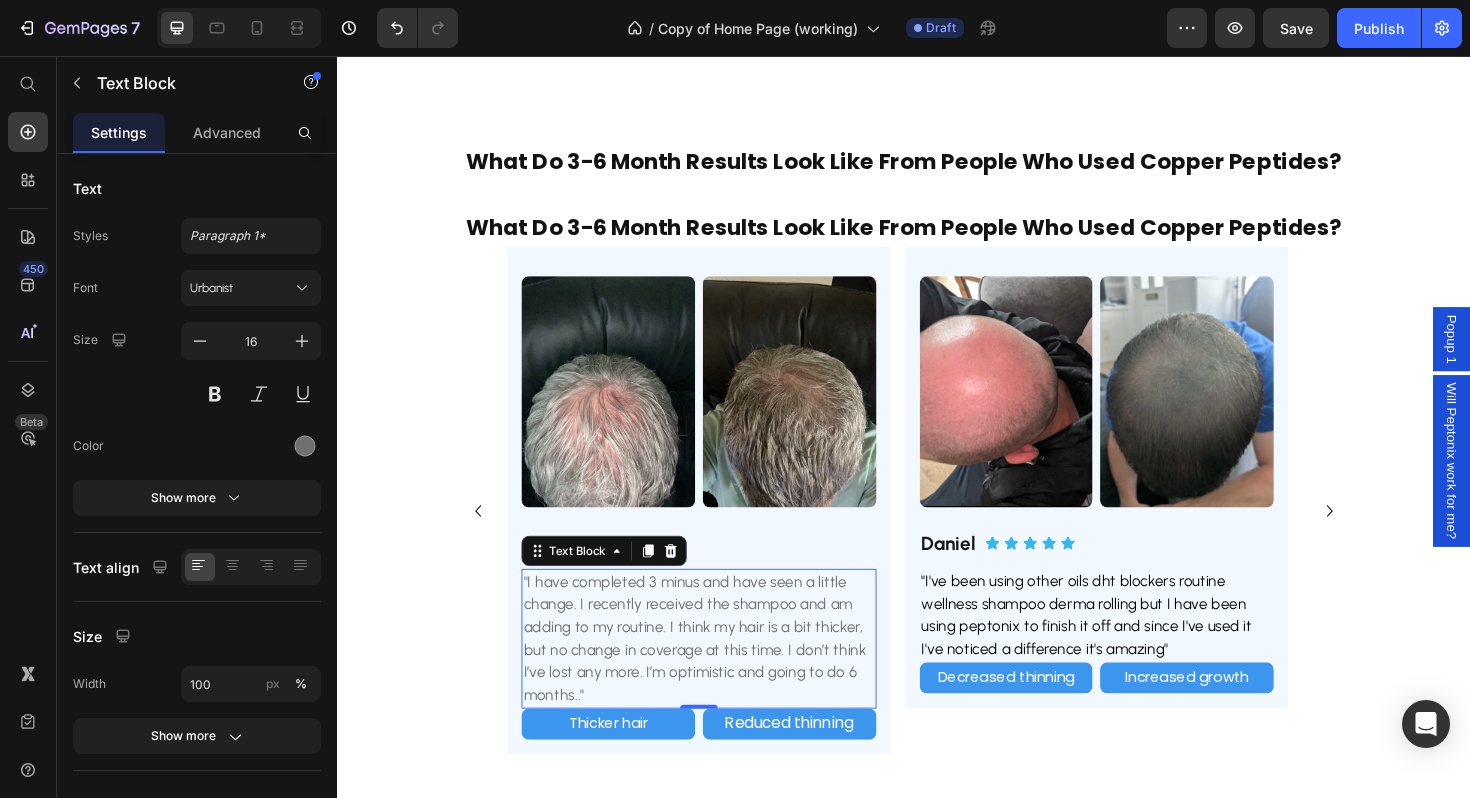 click on ""I have completed 3 minus and have seen a little change. I recently received the shampoo and am adding to my routine. I think my hair is a bit thicker, but no change in coverage at this time. I don’t think I’ve lost any more. I’m optimistic and going to do 6 months.."" at bounding box center [720, 673] 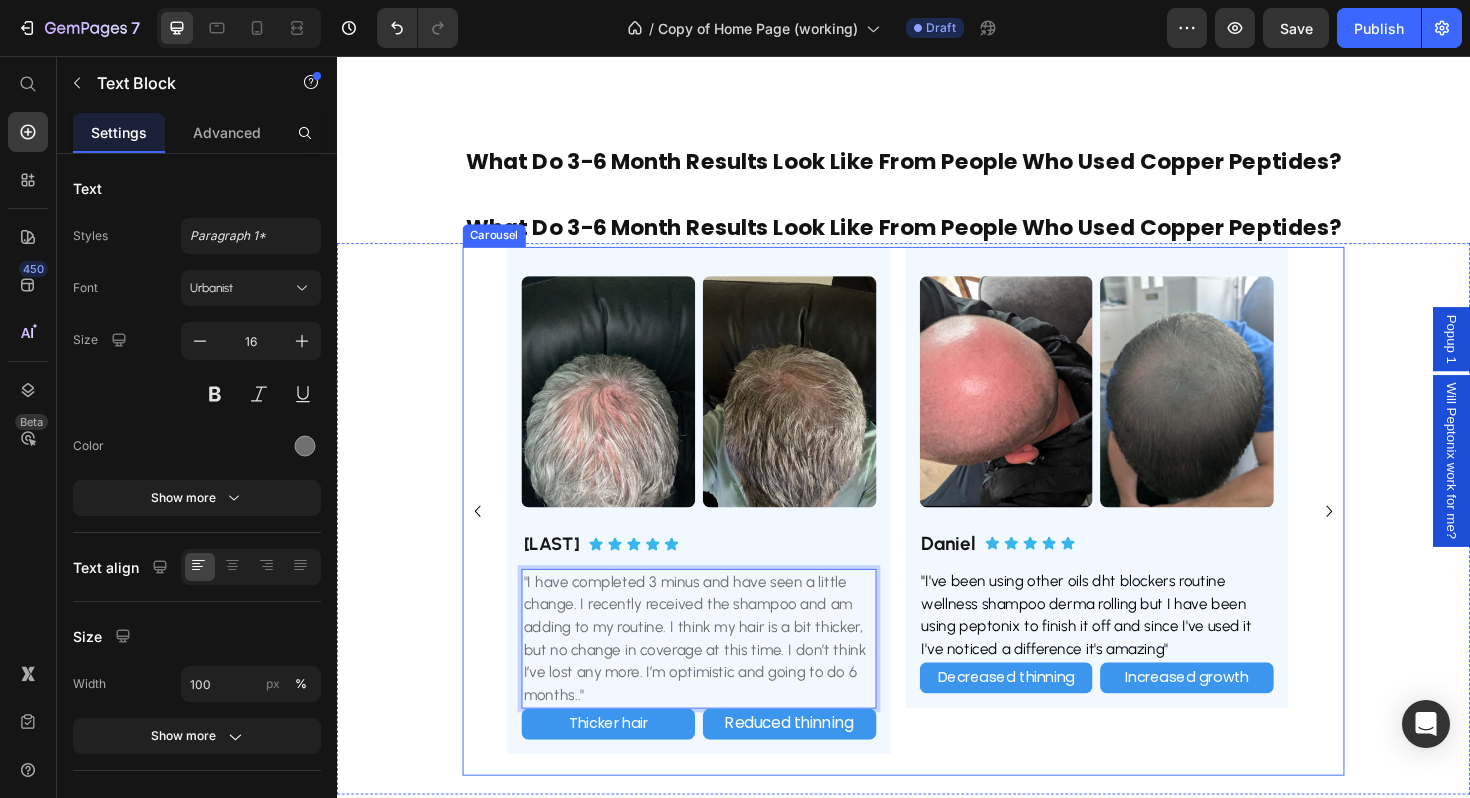 click on ""I've been using other oils dht blockers routine wellness shampoo derma rolling but I have been using peptonix to finish it off and since I've used it I've noticed a difference it's amazing"" at bounding box center [1141, 648] 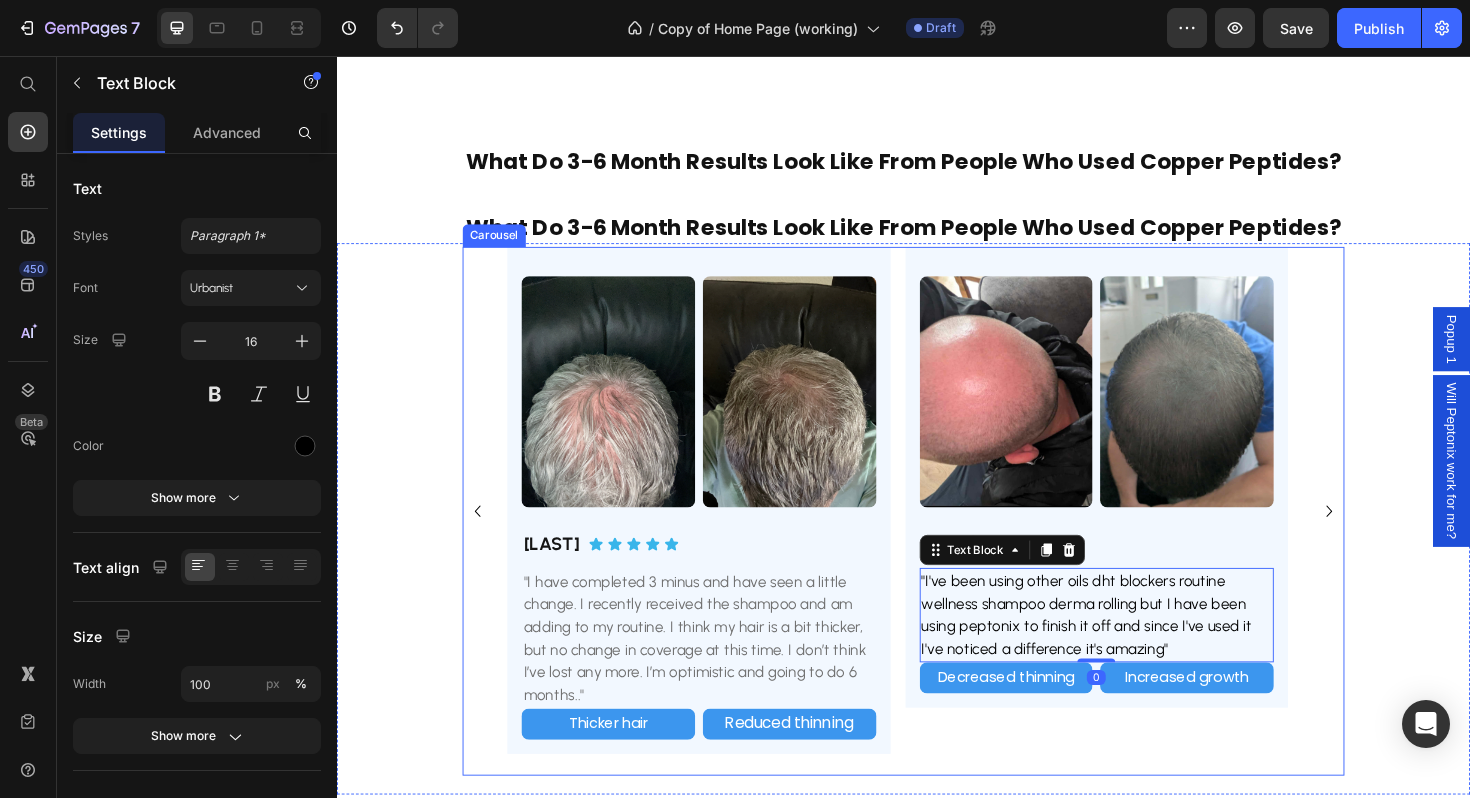 click on "Image Image Row [FIRST] [LAST] Heading Icon Icon Icon Icon Icon Icon List Row "I've been using other oils dht blockers routine wellness shampoo derma rolling but I have been using peptonix to finish it off and since I've used it I've noticed a difference it's amazing" Text Block 0 Decreased thinning Text Block Increased growth Text Block Row Reduced top of head thinning Button Improved hair growth Button Row Row Row Image Image Row [FIRST] [LAST] Heading Icon Icon Icon Icon Icon Icon List Row "Very good. Turned me from a baldy man to a man with more hairs" Text Block New baby hairs Text Block Increased growth Text Block Row New baby hair Button Visible hair growth Button Row Row Row Image Image Row [FIRST] [LAST] Heading Icon Icon Icon Icon Icon Icon List Row "Been using for 4 months. Changes I noticed are more coverage around my hairline. Not too expensive, easy to use, clearly works and no side effects." Text Block New hairline baby hairs Text Block Reduced thinning Text Block Row Button" at bounding box center [937, 538] 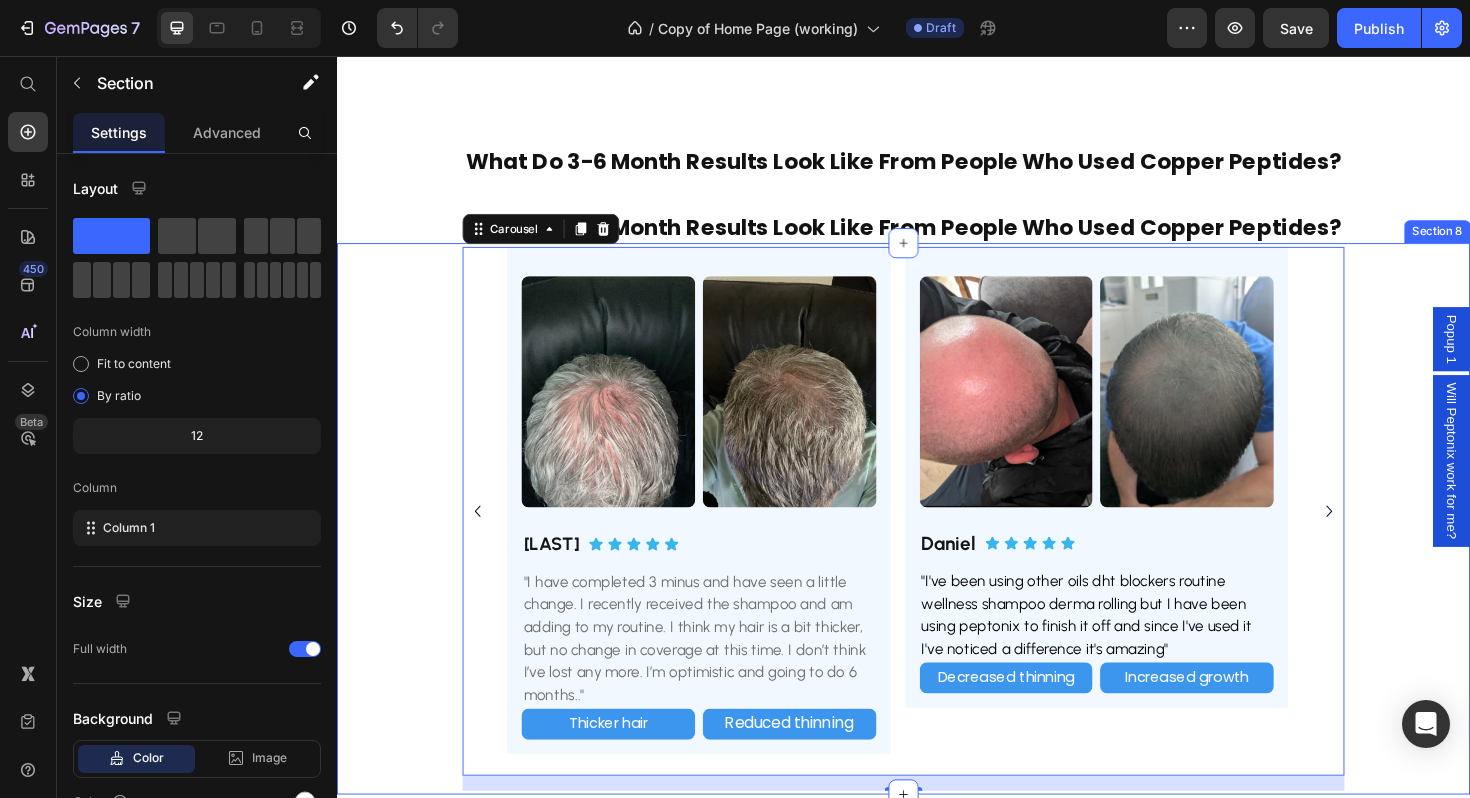 click on "Image Image Row [FIRST] [LAST] Heading Icon Icon Icon Icon Icon Icon List Row "I've been using other oils dht blockers routine wellness shampoo derma rolling but I have been using peptonix to finish it off and since I've used it I've noticed a difference it's amazing" Text Block Decreased thinning Text Block Increased growth Text Block Row Reduced top of head thinning Button Improved hair growth Button Row Row Row Image Image Row [FIRST] [LAST] Heading Icon Icon Icon Icon Icon Icon List Row "Very good. Turned me from a baldy man to a man with more hairs" Text Block New baby hairs Text Block Increased growth Text Block Row New baby hair Button Visible hair growth Button Row Row Row Image Image Row [FIRST] [LAST] Heading Icon Icon Icon Icon Icon Icon List Row "Been using for 4 months. Changes I noticed are more coverage around my hairline. Not too expensive, easy to use, clearly works and no side effects." Text Block New hairline baby hairs Text Block Reduced thinning Text Block Row" at bounding box center (937, 546) 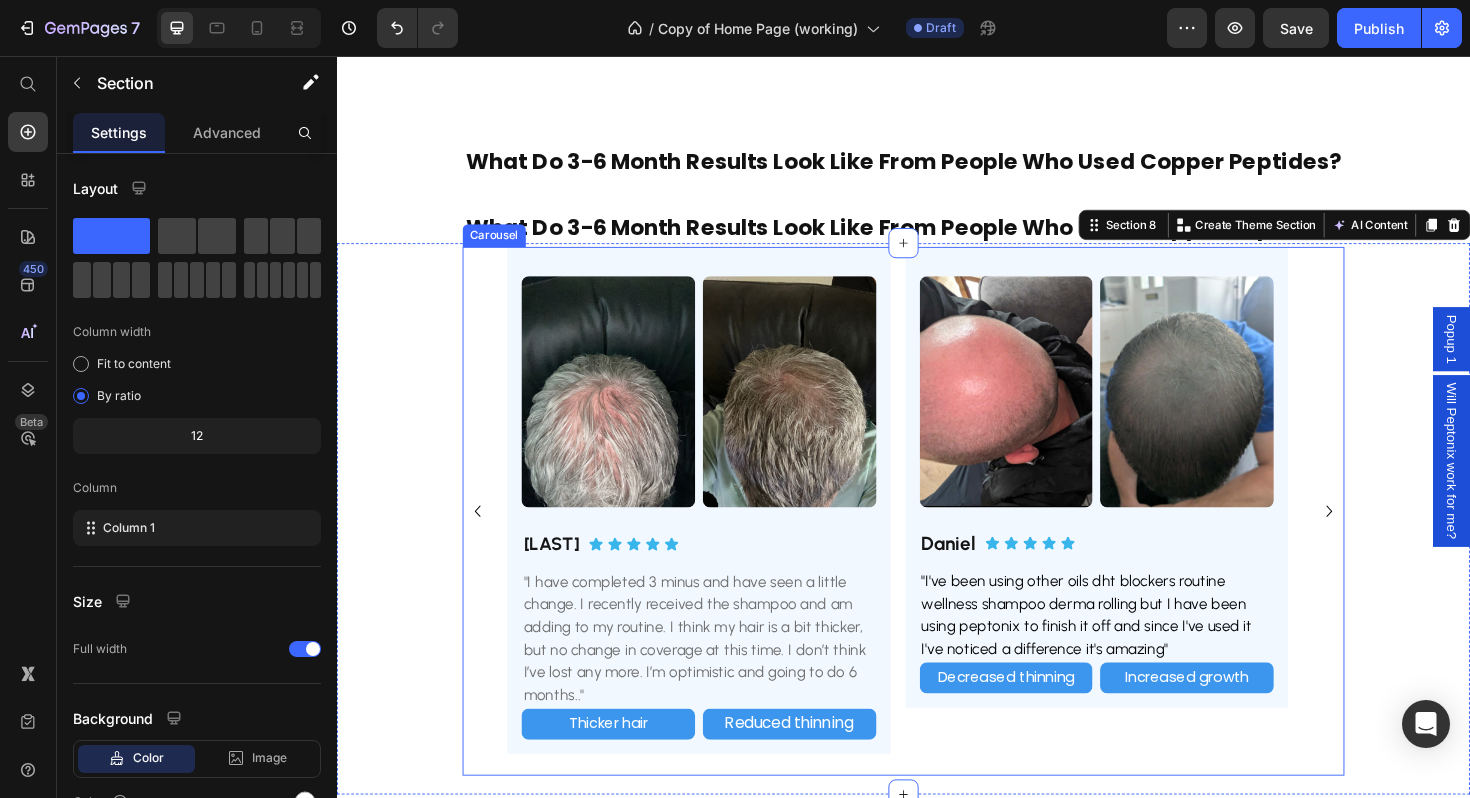 click 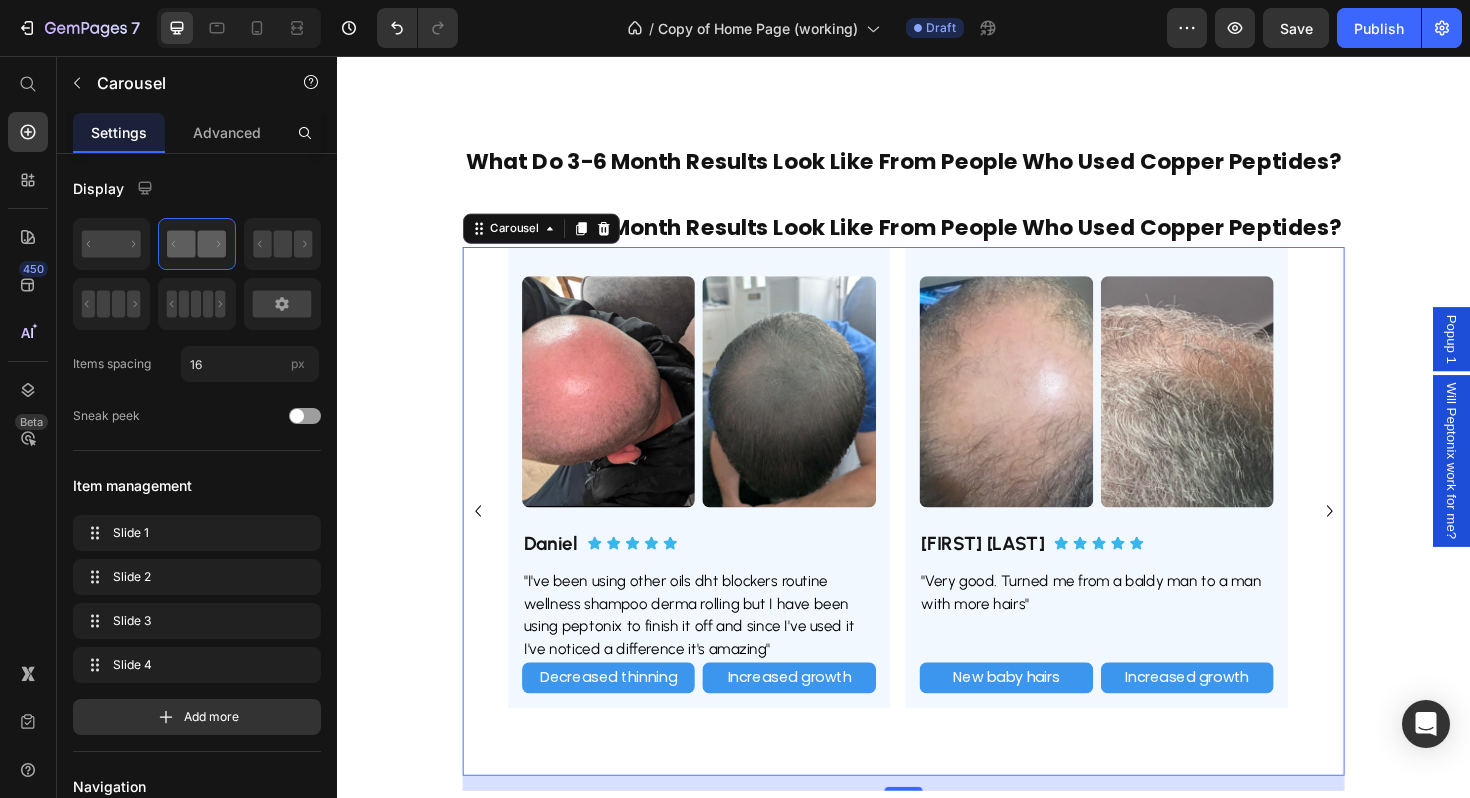 click 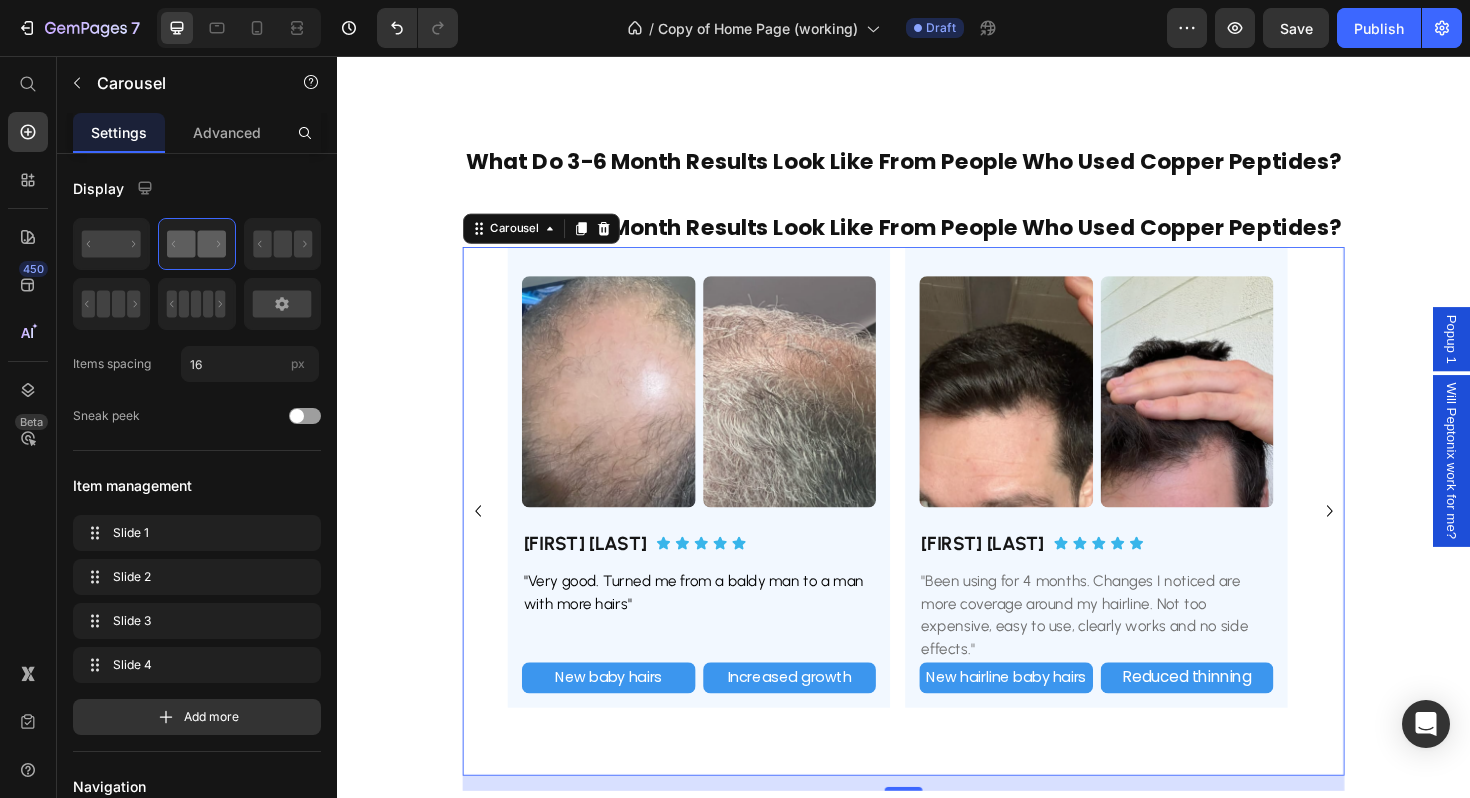 click 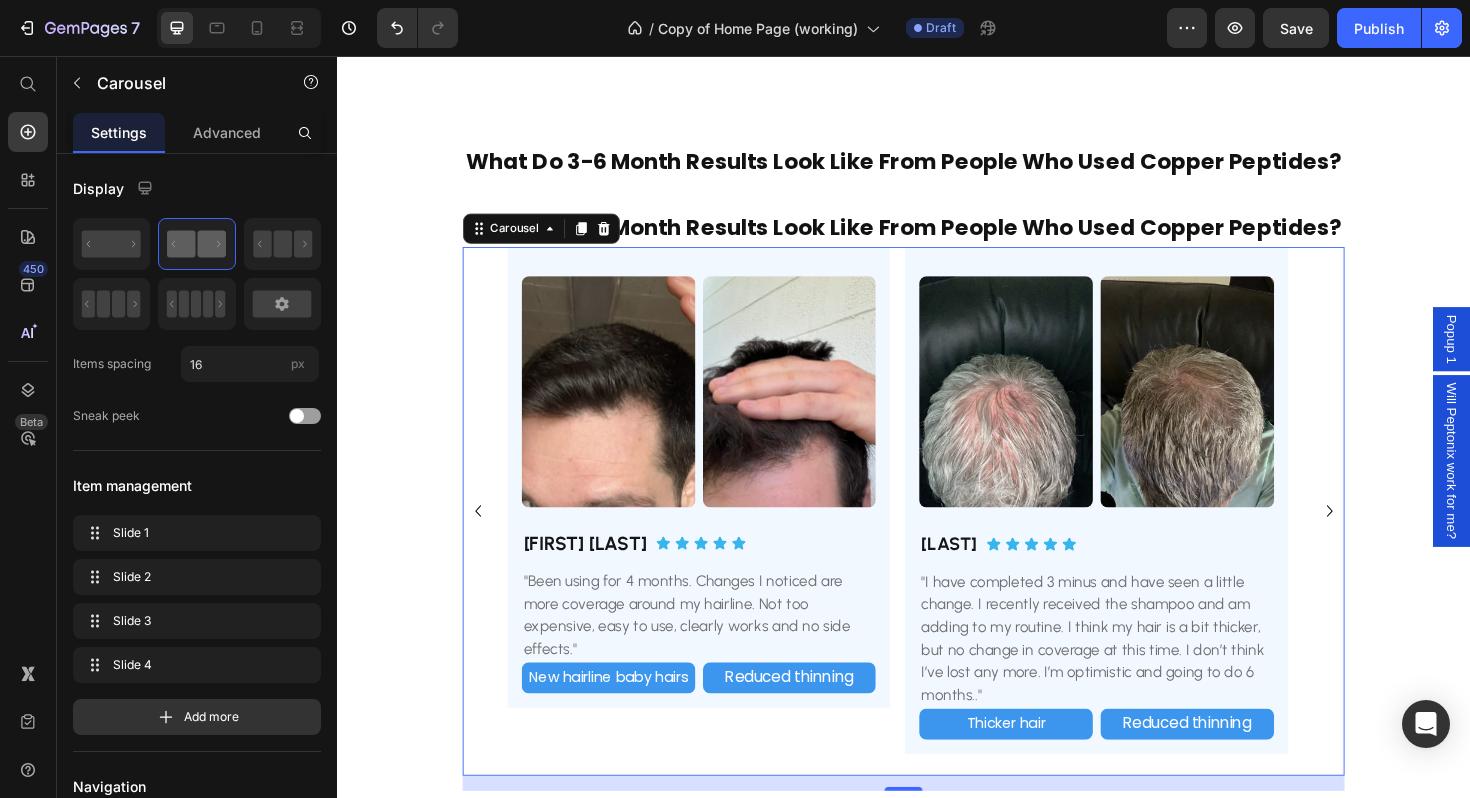 click 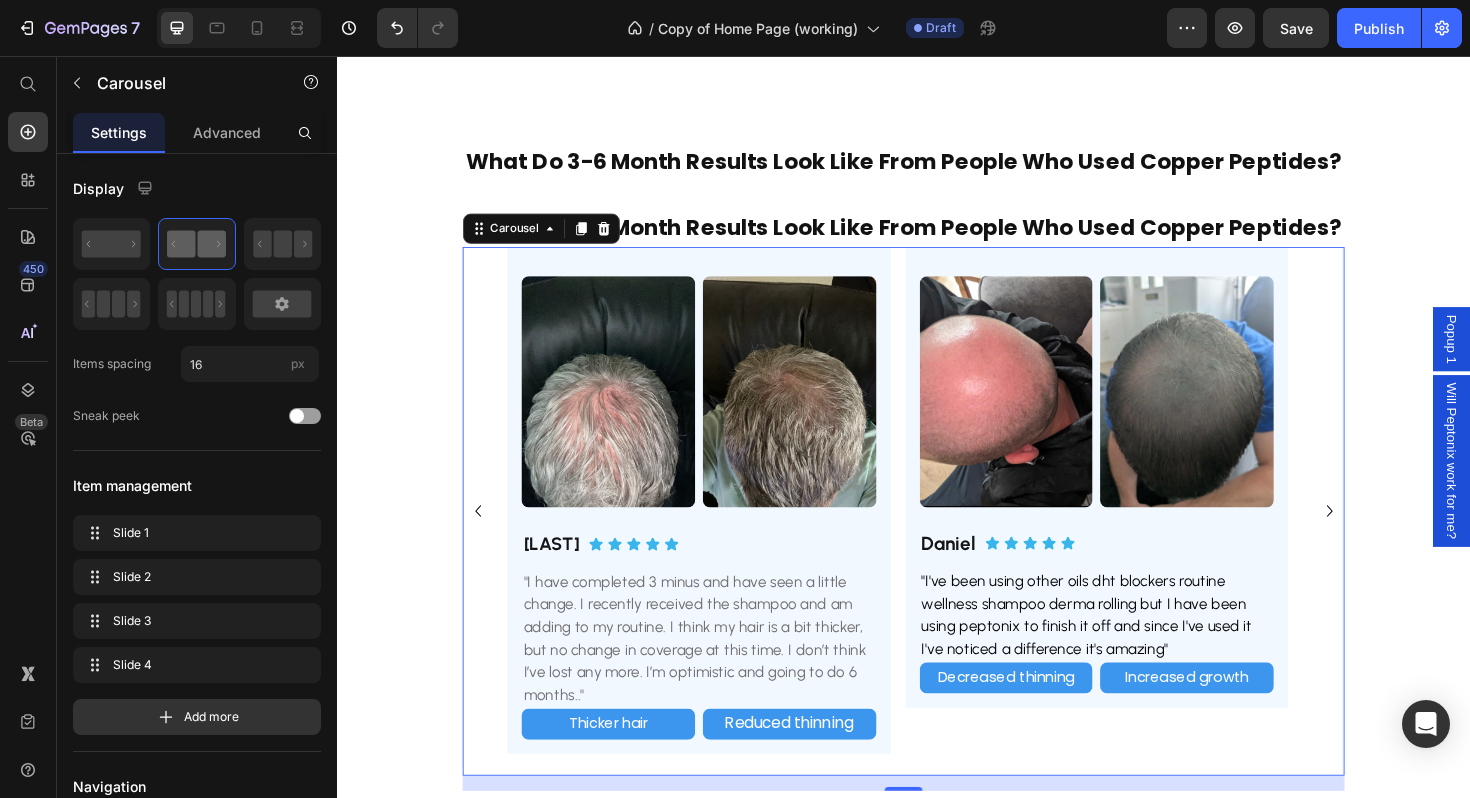 click 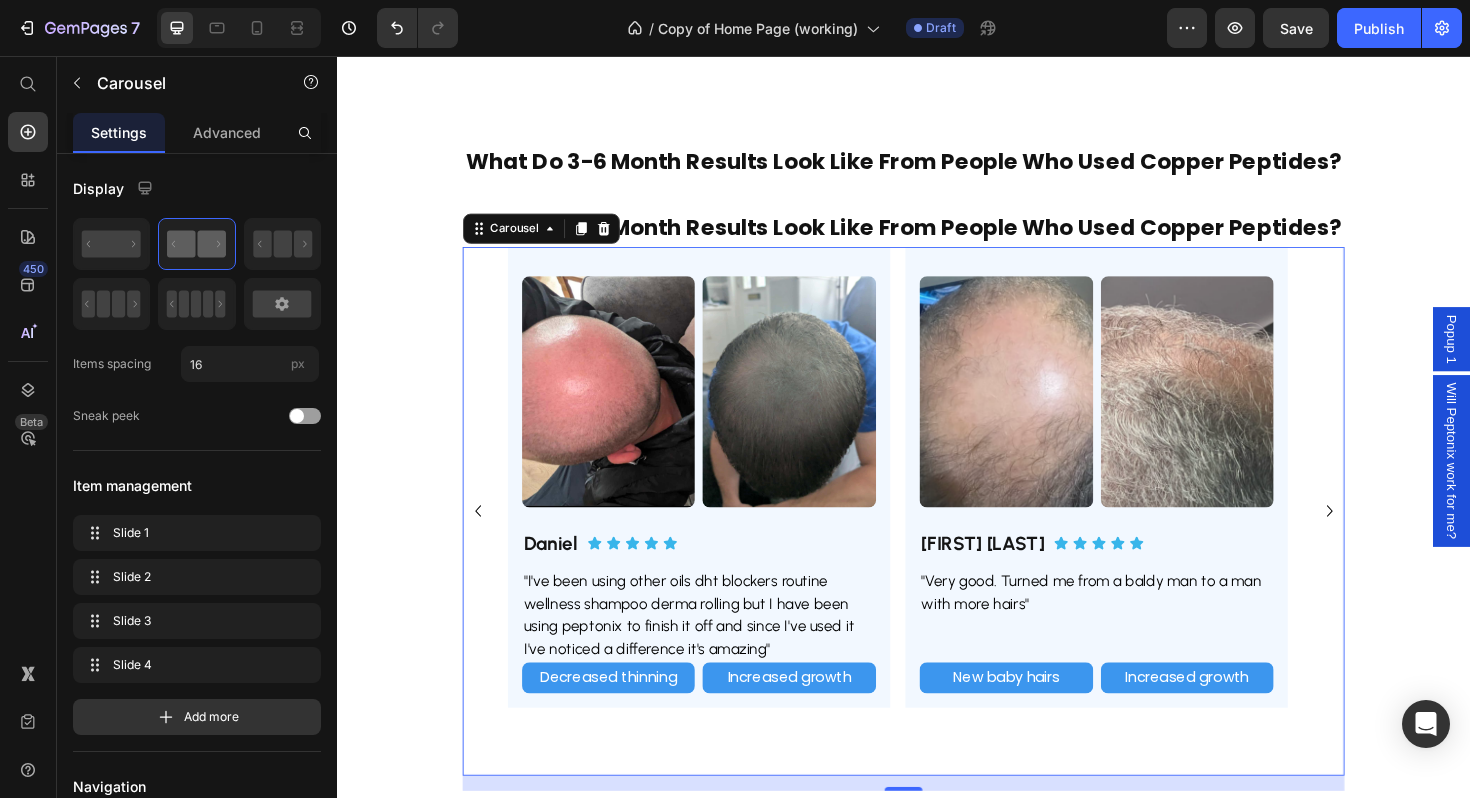 click on "Image Image Row [FIRST] [LAST] Heading Icon Icon Icon Icon Icon Icon List Row "I've been using other oils dht blockers routine wellness shampoo derma rolling but I have been using peptonix to finish it off and since I've used it I've noticed a difference it's amazing" Text Block Decreased thinning Text Block Increased growth Text Block Row Reduced top of head thinning Button Improved hair growth Button Row Row Row Image Image Row [FIRST] [LAST] Heading Icon Icon Icon Icon Icon Icon List Row "Very good. Turned me from a baldy man to a man with more hairs" Text Block New baby hairs Text Block Increased growth Text Block Row New baby hair Button Visible hair growth Button Row Row Row Image Image Row [FIRST] [LAST] Heading Icon Icon Icon Icon Icon Icon List Row "Been using for 4 months. Changes I noticed are more coverage around my hairline. Not too expensive, easy to use, clearly works and no side effects." Text Block New hairline baby hairs Text Block Reduced thinning Text Block Row" at bounding box center [937, 538] 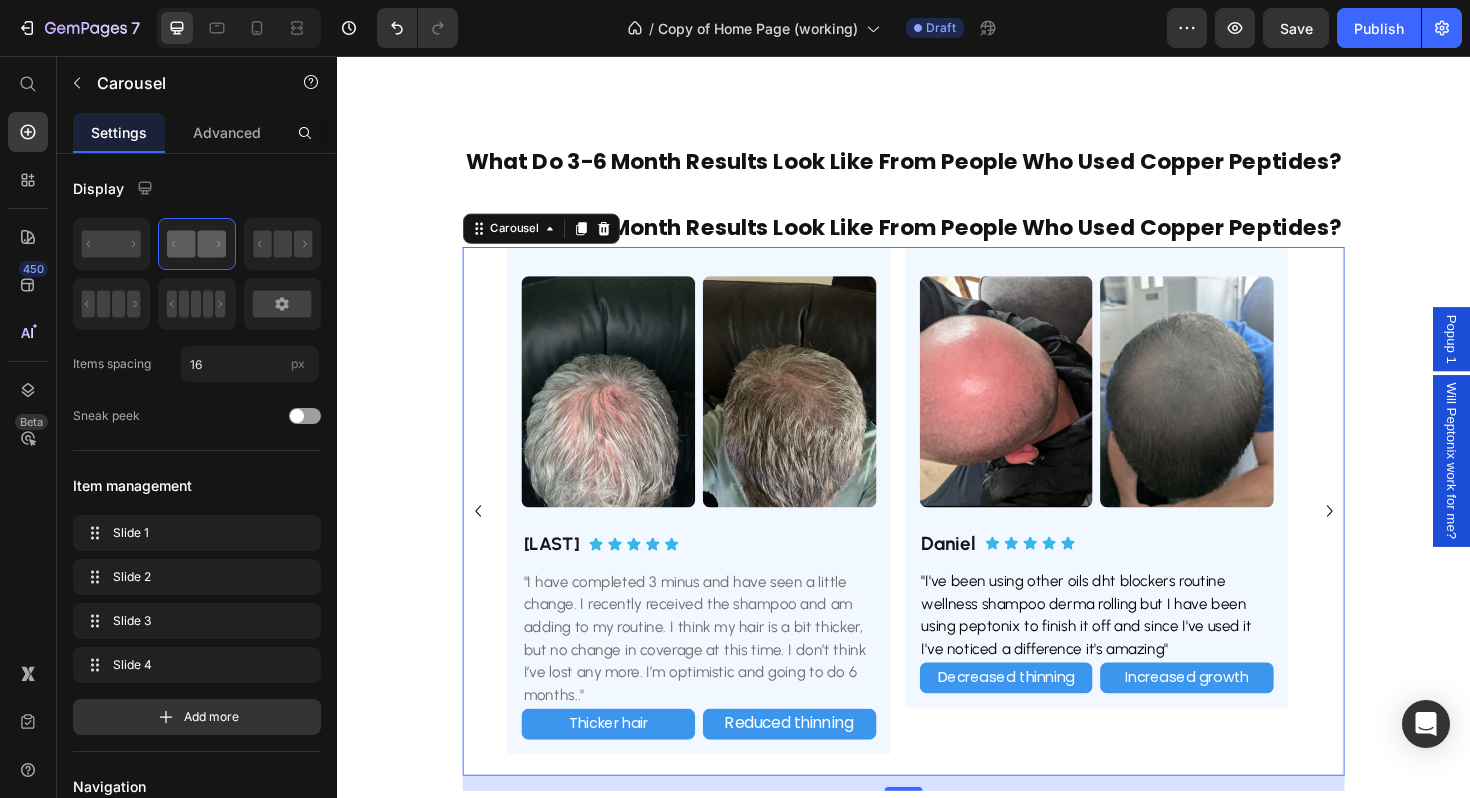 click 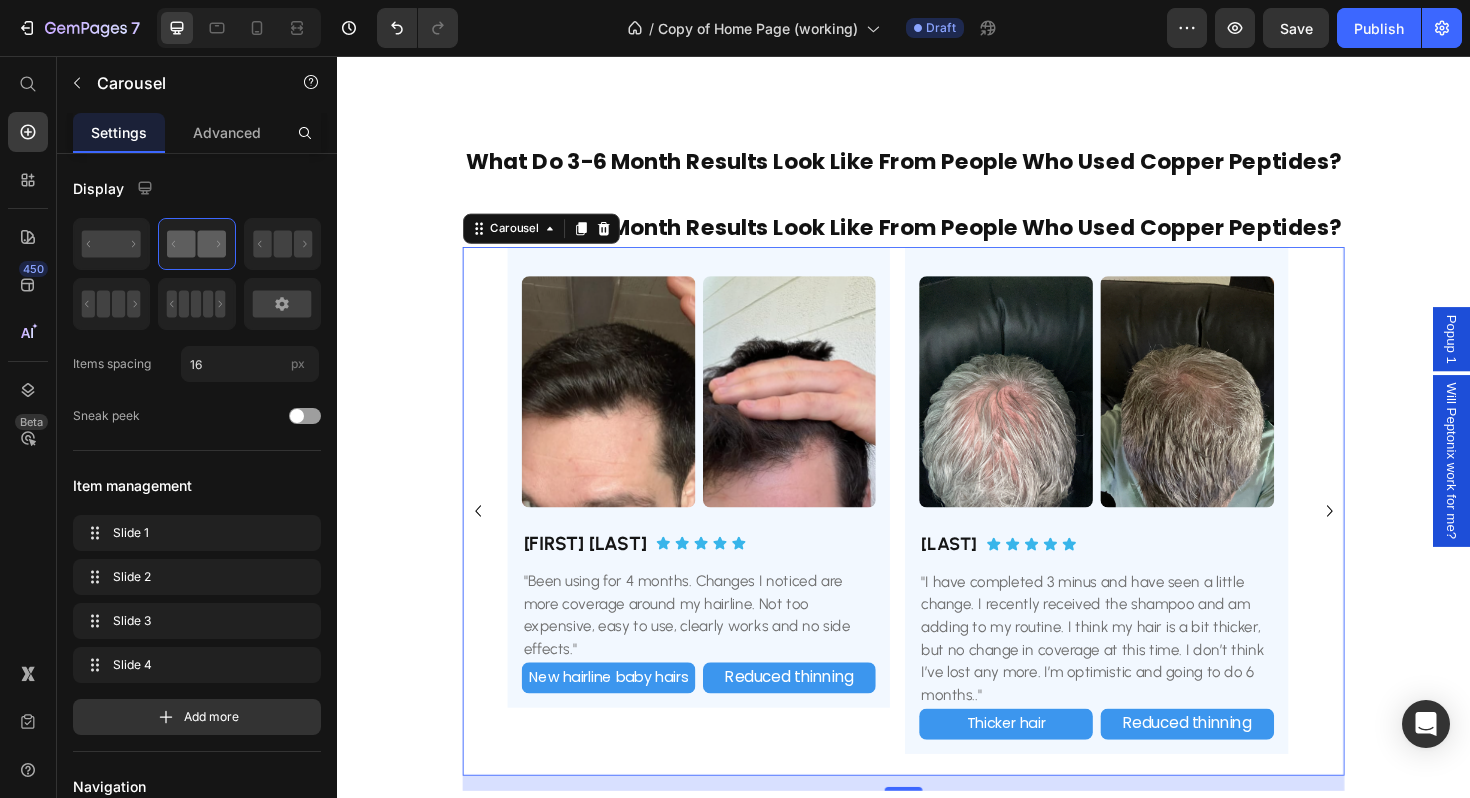 click 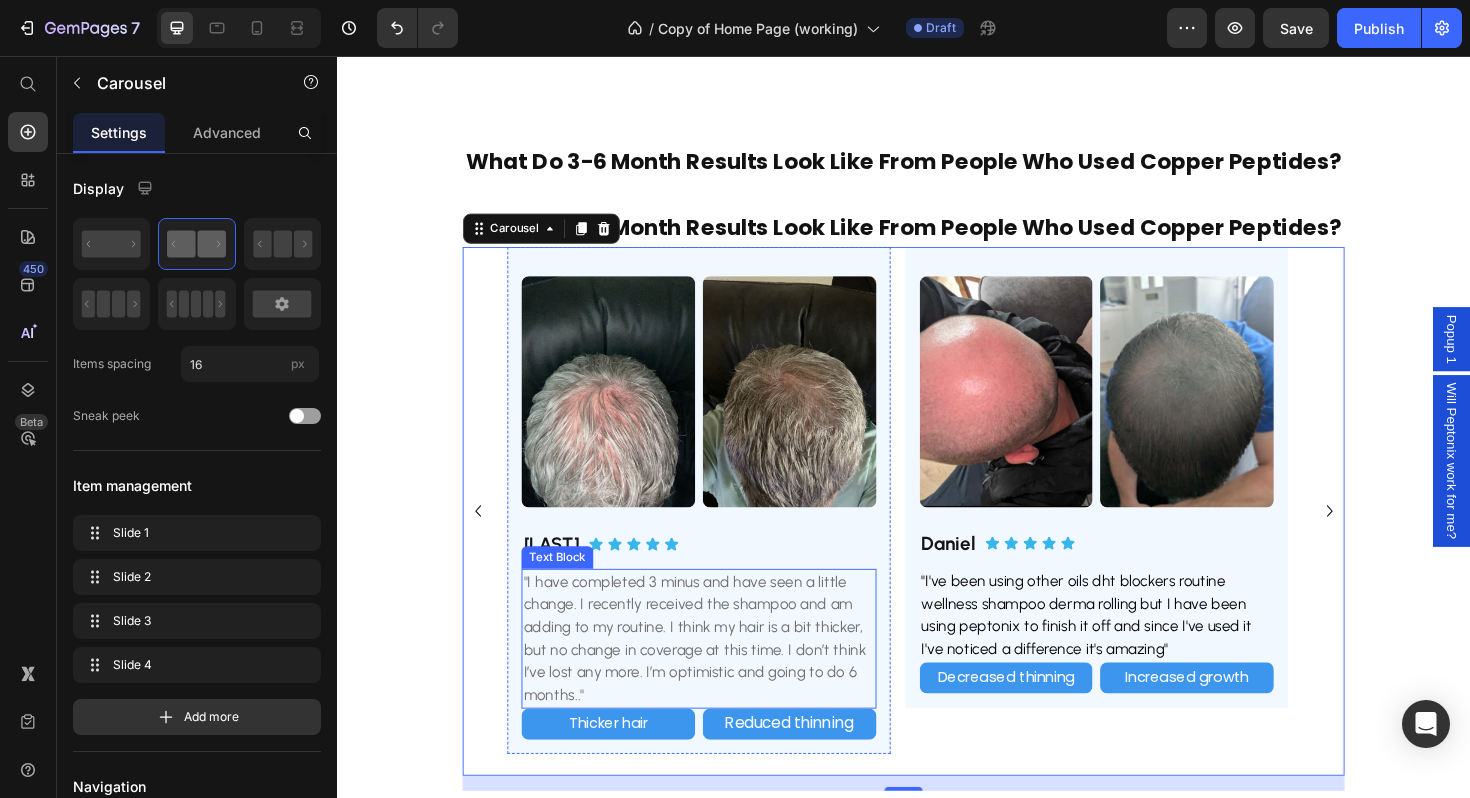 click on ""I have completed 3 minus and have seen a little change. I recently received the shampoo and am adding to my routine. I think my hair is a bit thicker, but no change in coverage at this time. I don’t think I’ve lost any more. I’m optimistic and going to do 6 months.."" at bounding box center [720, 673] 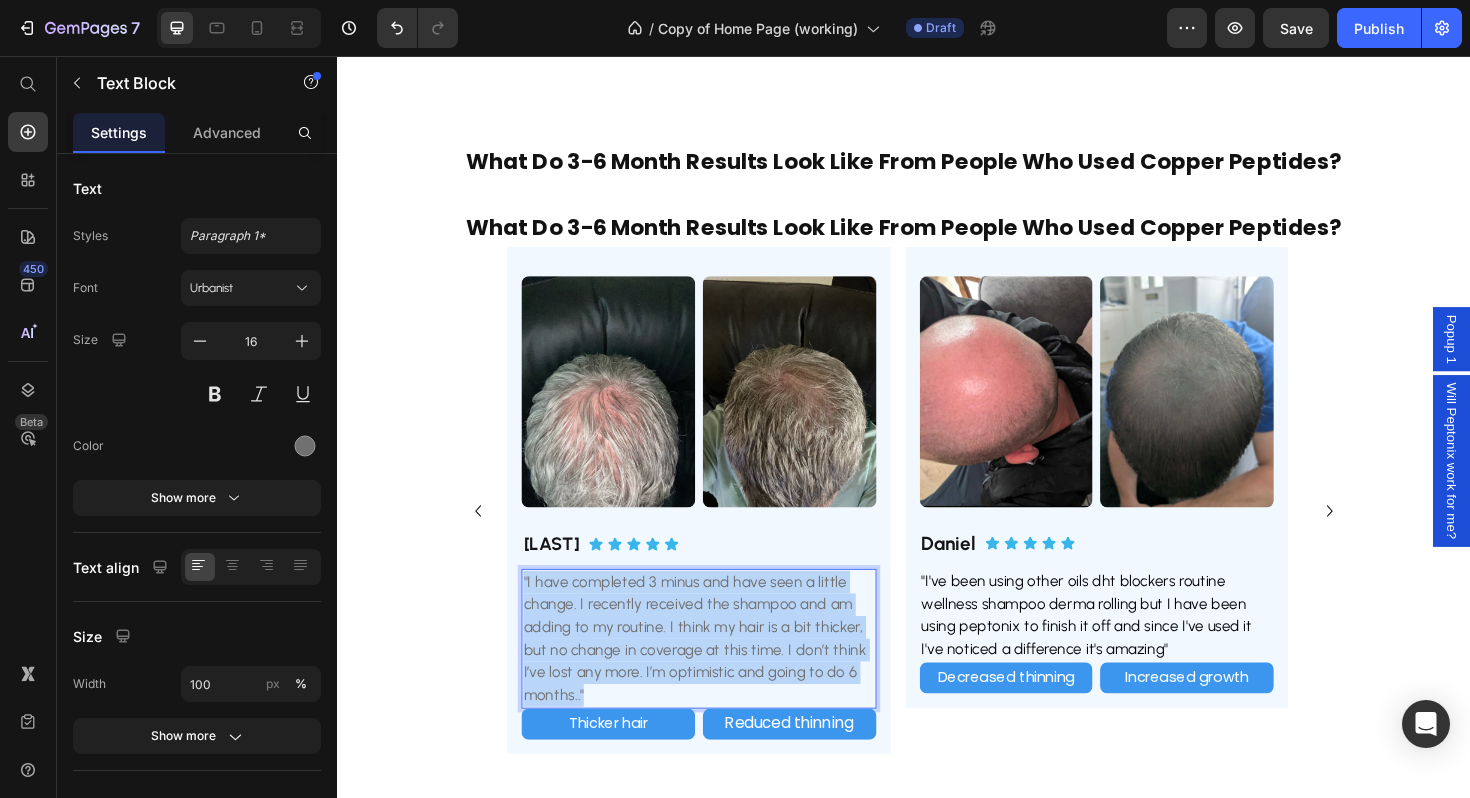 click on ""I have completed 3 minus and have seen a little change. I recently received the shampoo and am adding to my routine. I think my hair is a bit thicker, but no change in coverage at this time. I don’t think I’ve lost any more. I’m optimistic and going to do 6 months.."" at bounding box center [720, 673] 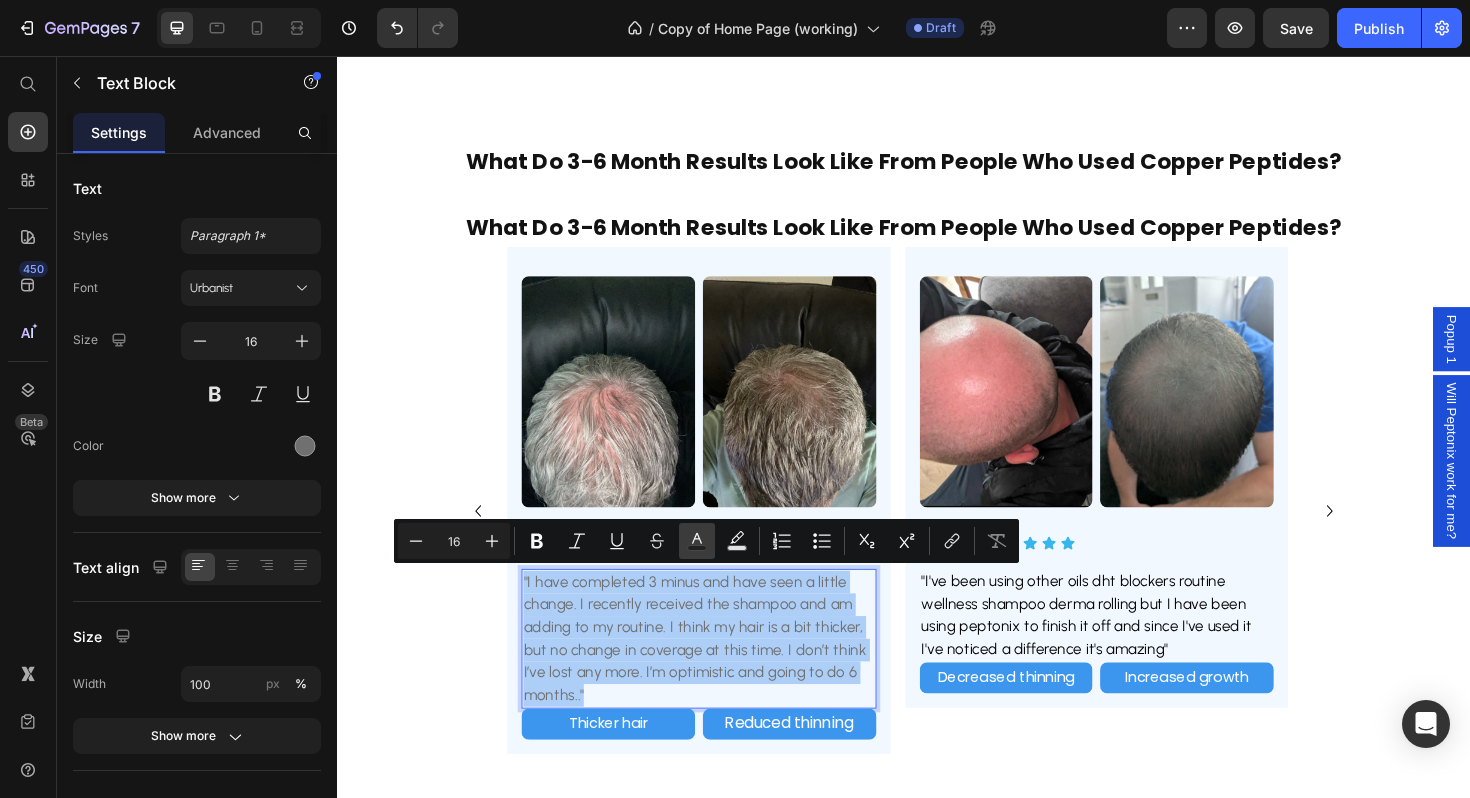click 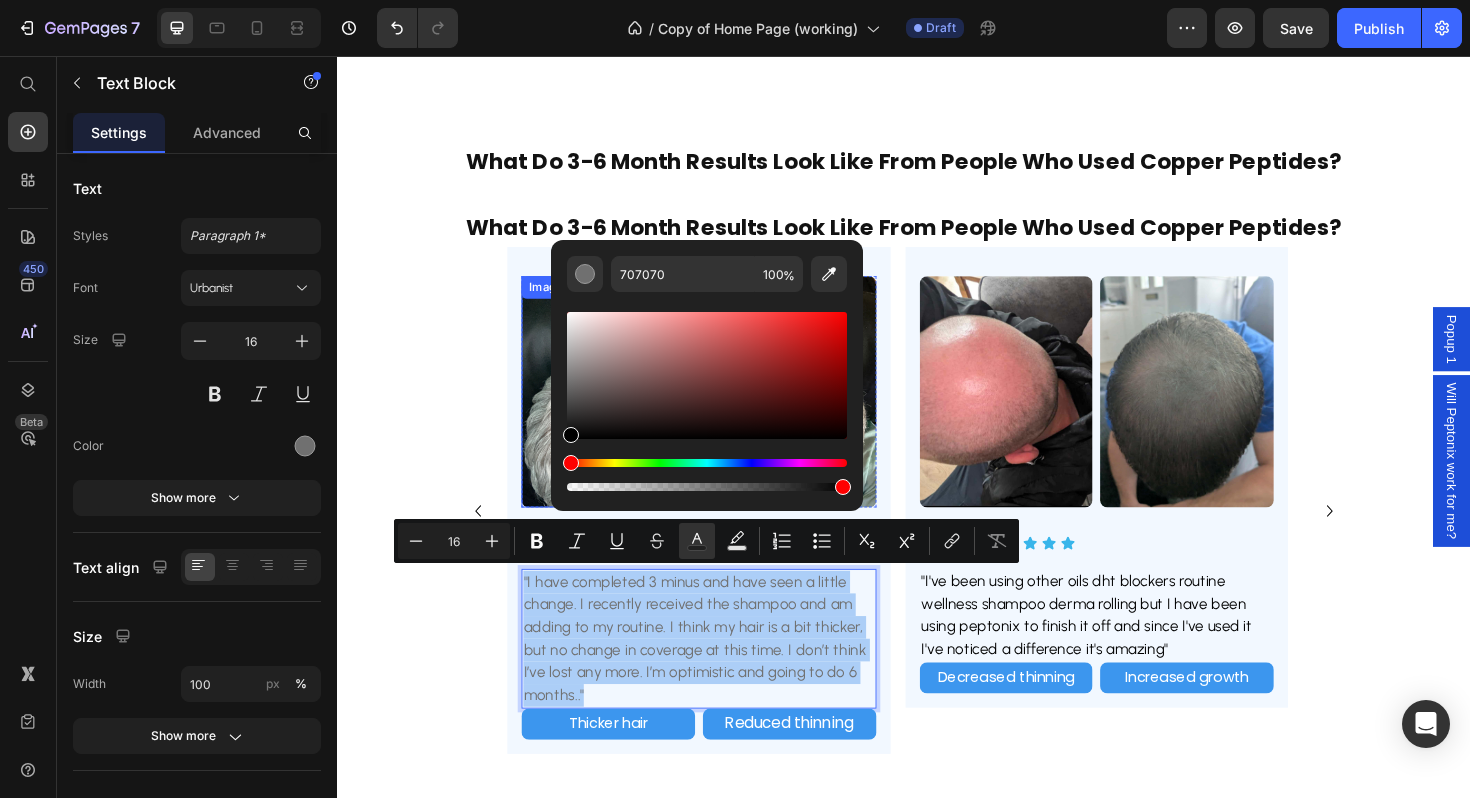 drag, startPoint x: 967, startPoint y: 482, endPoint x: 550, endPoint y: 482, distance: 417 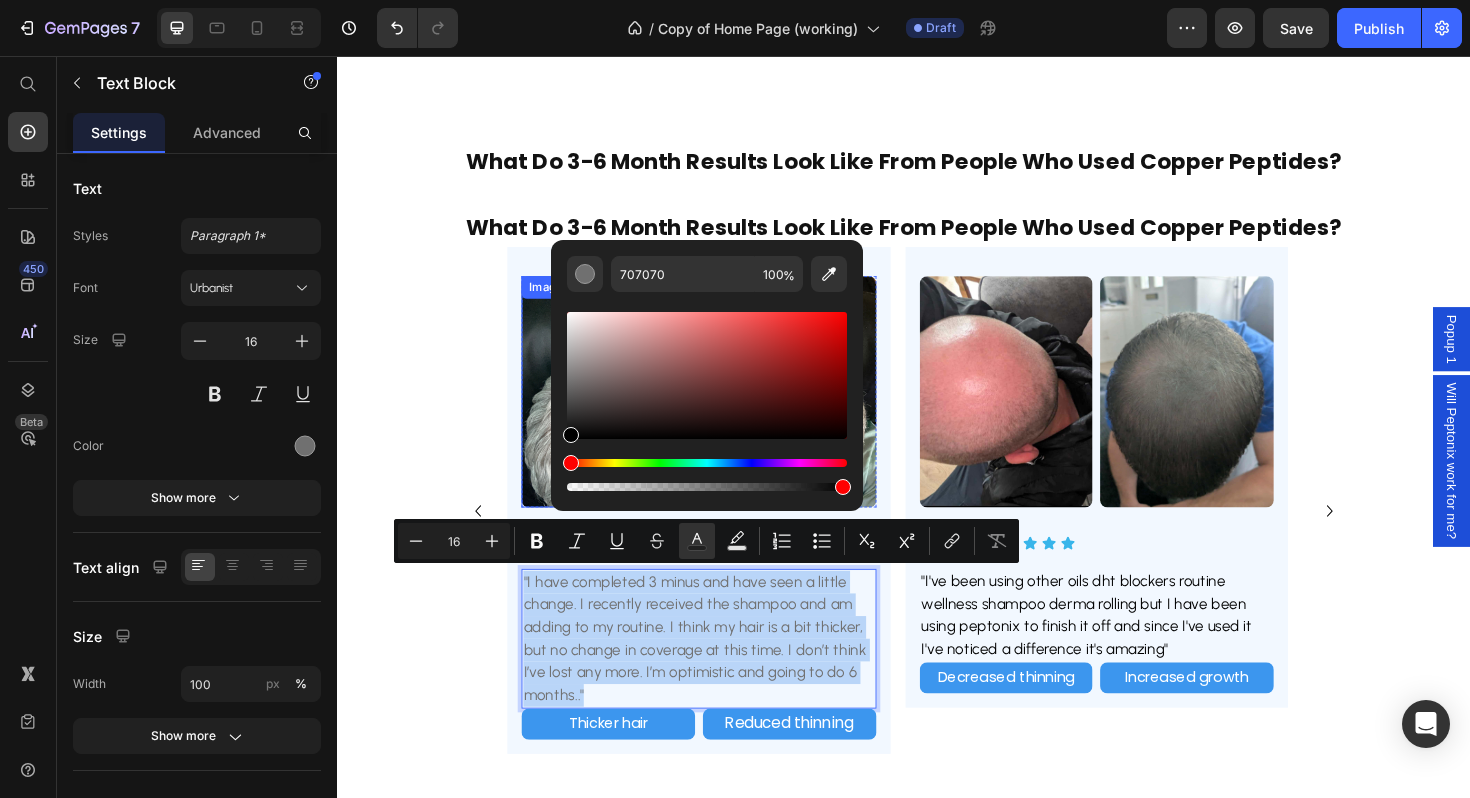 type on "000000" 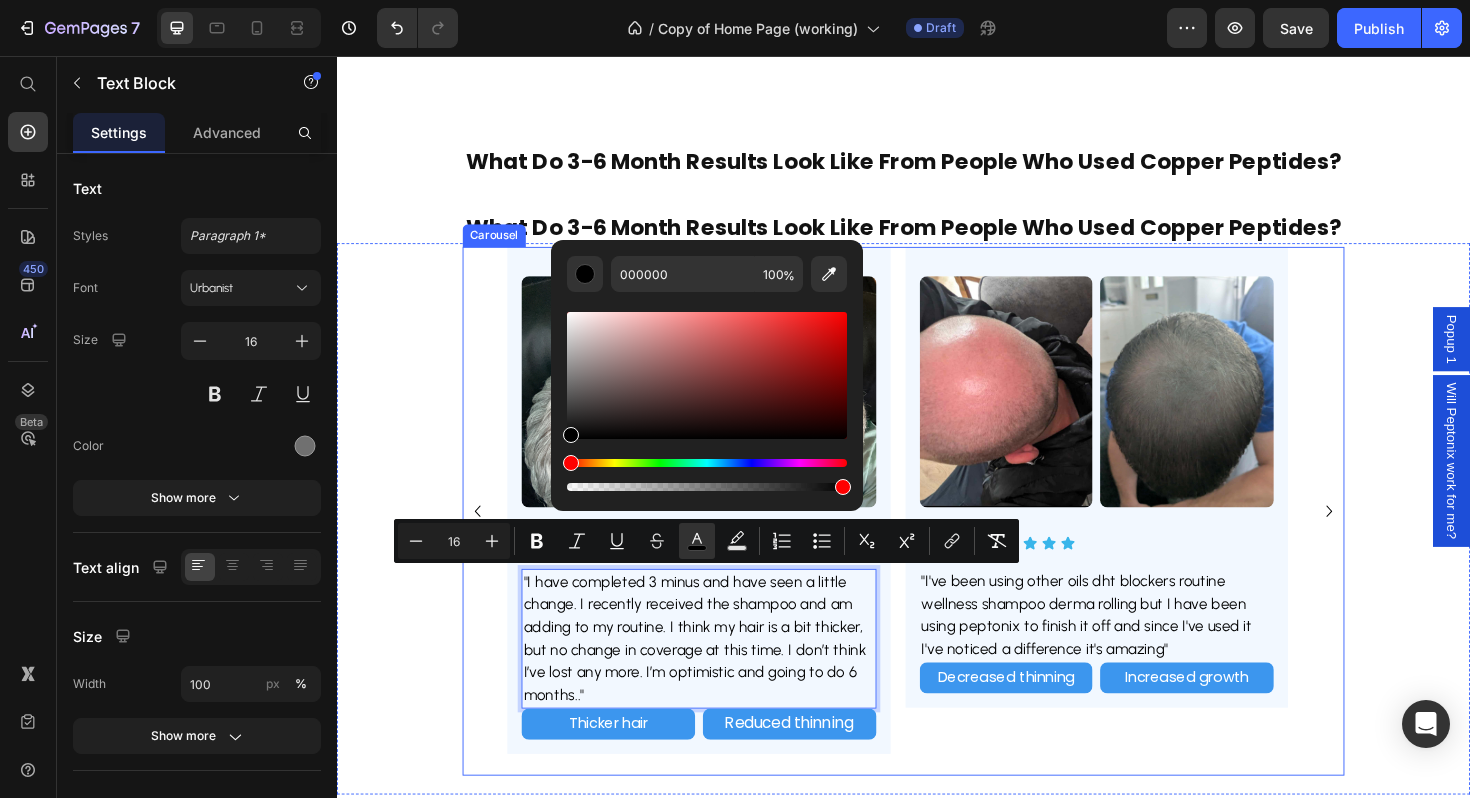 click 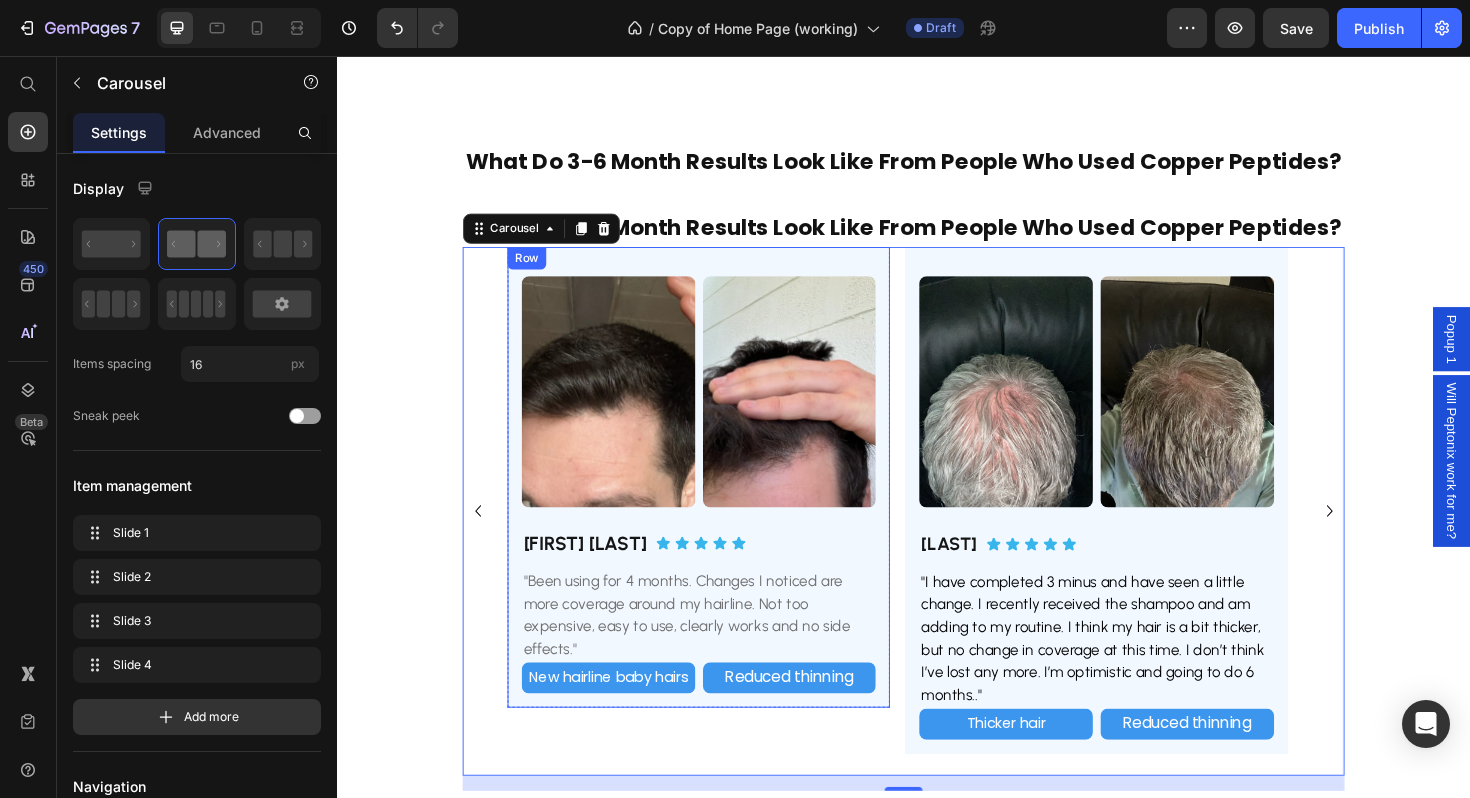 click on ""Been using for 4 months. Changes I noticed are more coverage around my hairline. Not too expensive, easy to use, clearly works and no side effects."" at bounding box center [720, 648] 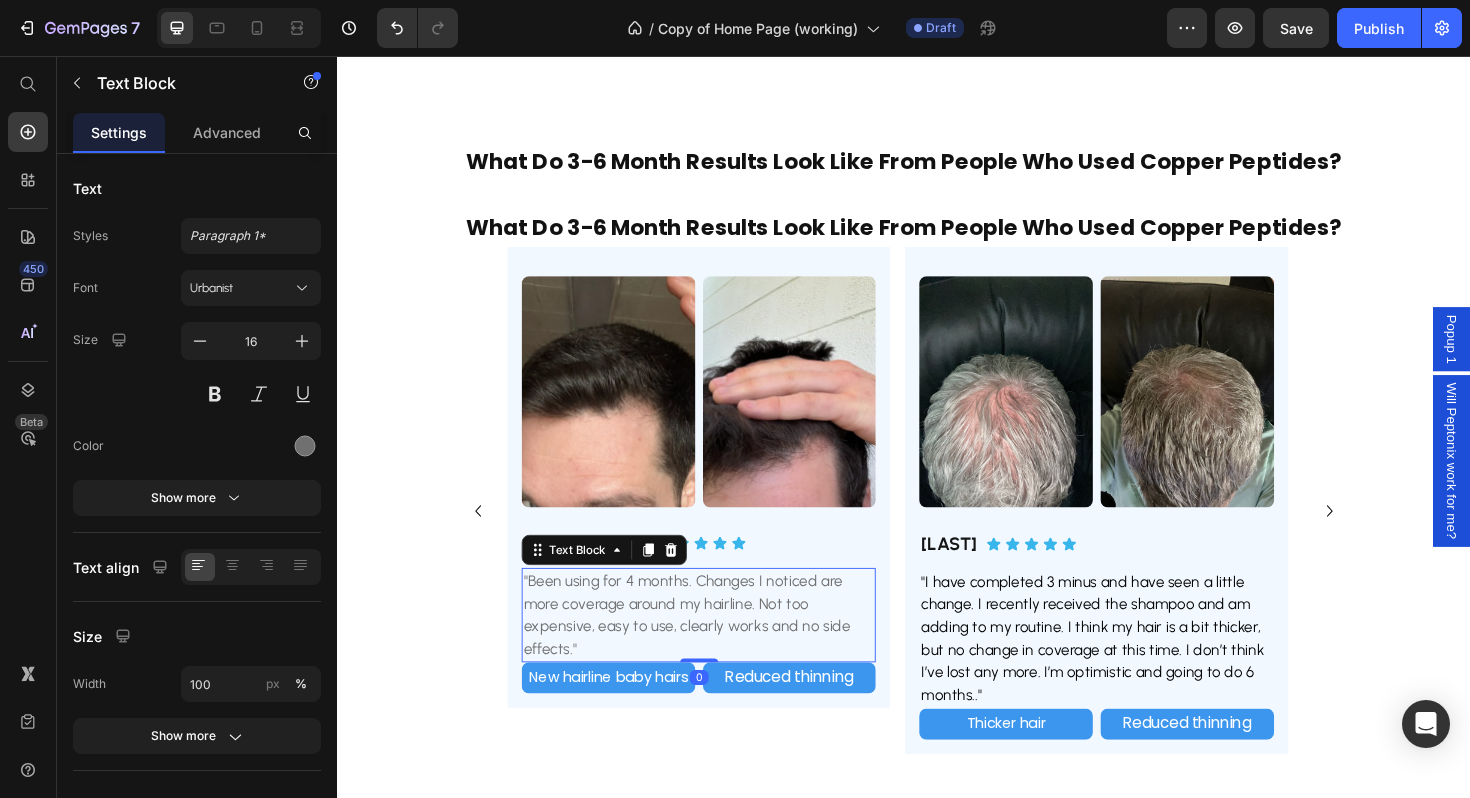 click on ""Been using for 4 months. Changes I noticed are more coverage around my hairline. Not too expensive, easy to use, clearly works and no side effects."" at bounding box center (720, 648) 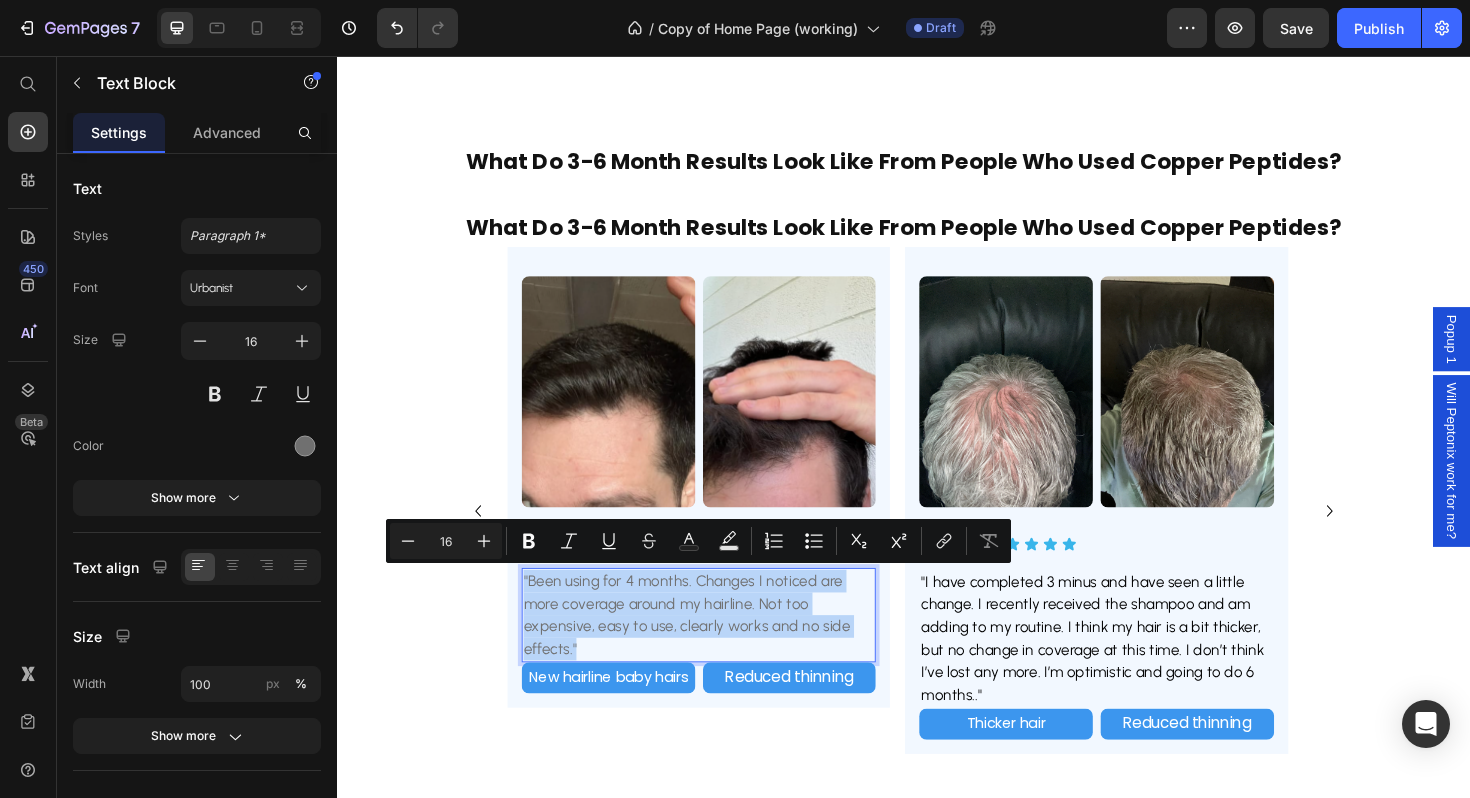 click on ""Been using for 4 months. Changes I noticed are more coverage around my hairline. Not too expensive, easy to use, clearly works and no side effects."" at bounding box center (720, 648) 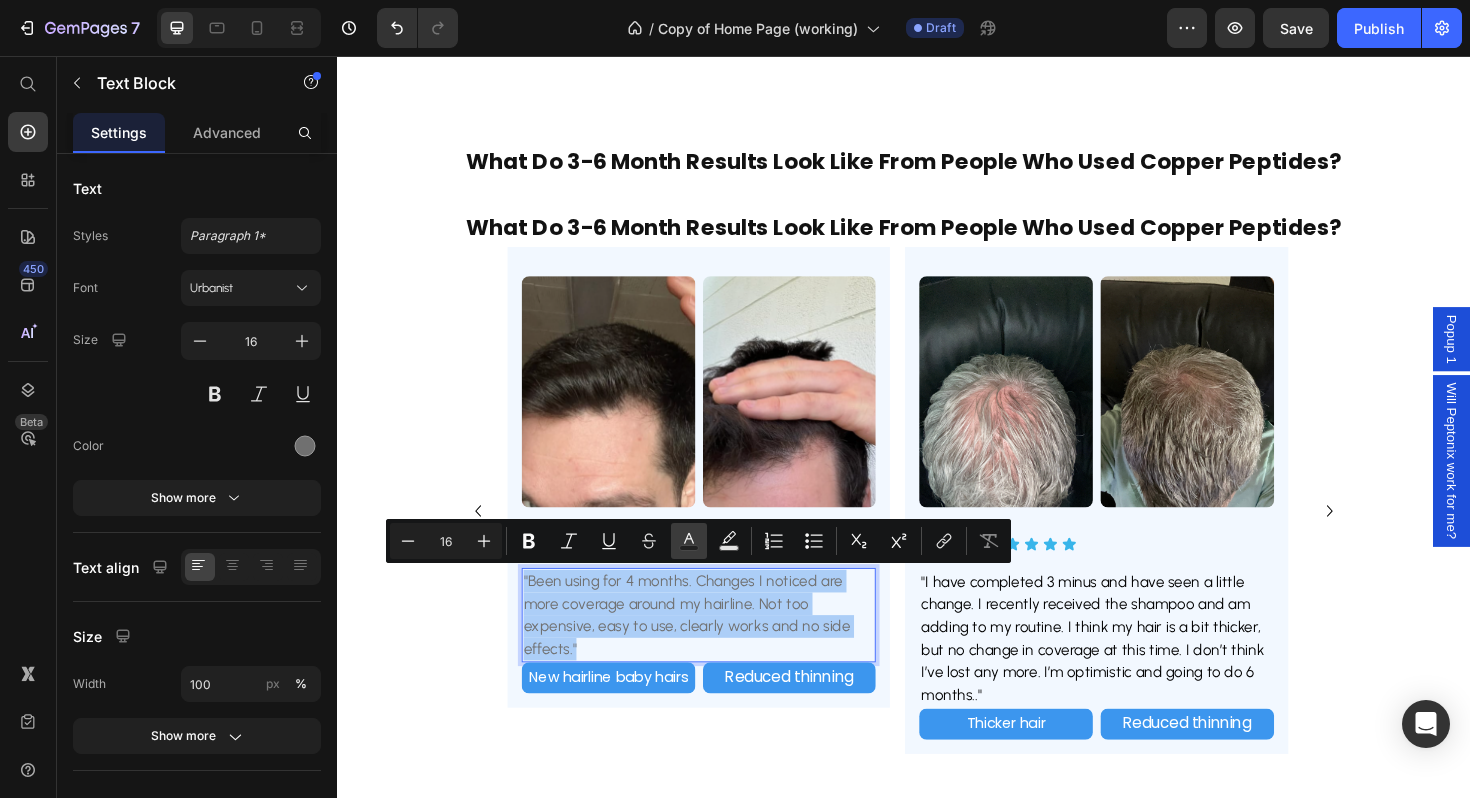 click on "Text Color" at bounding box center [689, 541] 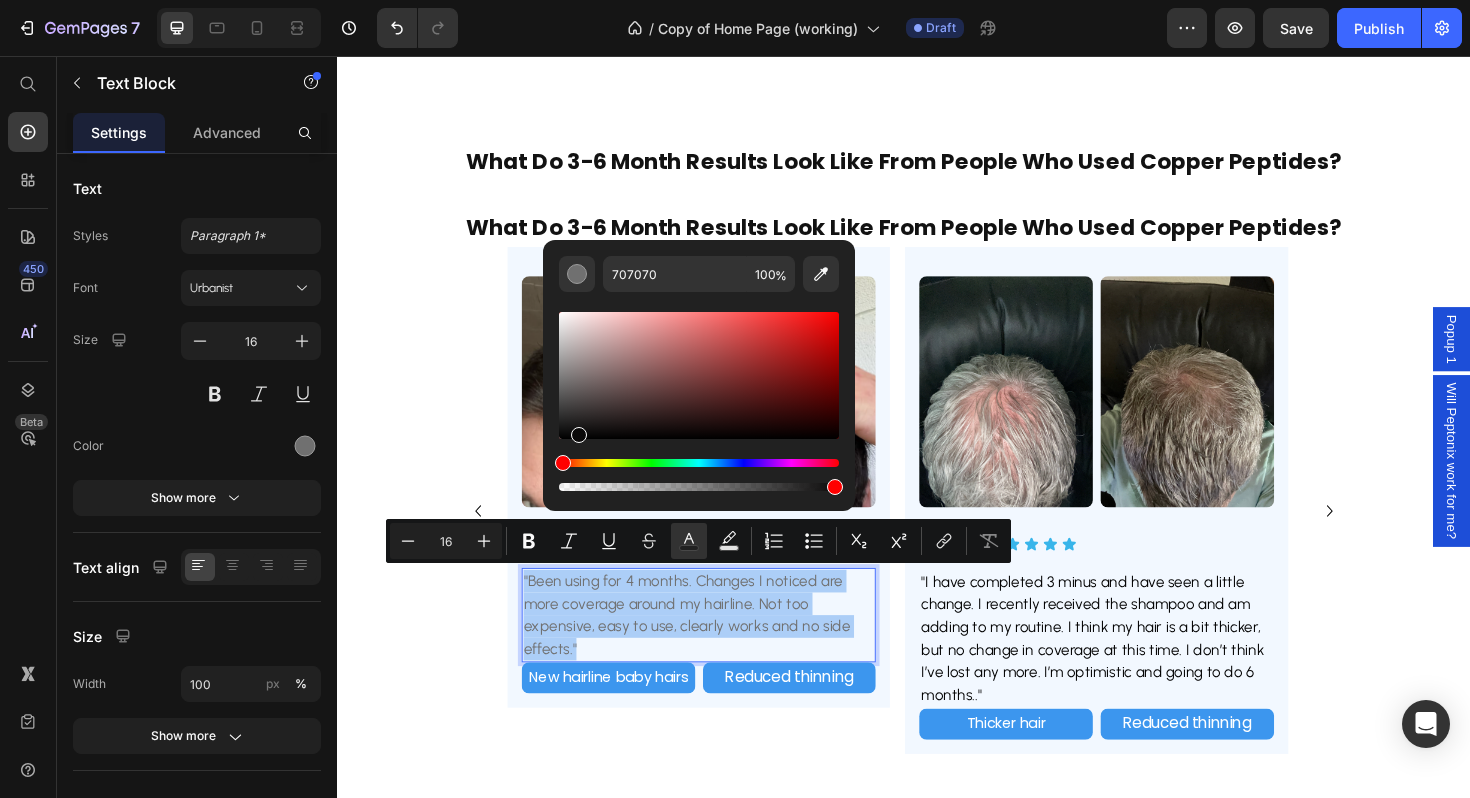 drag, startPoint x: 971, startPoint y: 459, endPoint x: 523, endPoint y: 528, distance: 453.28247 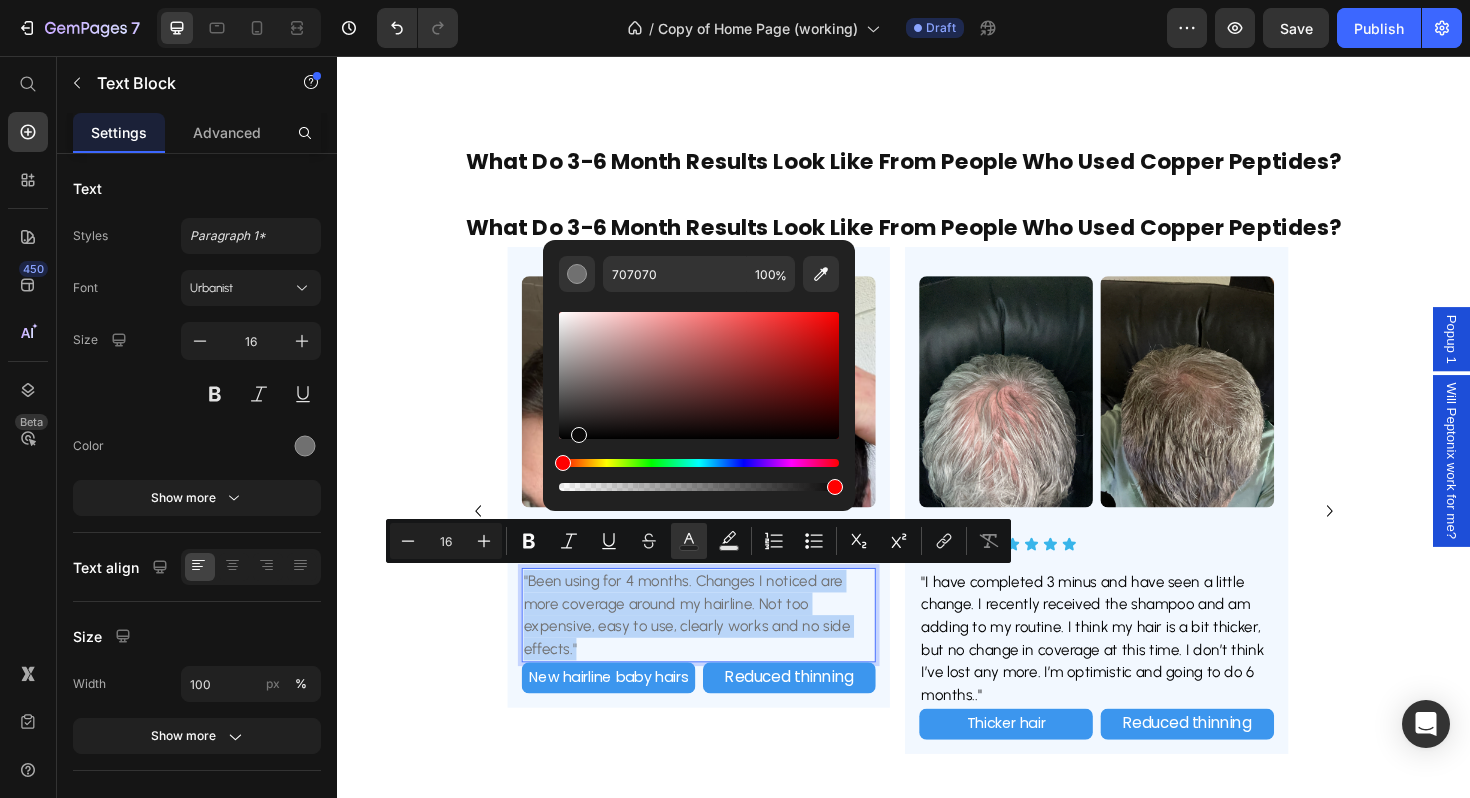 type on "000000" 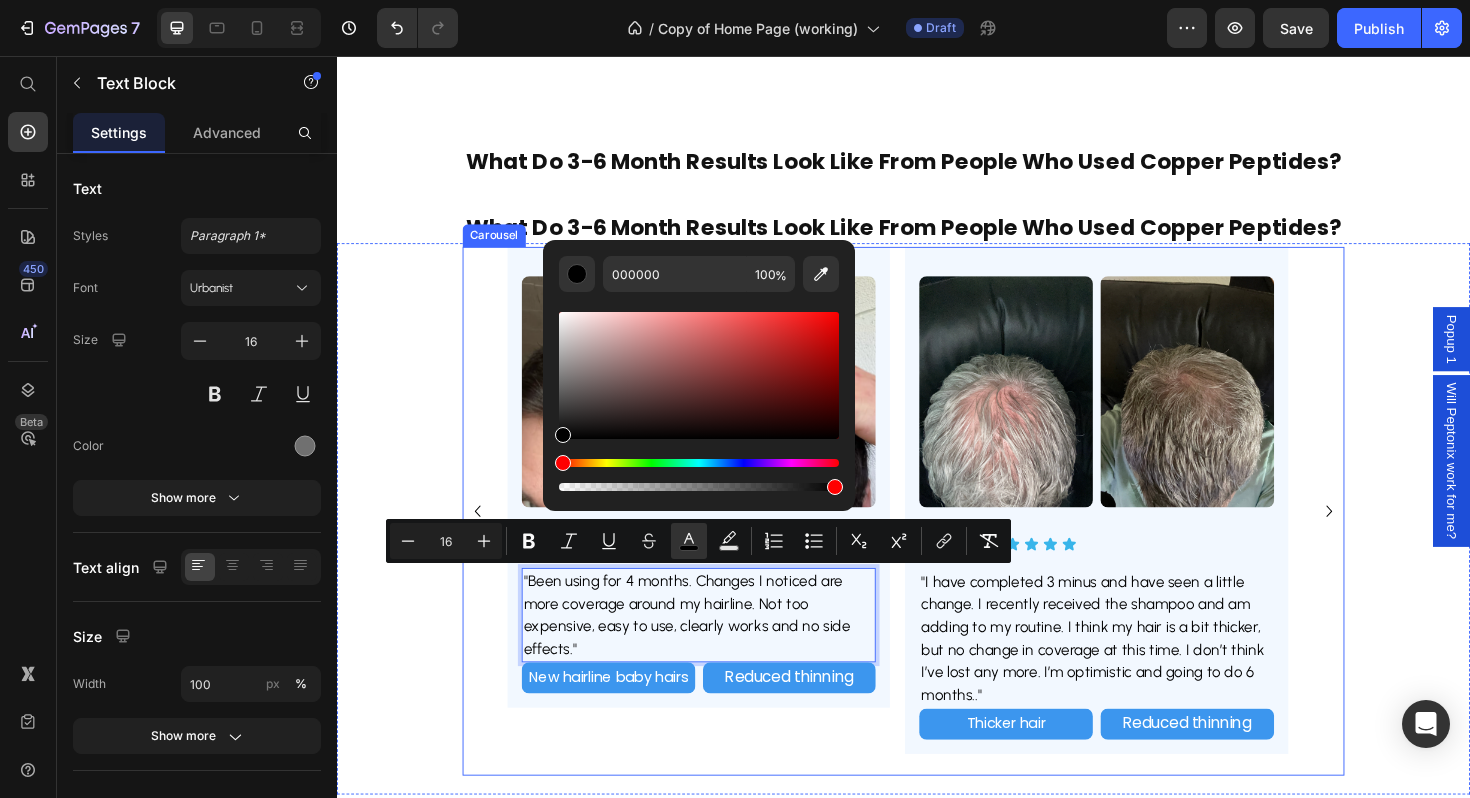 click at bounding box center [486, 538] 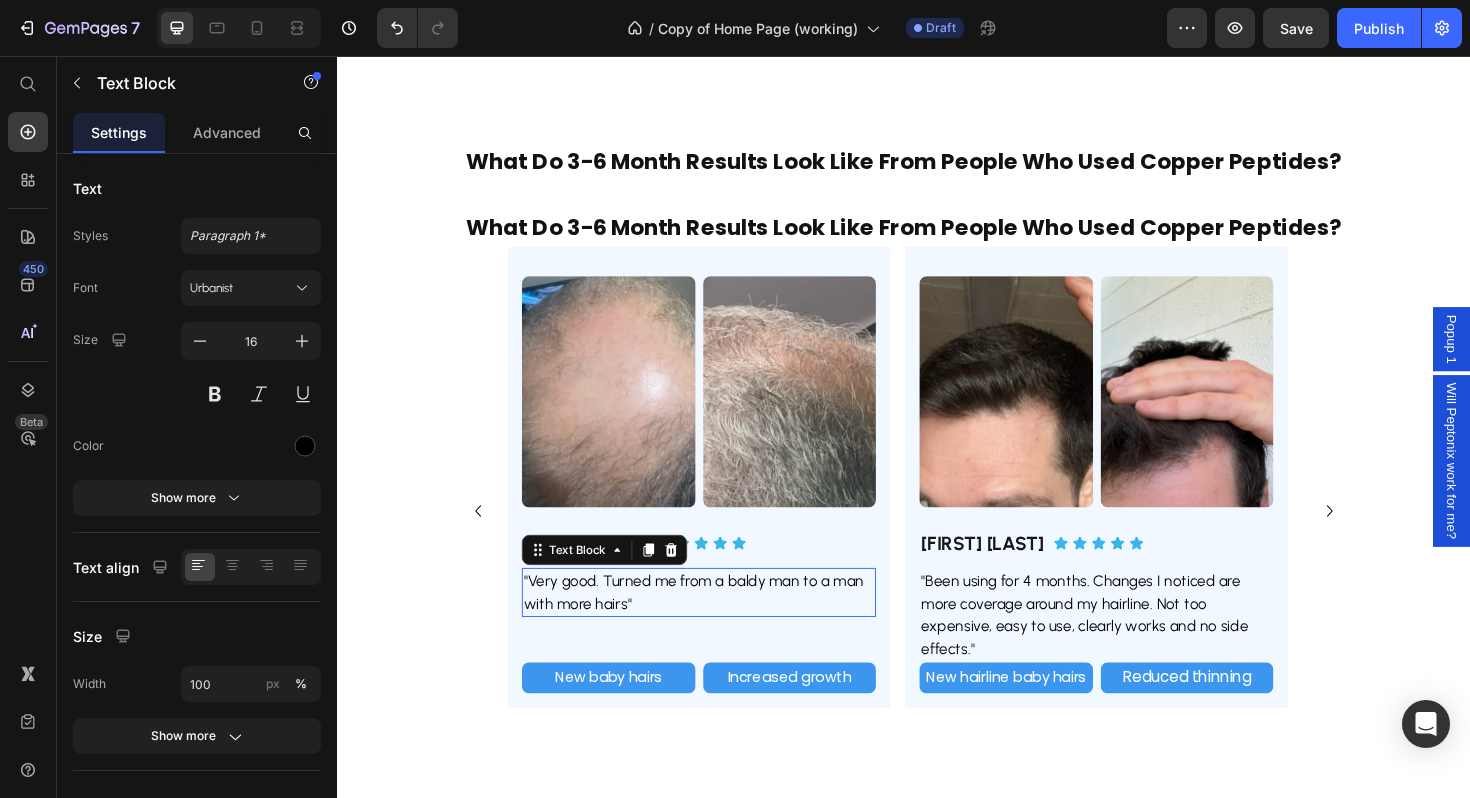 click on ""Very good. Turned me from a baldy man to a man with more hairs"" at bounding box center [720, 624] 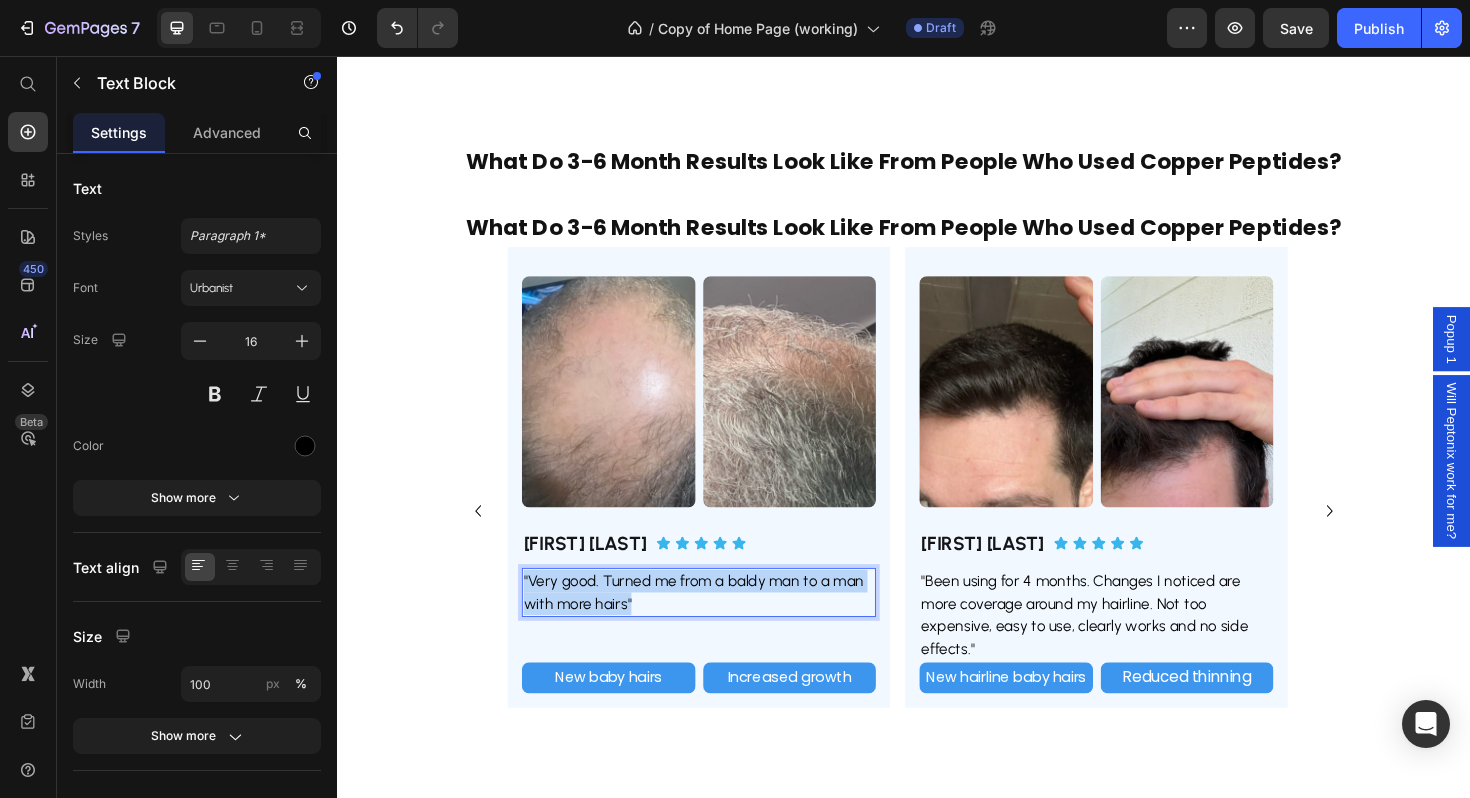 click on ""Very good. Turned me from a baldy man to a man with more hairs"" at bounding box center [720, 624] 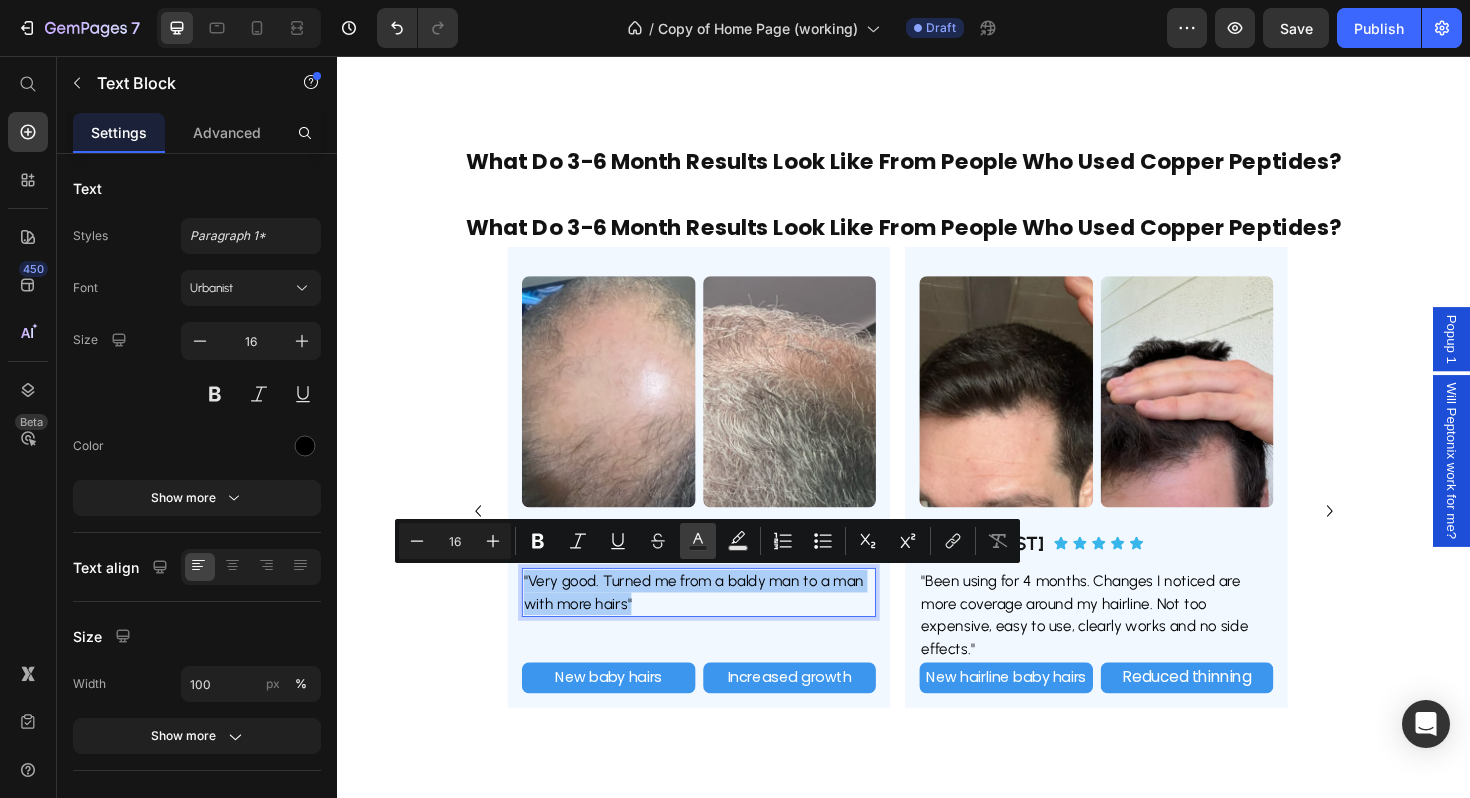 click on "Text Color" at bounding box center [698, 541] 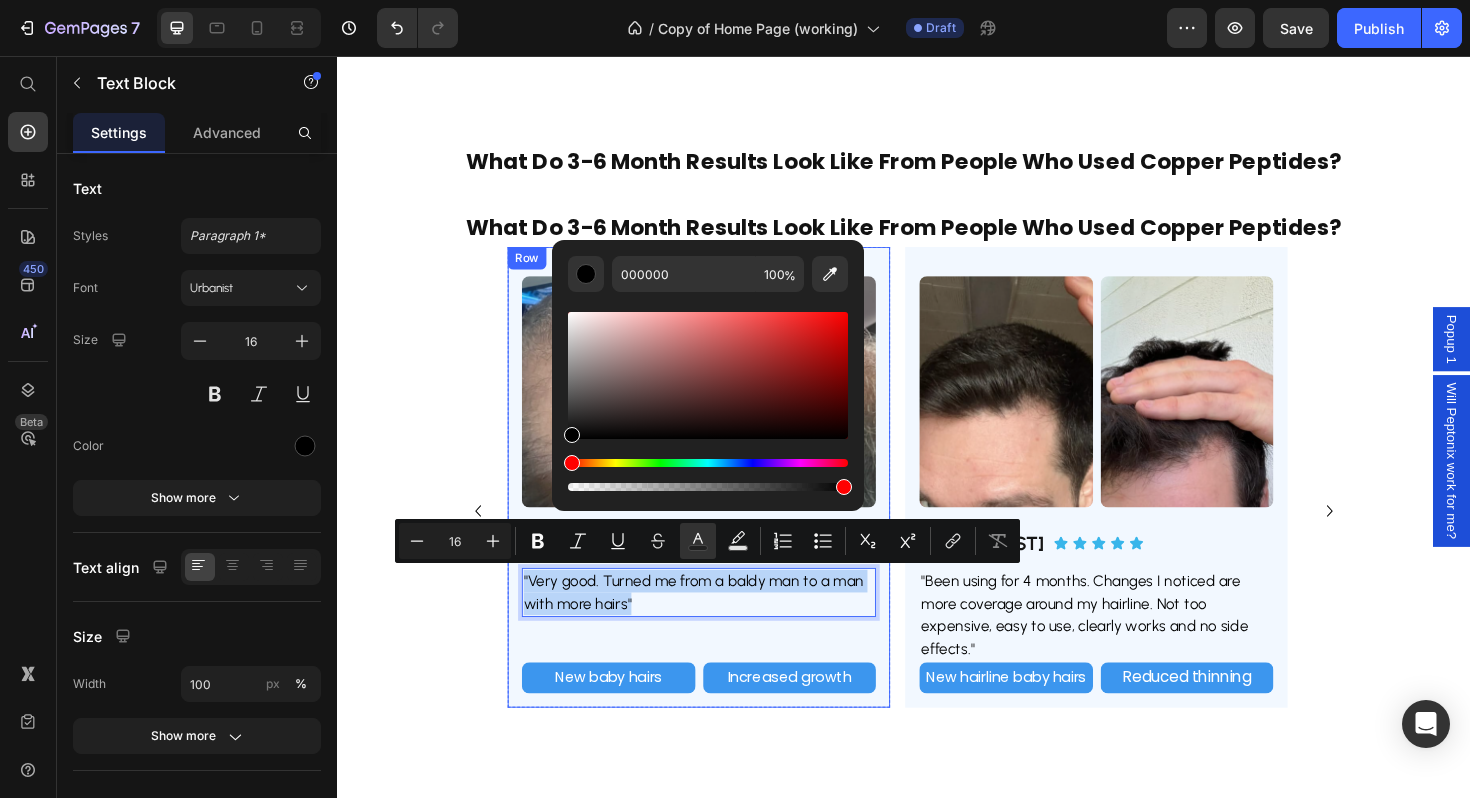 click on "Image Image Row [FIRST] [LAST] Heading Icon Icon Icon Icon Icon Icon List Row "Very good. Turned me from a baldy man to a man with more hairs" Text Block 48 New baby hairs Text Block Increased growth Text Block Row New baby hair Button Visible hair growth Button Row Row" at bounding box center [720, 502] 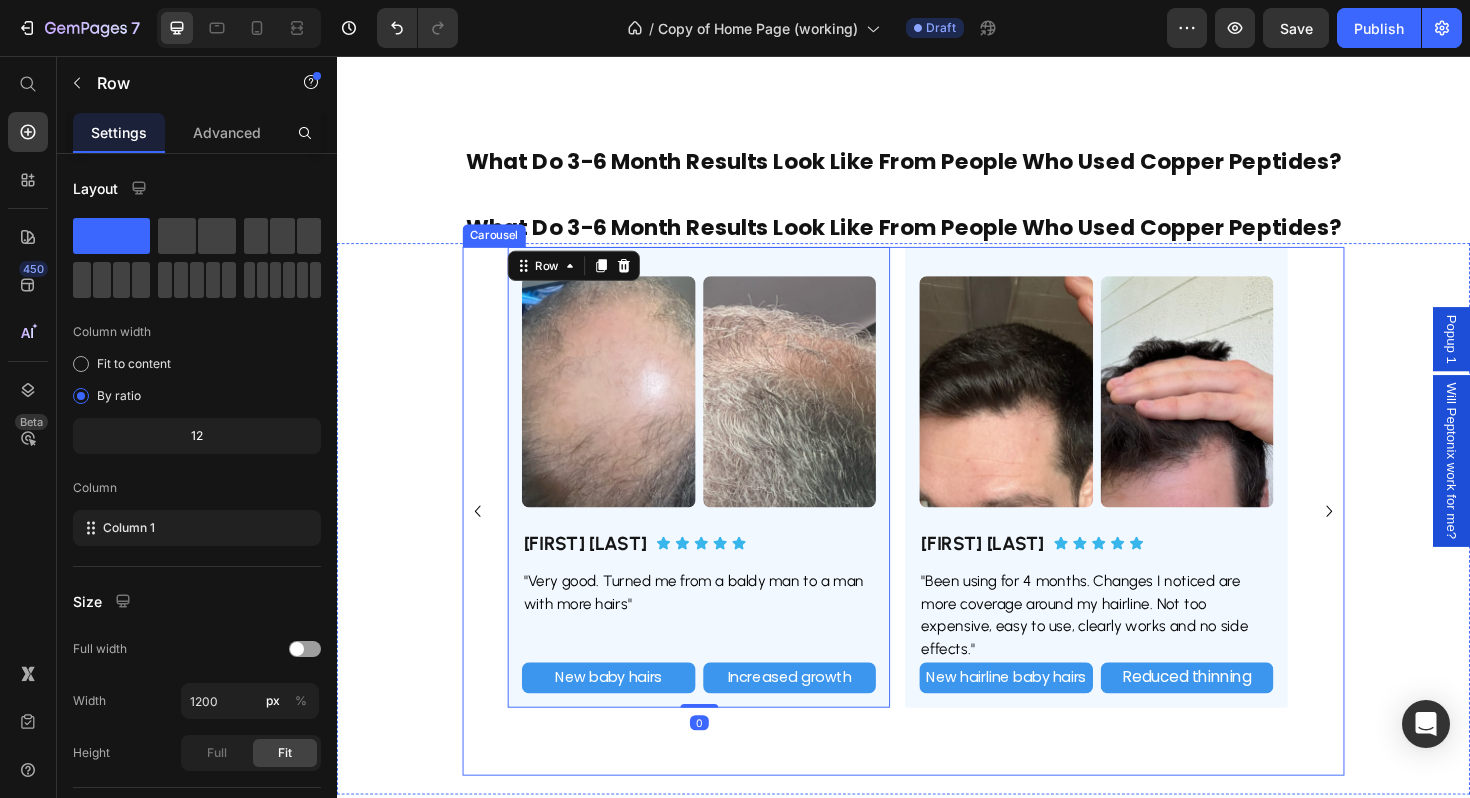 click 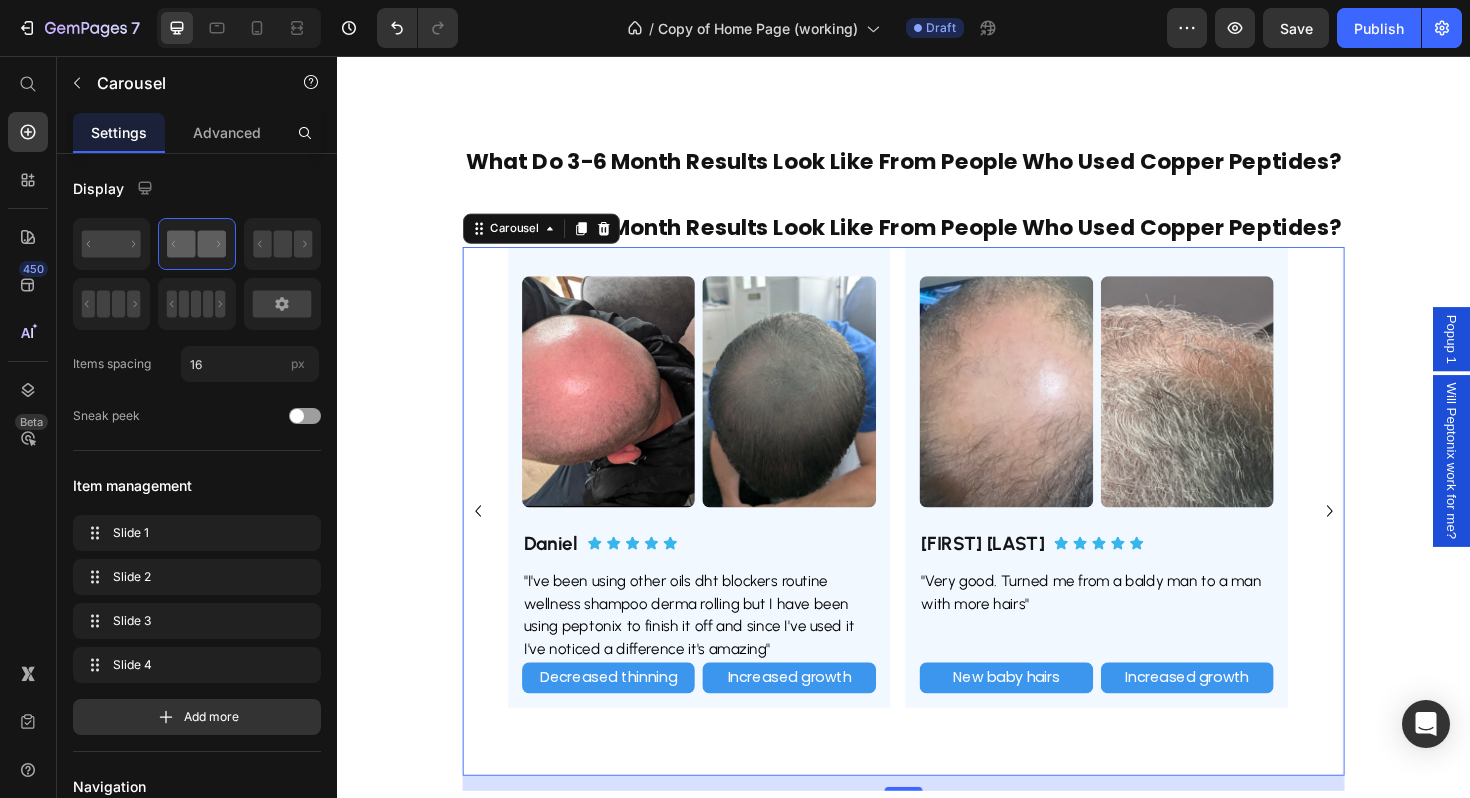 click 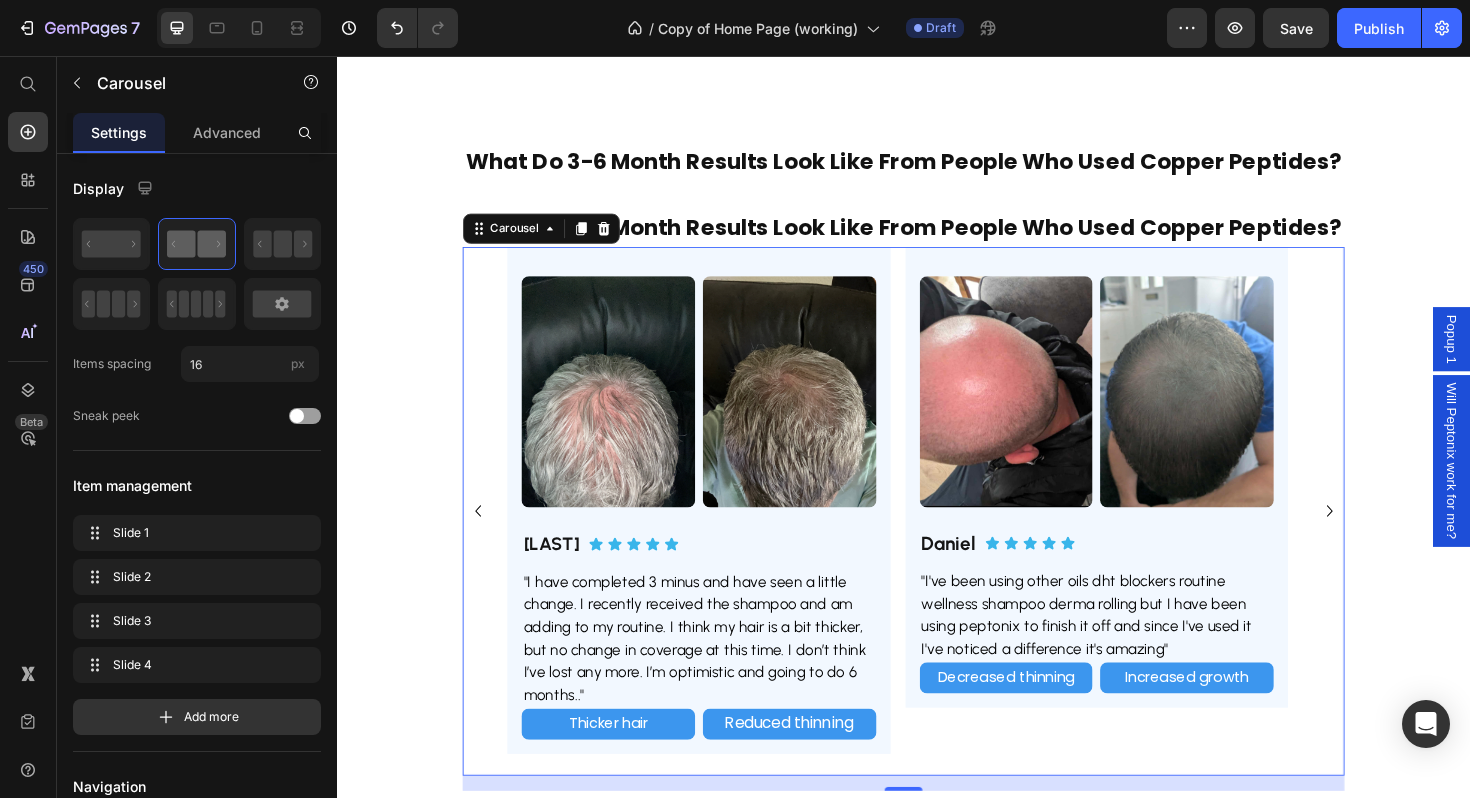 click 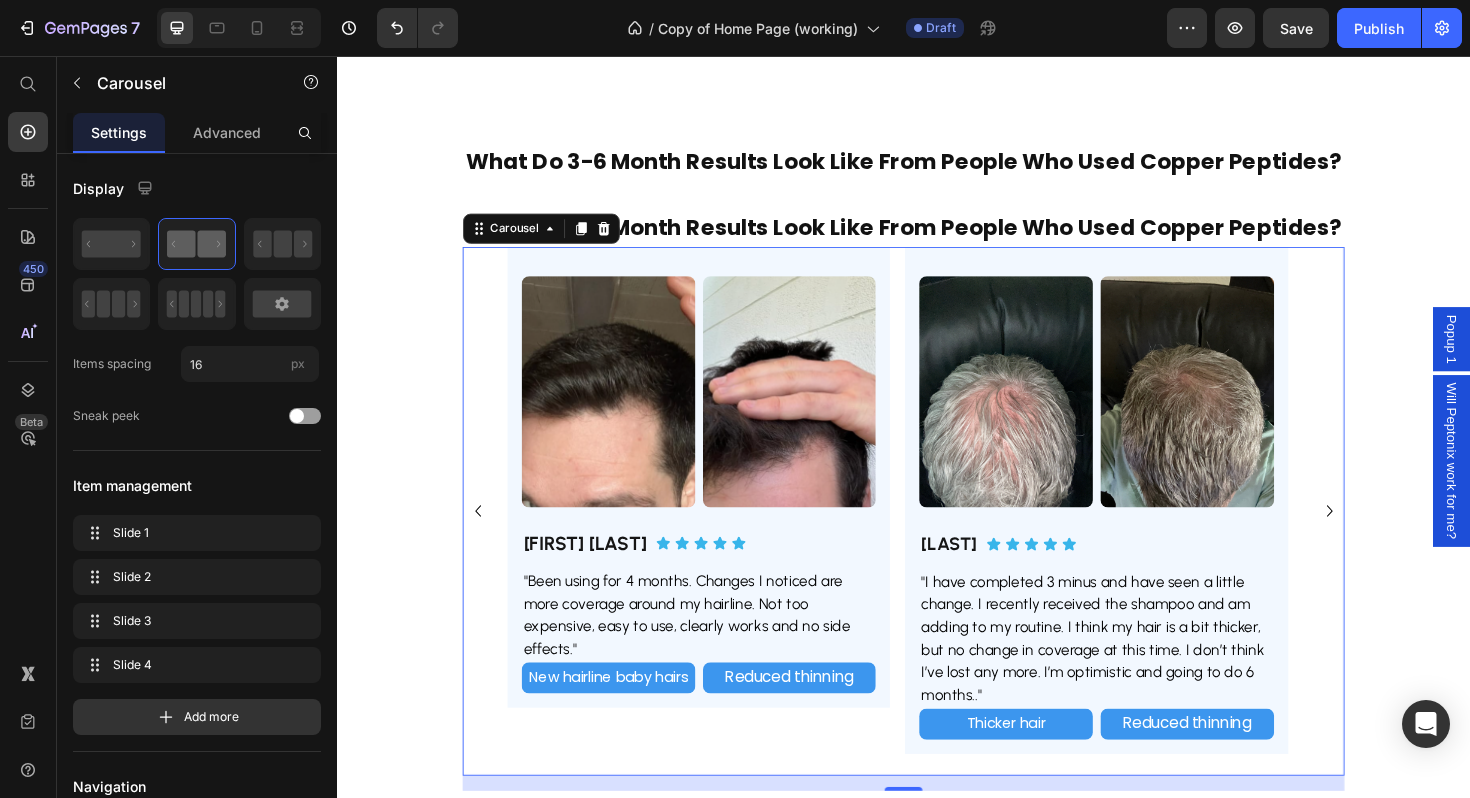 click 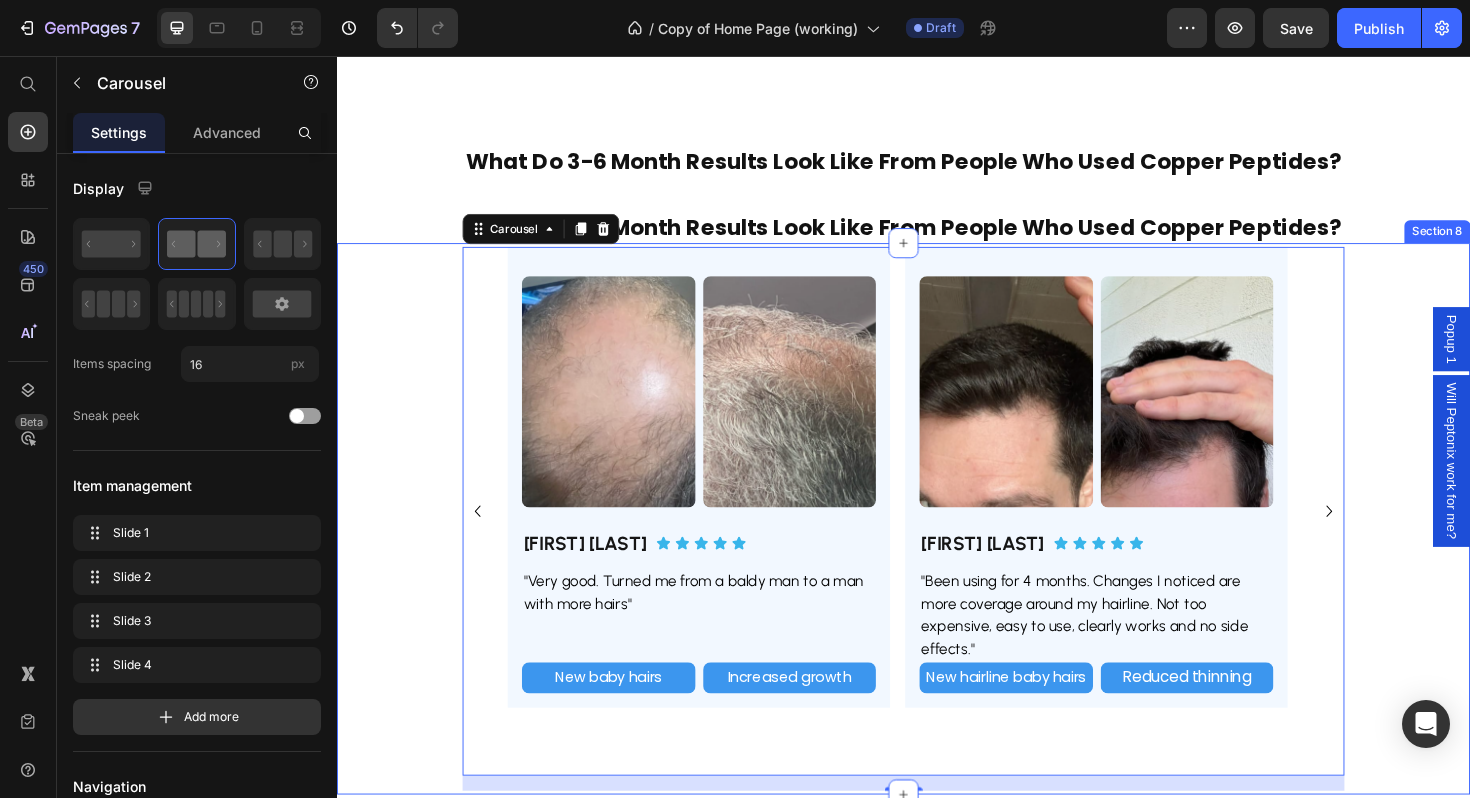 click on "Image Image Row [FIRST] [LAST] Heading Icon Icon Icon Icon Icon Icon List Row "I've been using other oils dht blockers routine wellness shampoo derma rolling but I have been using peptonix to finish it off and since I've used it I've noticed a difference it's amazing" Text Block Decreased thinning Text Block Increased growth Text Block Row Reduced top of head thinning Button Improved hair growth Button Row Row Row Image Image Row [FIRST] [LAST] Heading Icon Icon Icon Icon Icon Icon List Row "Very good. Turned me from a baldy man to a man with more hairs" Text Block New baby hairs Text Block Increased growth Text Block Row New baby hair Button Visible hair growth Button Row Row Row Image Image Row [FIRST] [LAST] Heading Icon Icon Icon Icon Icon Icon List Row "Been using for 4 months. Changes I noticed are more coverage around my hairline. Not too expensive, easy to use, clearly works and no side effects." Text Block New hairline baby hairs Text Block Reduced thinning Text Block Row" at bounding box center (937, 546) 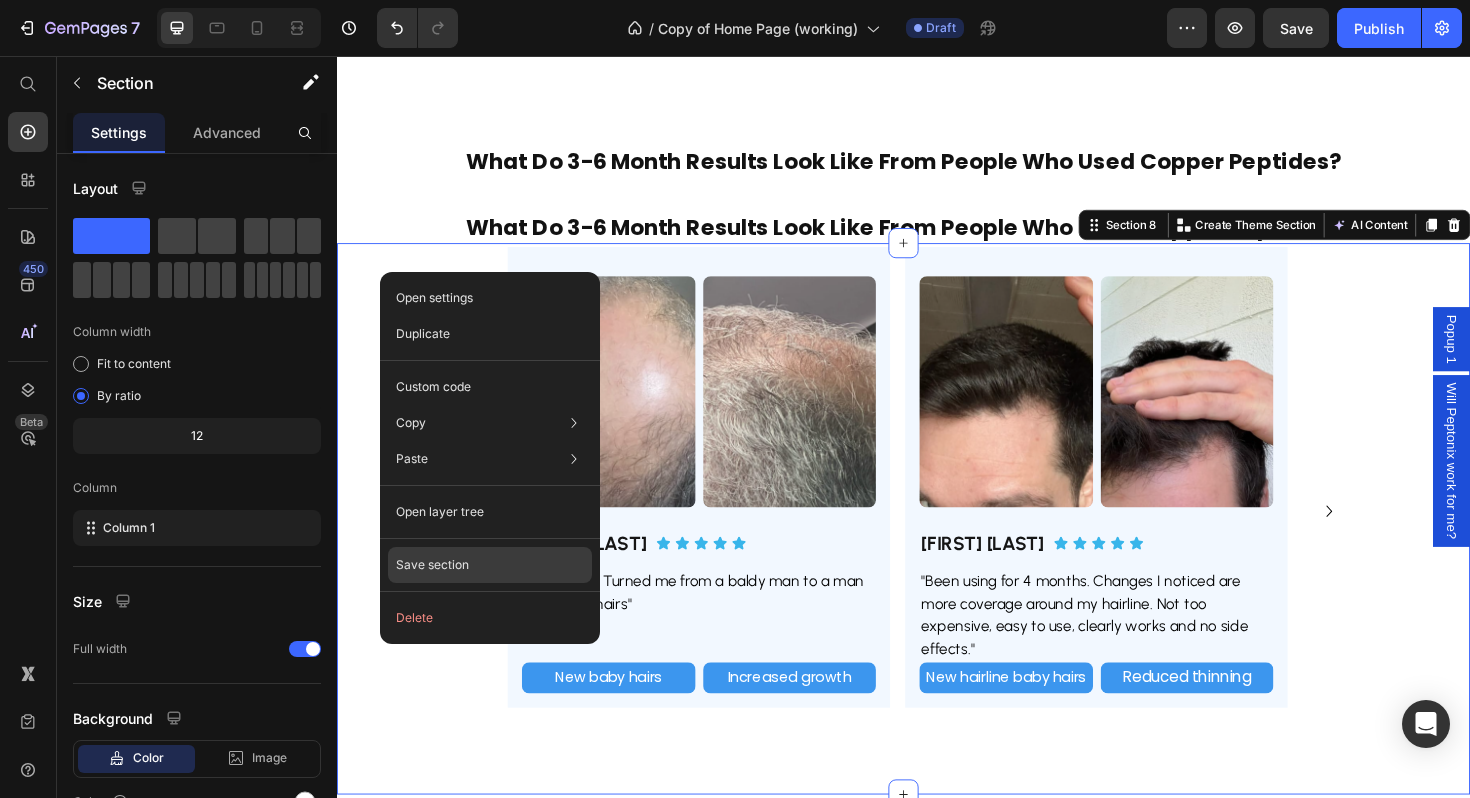 click on "Save section" at bounding box center (432, 565) 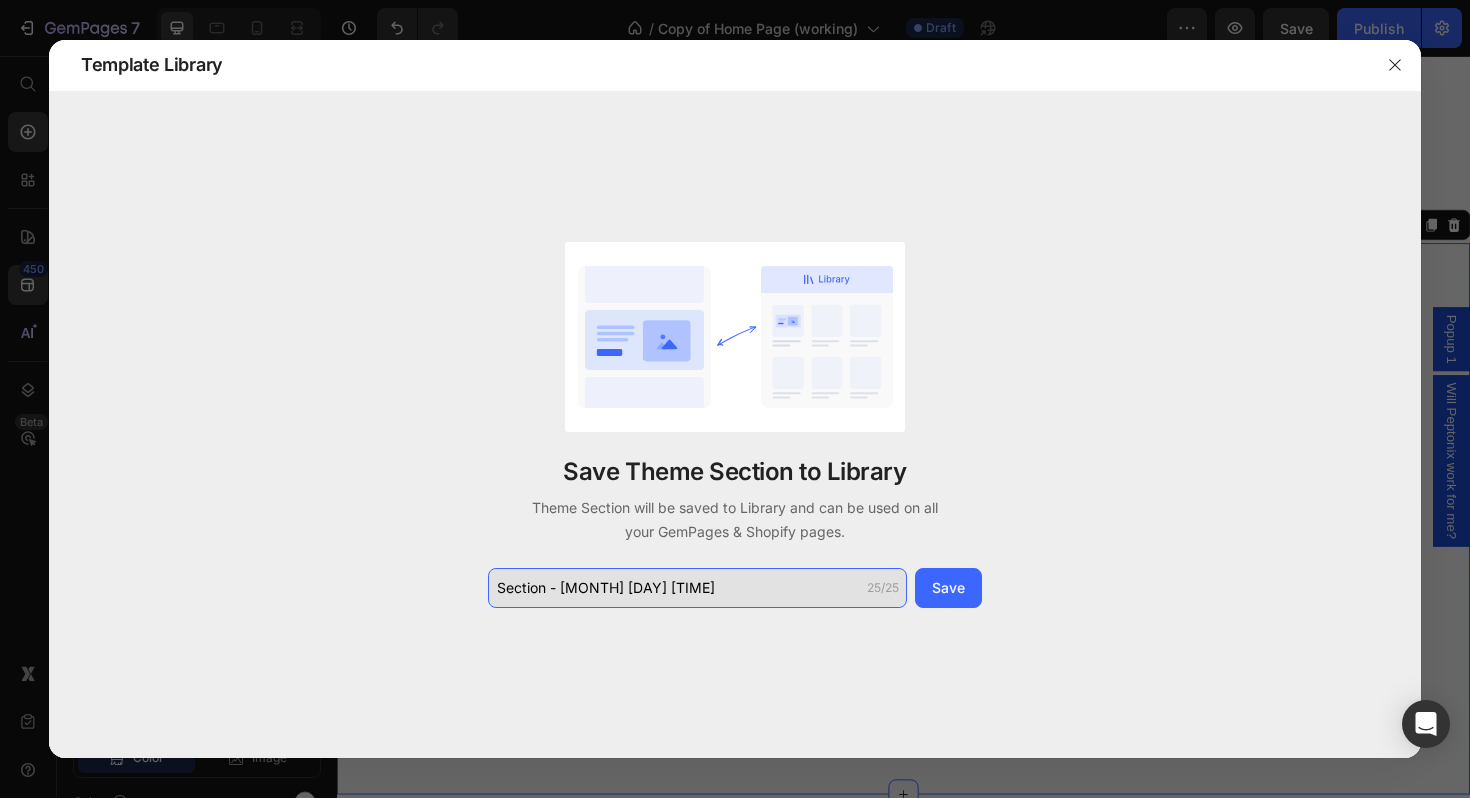 click on "Section - [MONTH] [DAY] [TIME]" 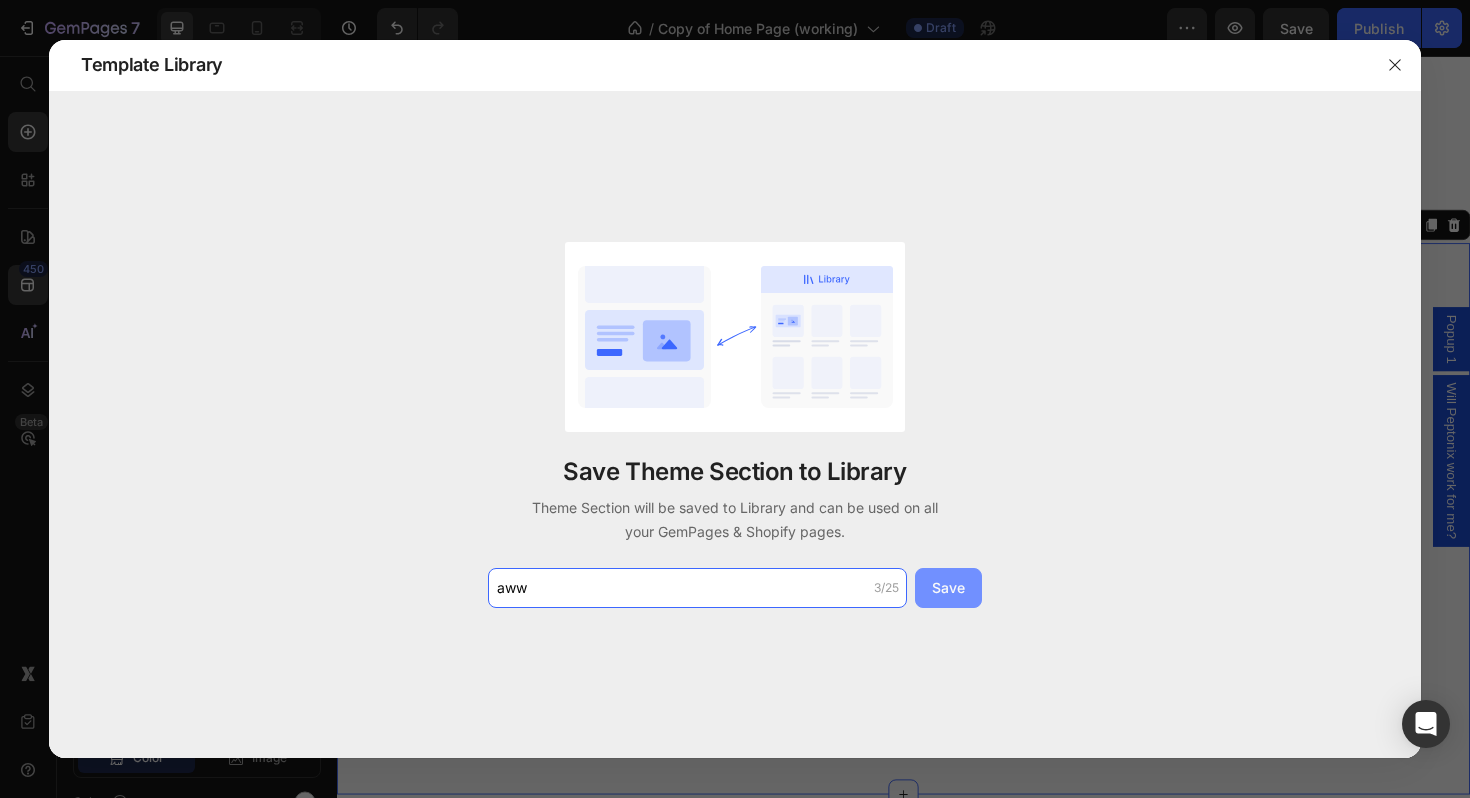 type on "aww" 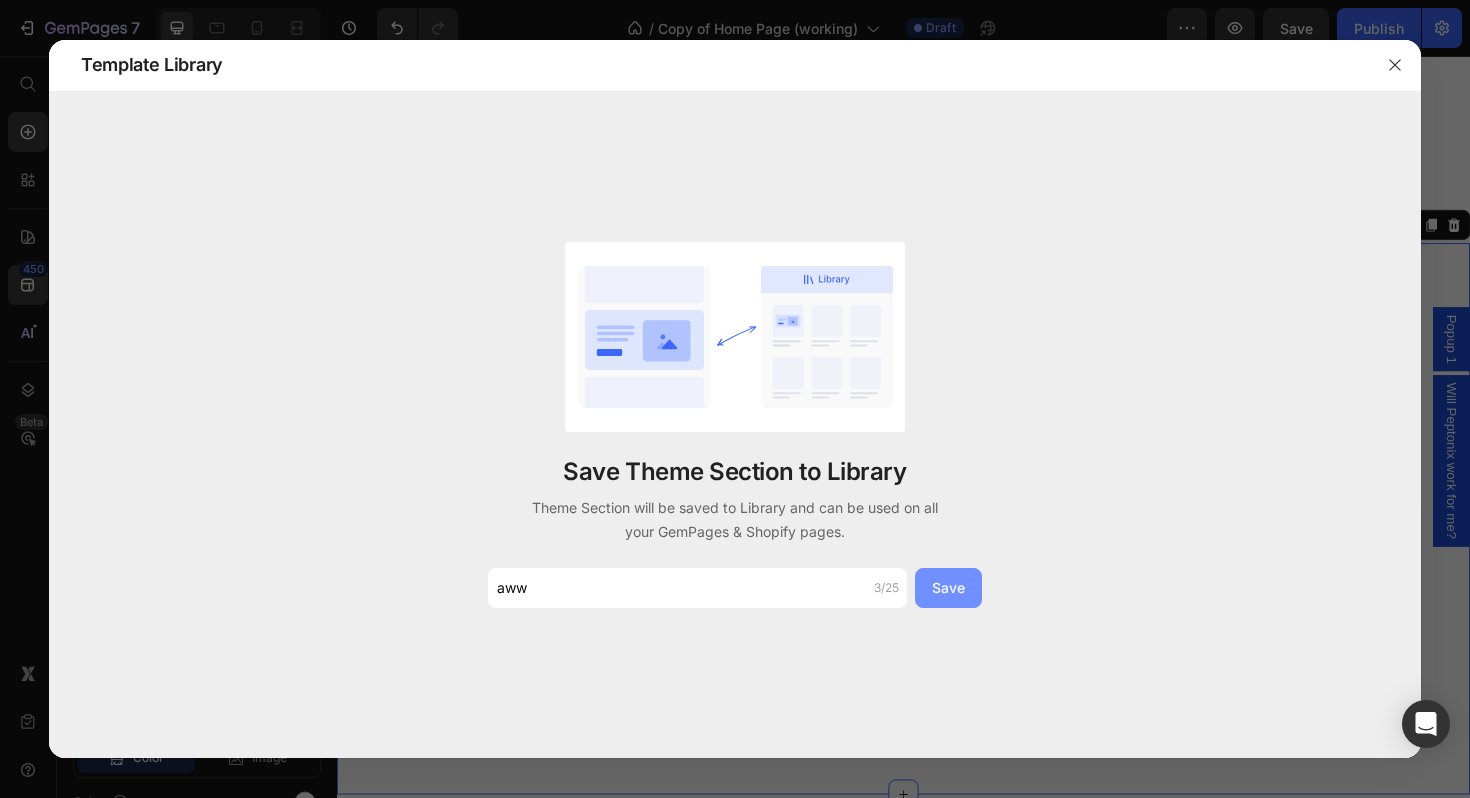 click on "Save" at bounding box center [948, 588] 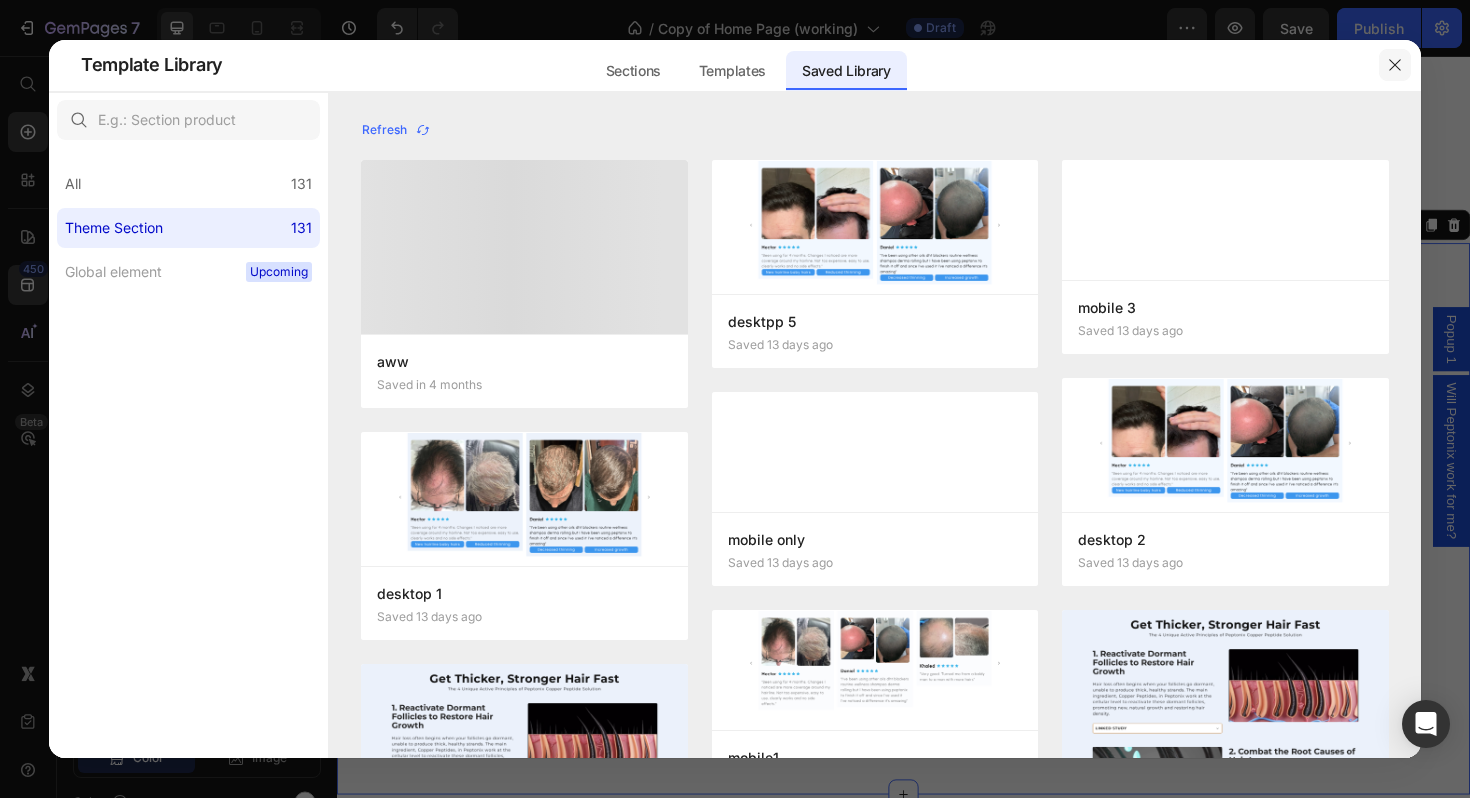 click 